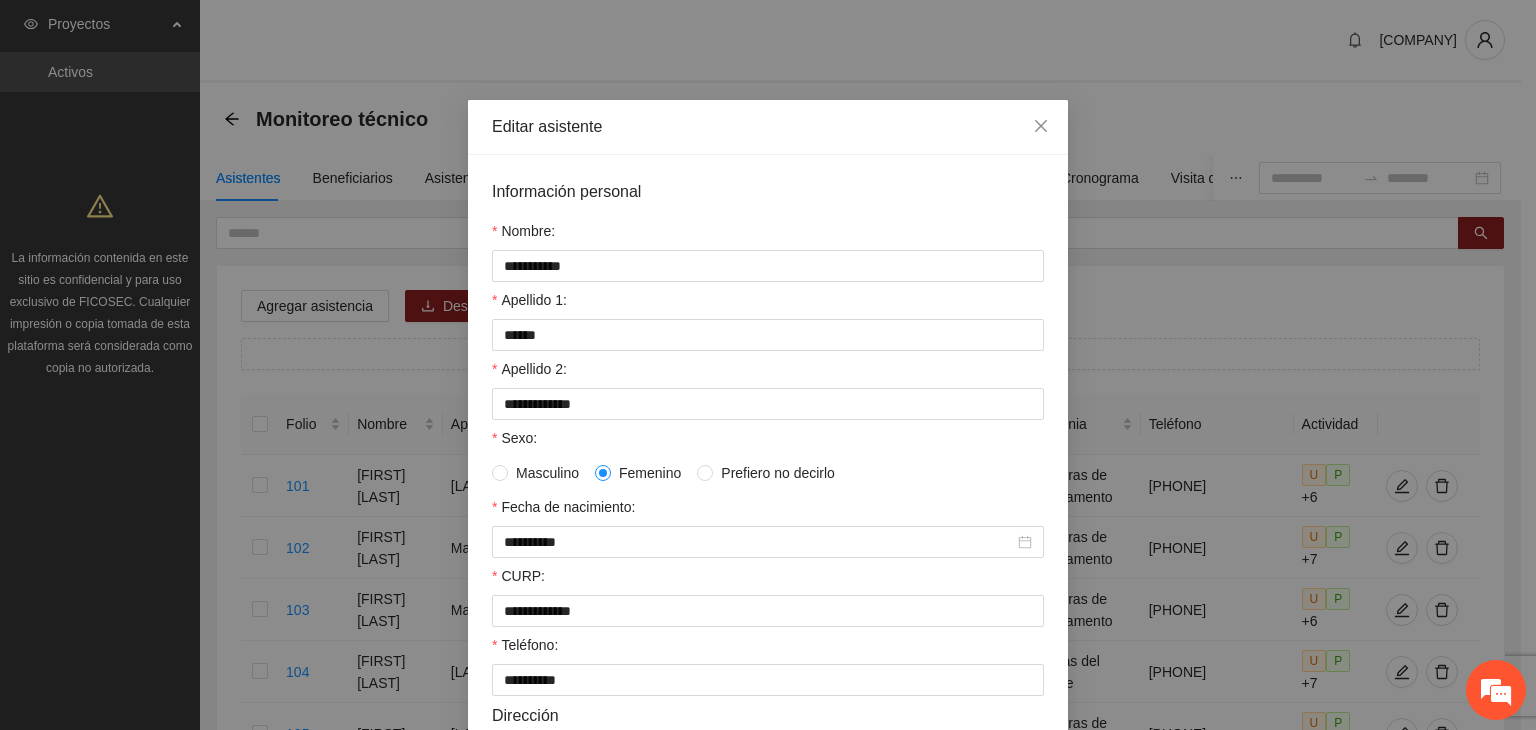 scroll, scrollTop: 484, scrollLeft: 0, axis: vertical 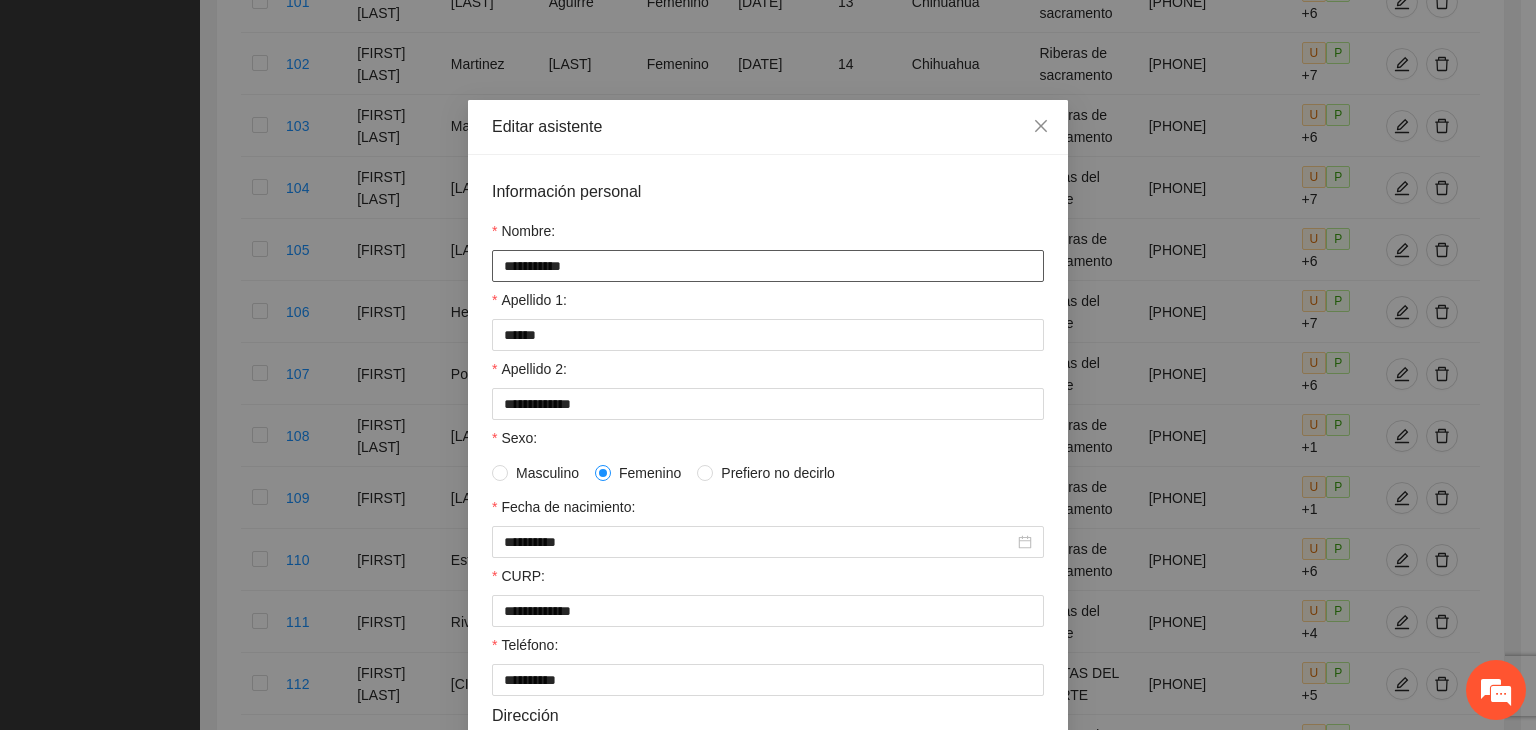 drag, startPoint x: 607, startPoint y: 274, endPoint x: 435, endPoint y: 285, distance: 172.35138 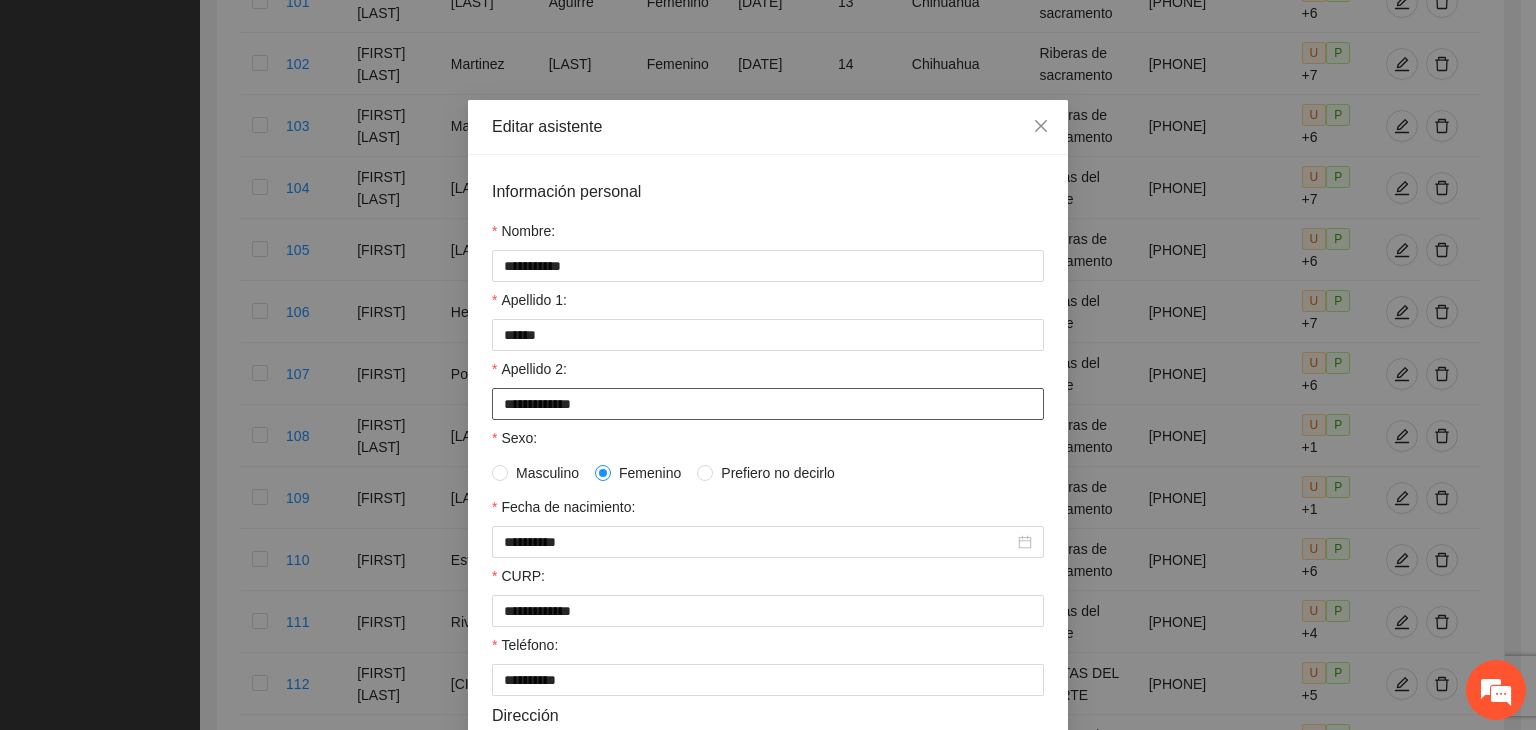 drag, startPoint x: 597, startPoint y: 409, endPoint x: 408, endPoint y: 411, distance: 189.01057 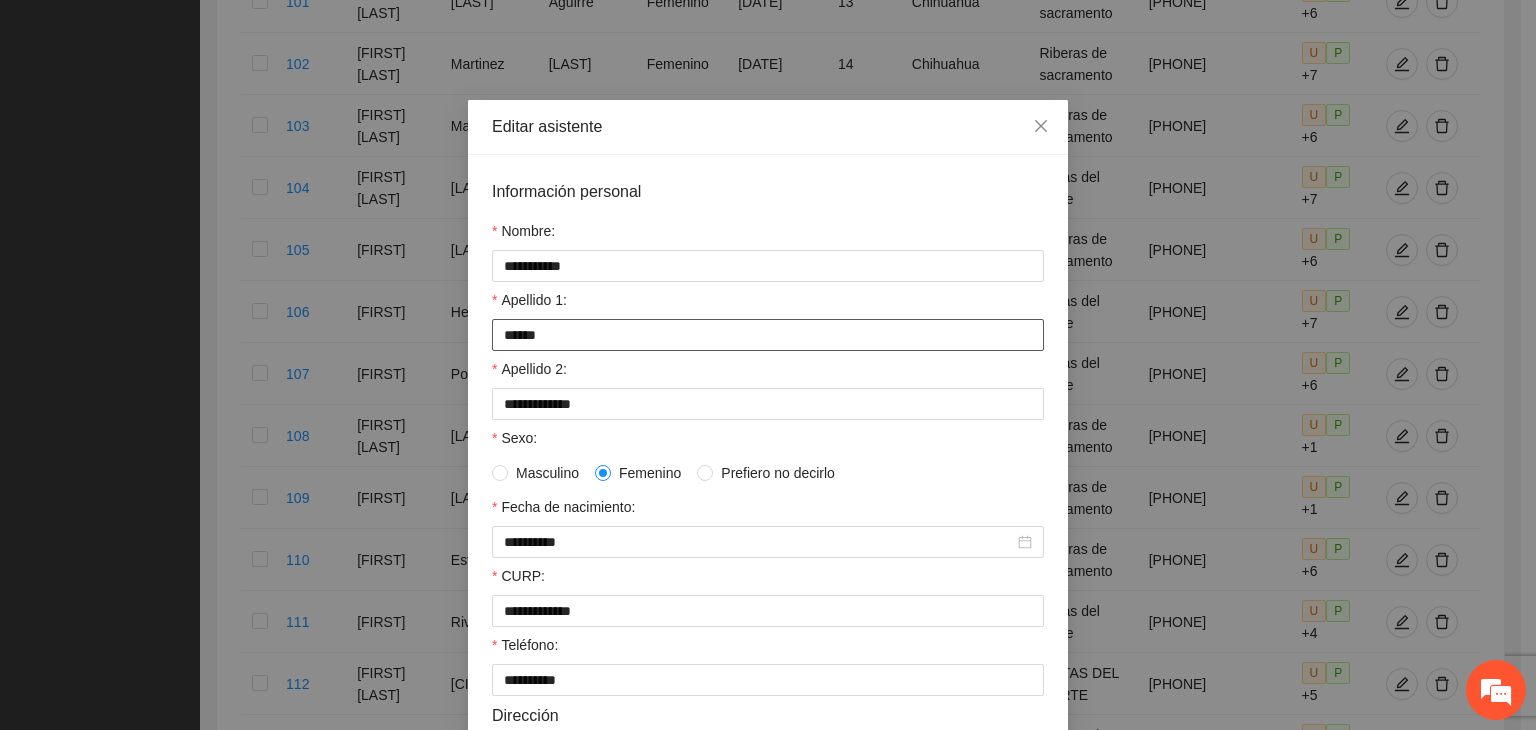 drag, startPoint x: 566, startPoint y: 341, endPoint x: 407, endPoint y: 343, distance: 159.01257 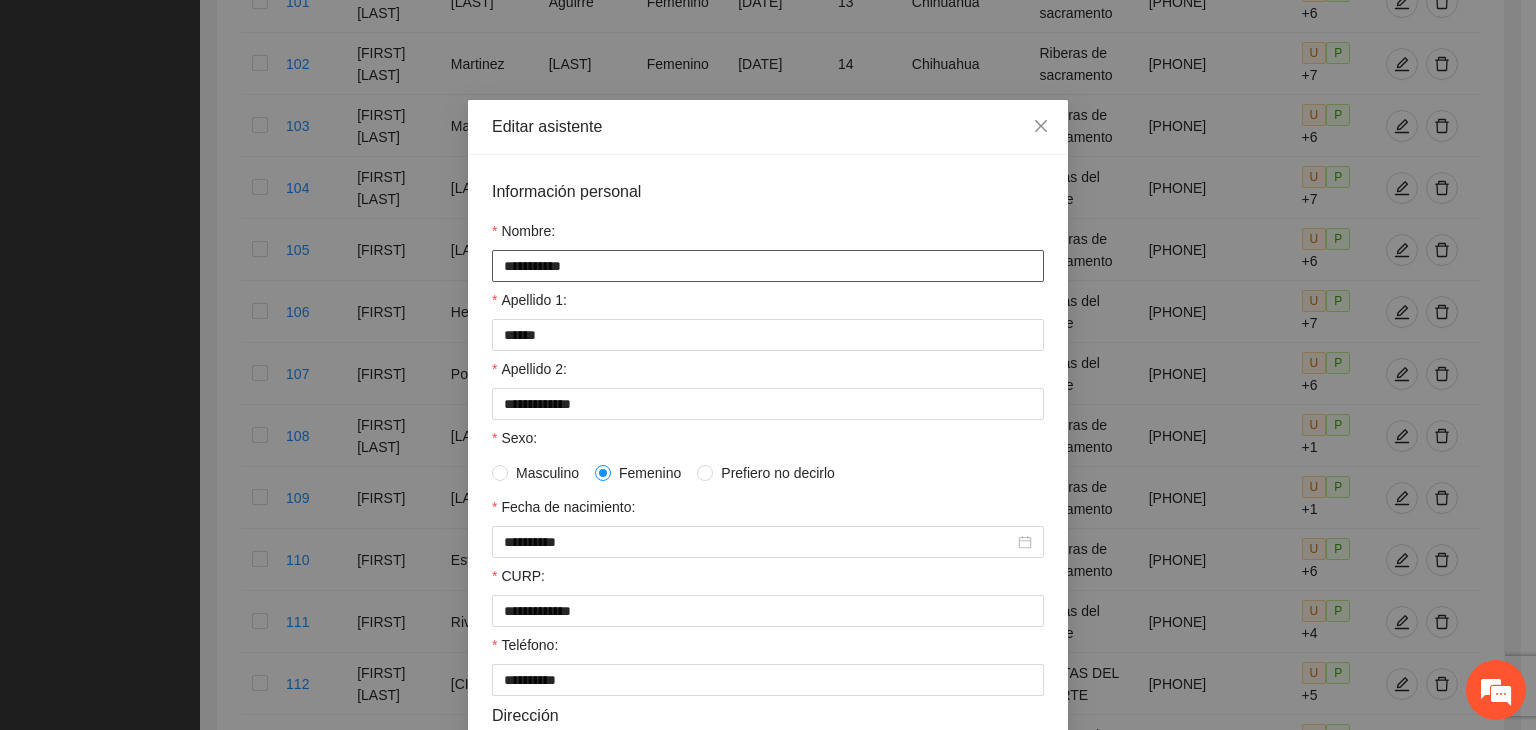 drag, startPoint x: 652, startPoint y: 263, endPoint x: 371, endPoint y: 271, distance: 281.11386 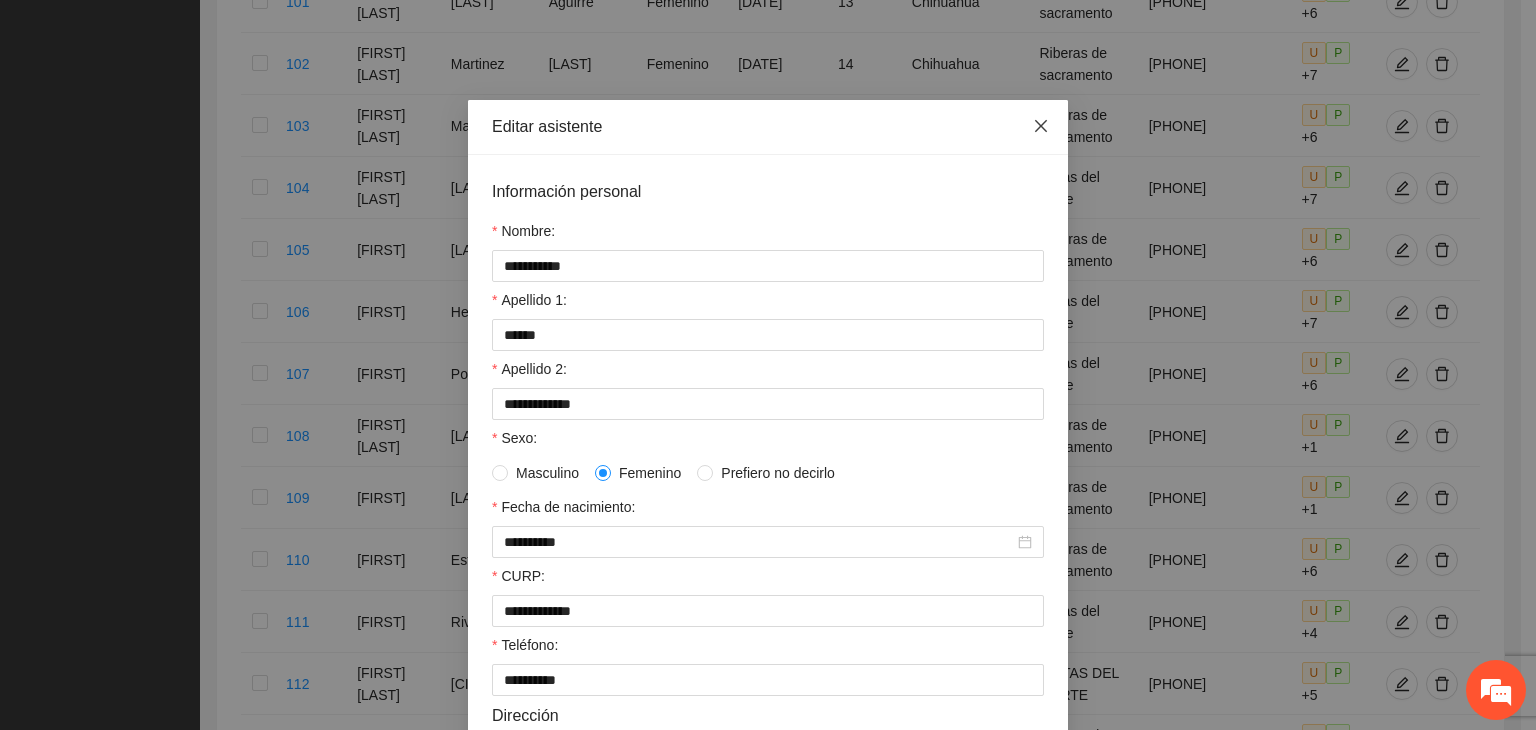 click 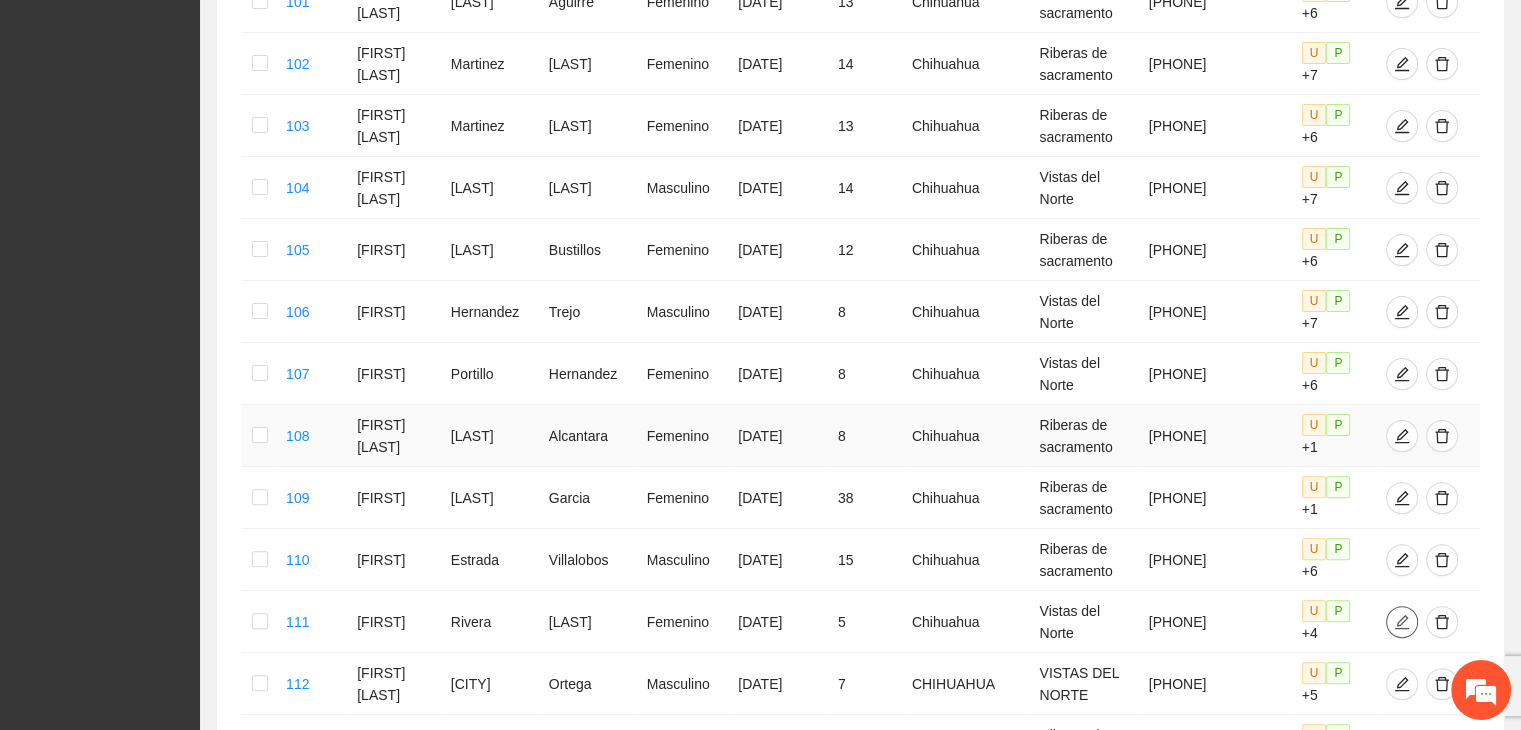 type 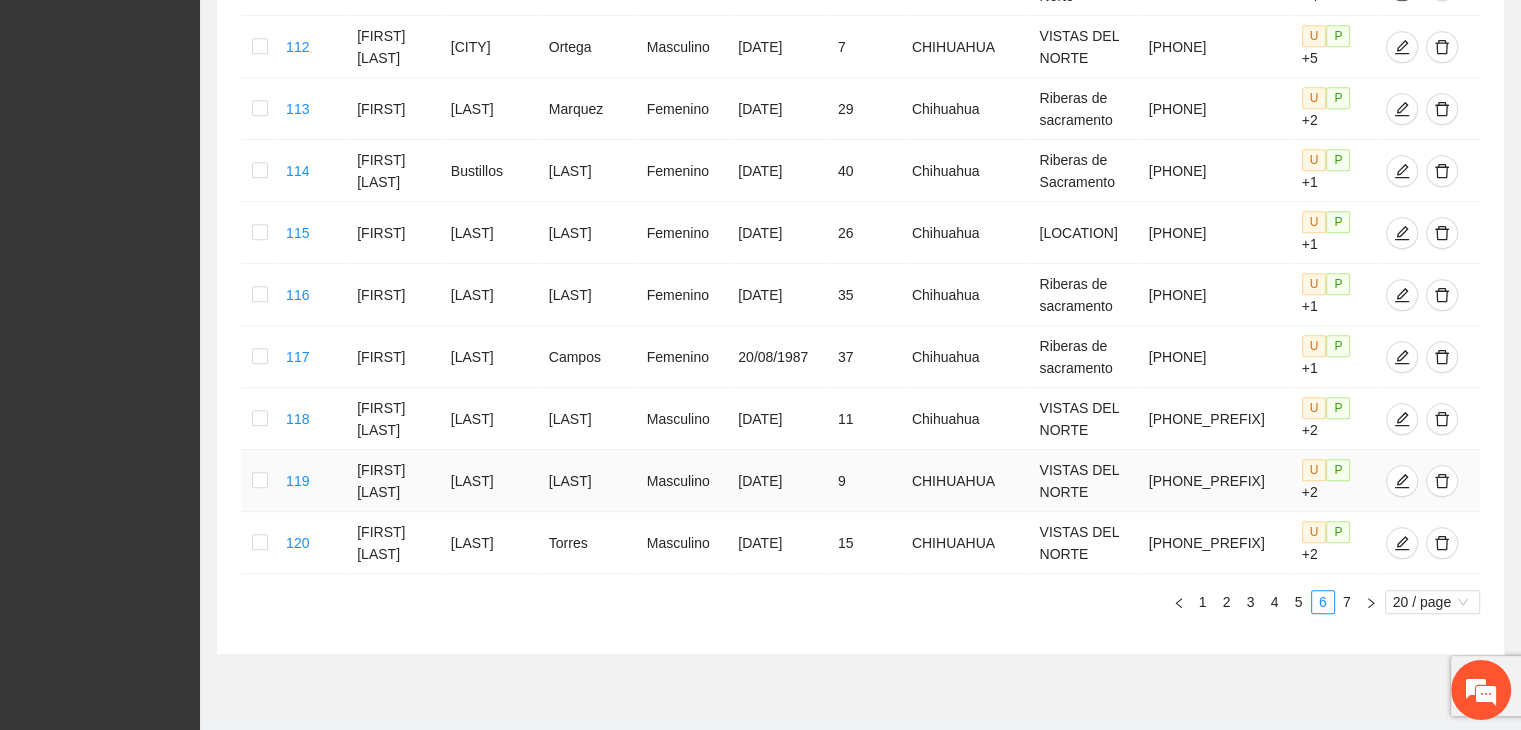 scroll, scrollTop: 1124, scrollLeft: 0, axis: vertical 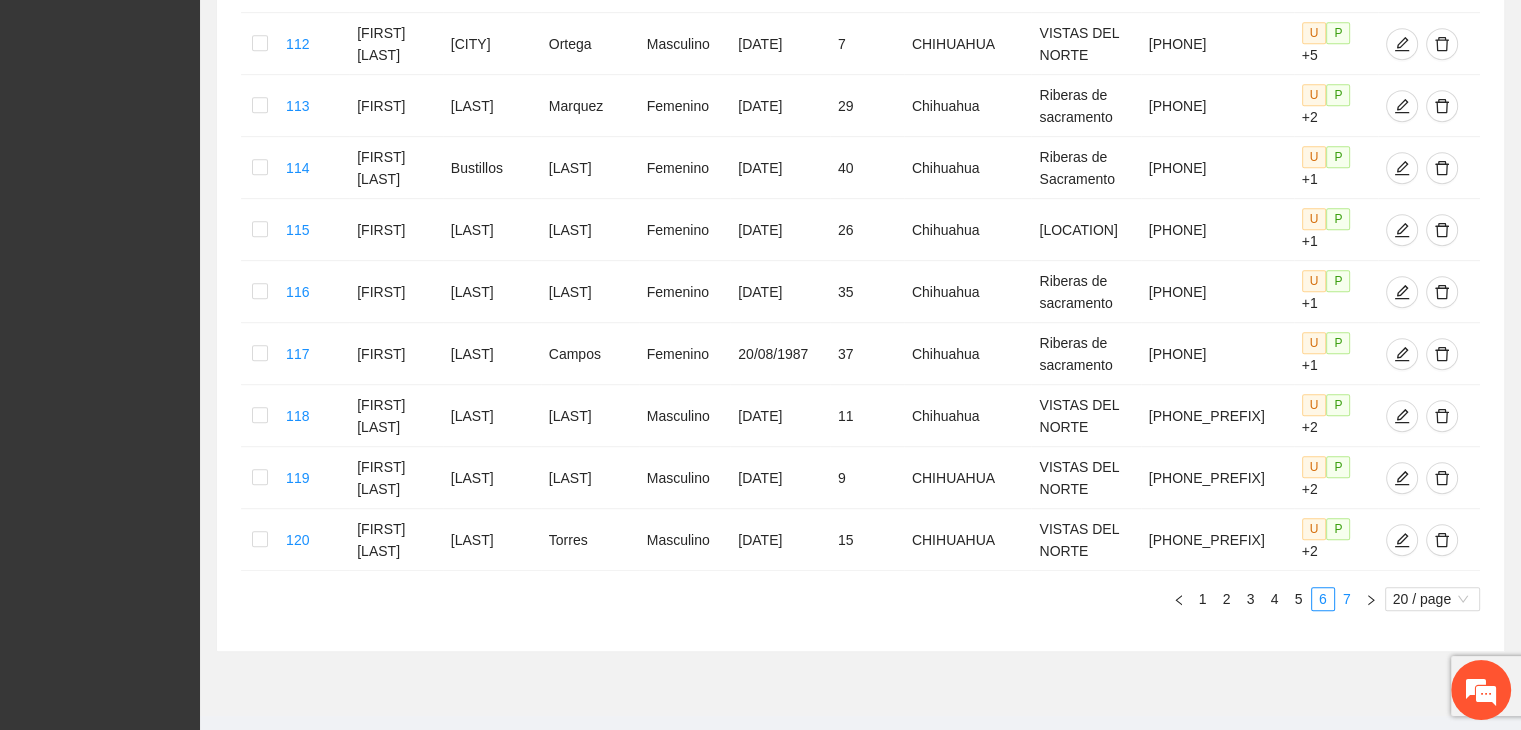 click on "7" at bounding box center [1347, 599] 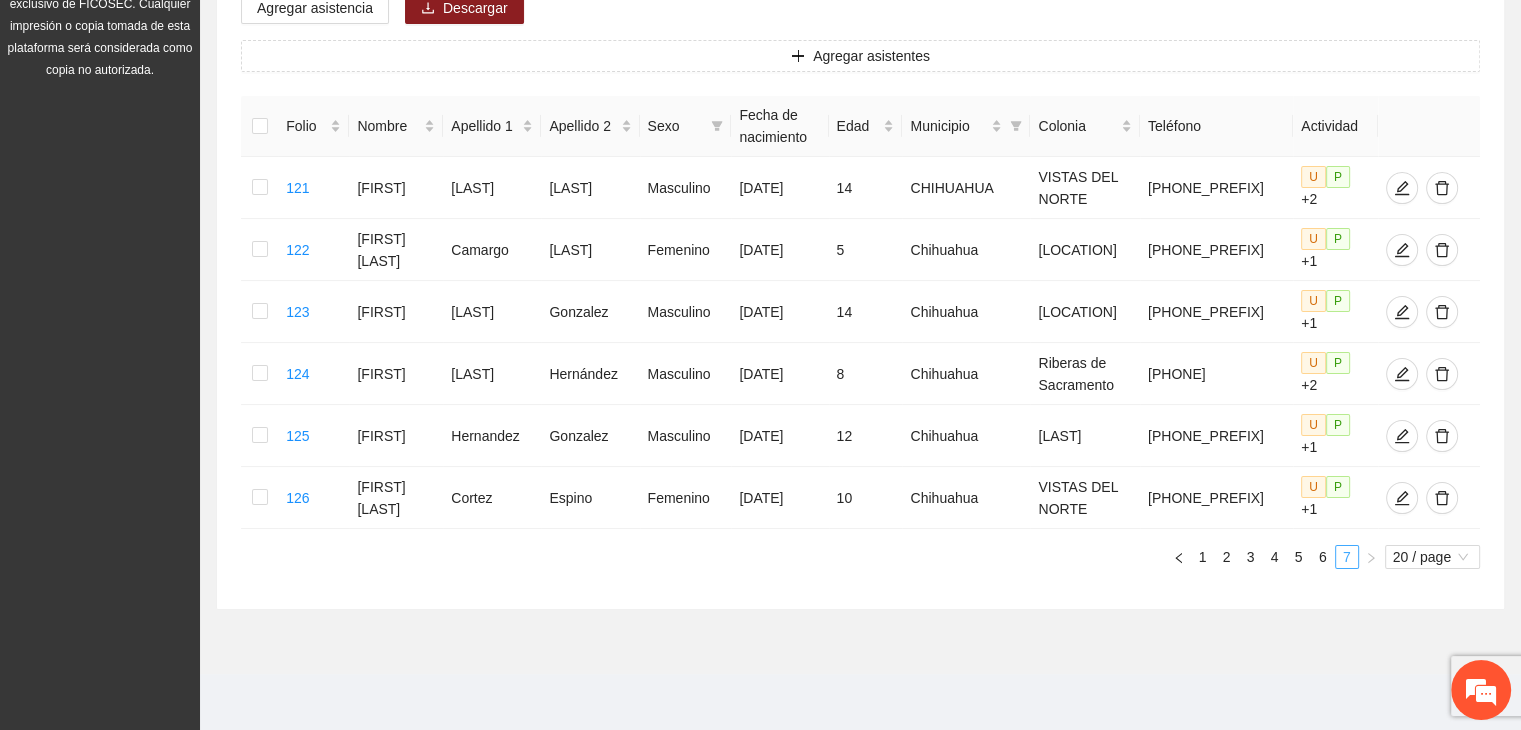 scroll, scrollTop: 290, scrollLeft: 0, axis: vertical 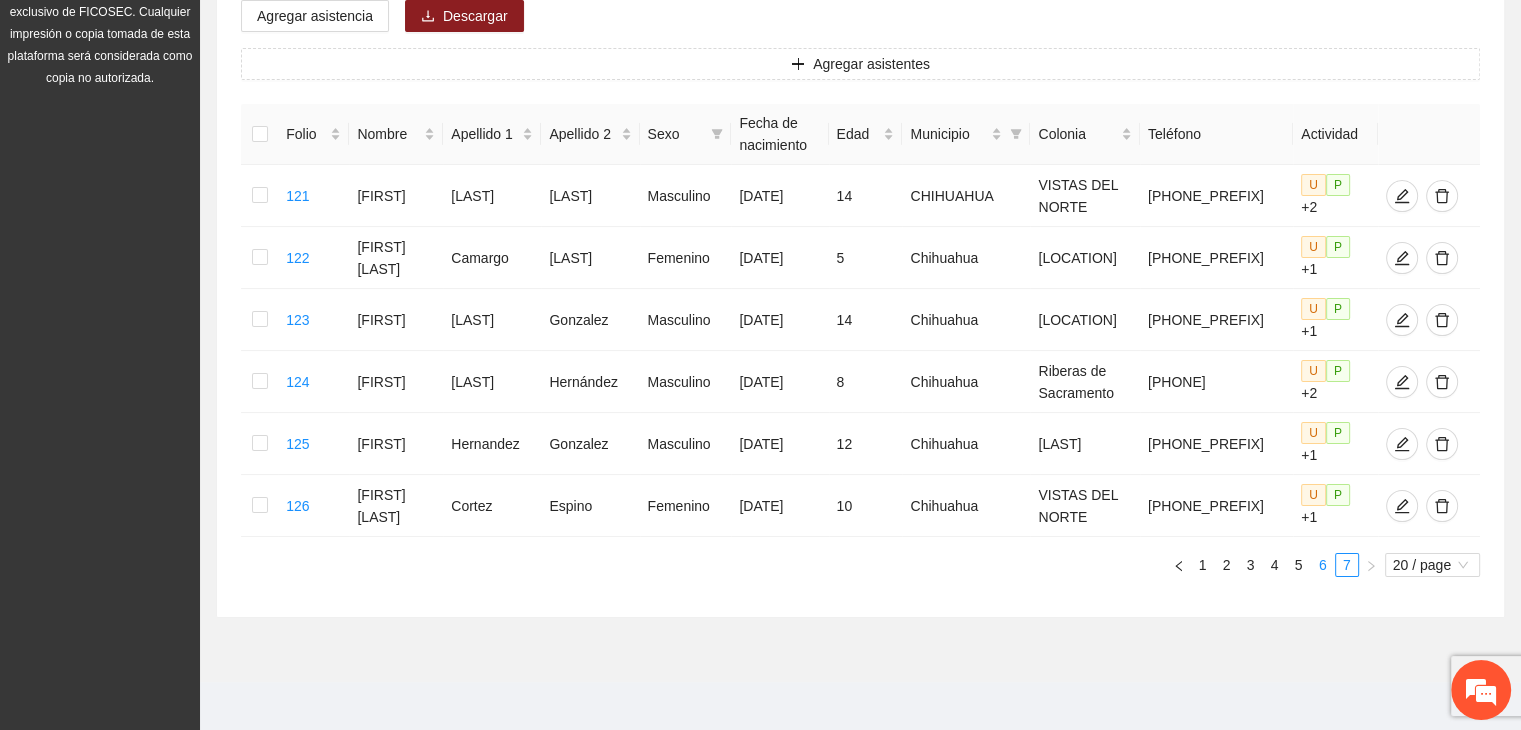 click on "6" at bounding box center (1323, 565) 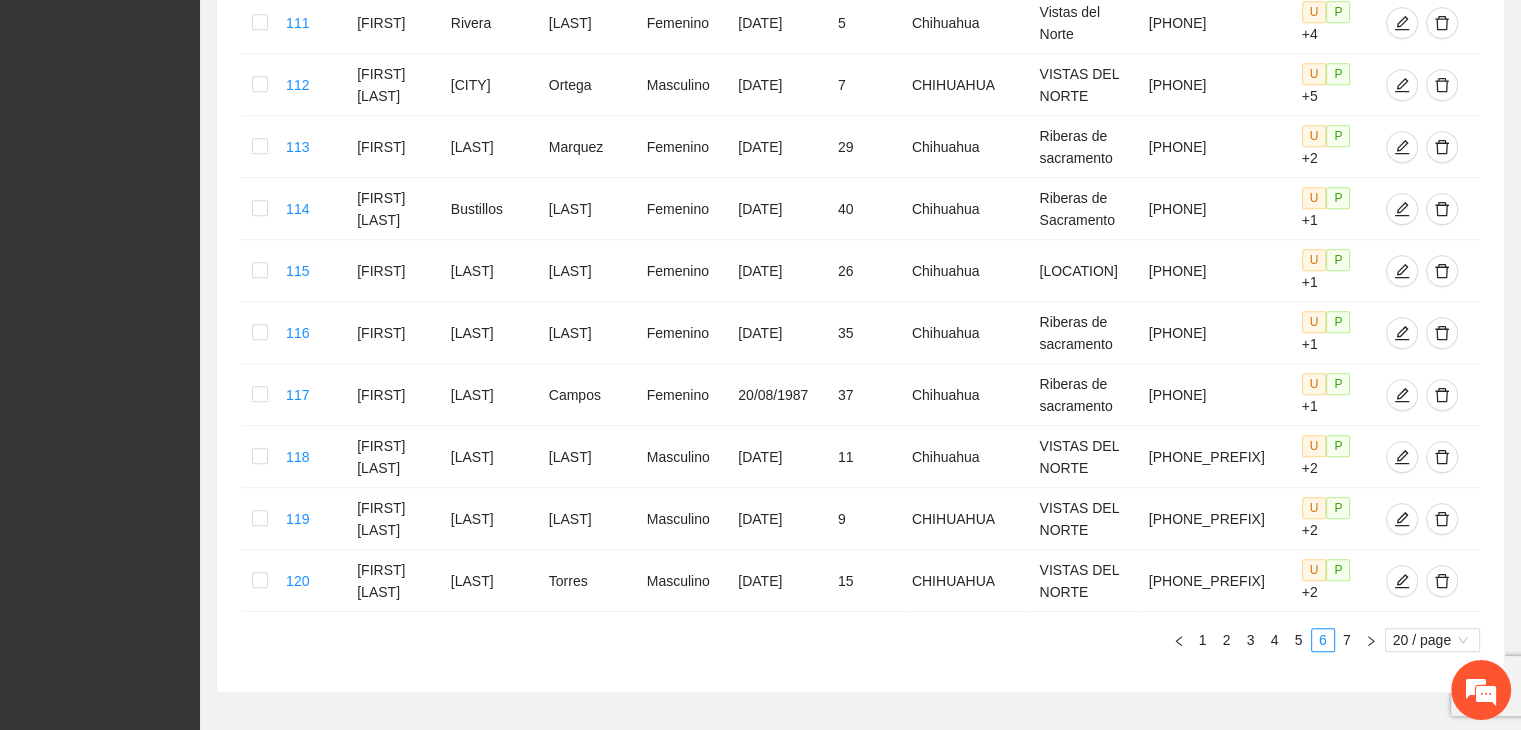 scroll, scrollTop: 1141, scrollLeft: 0, axis: vertical 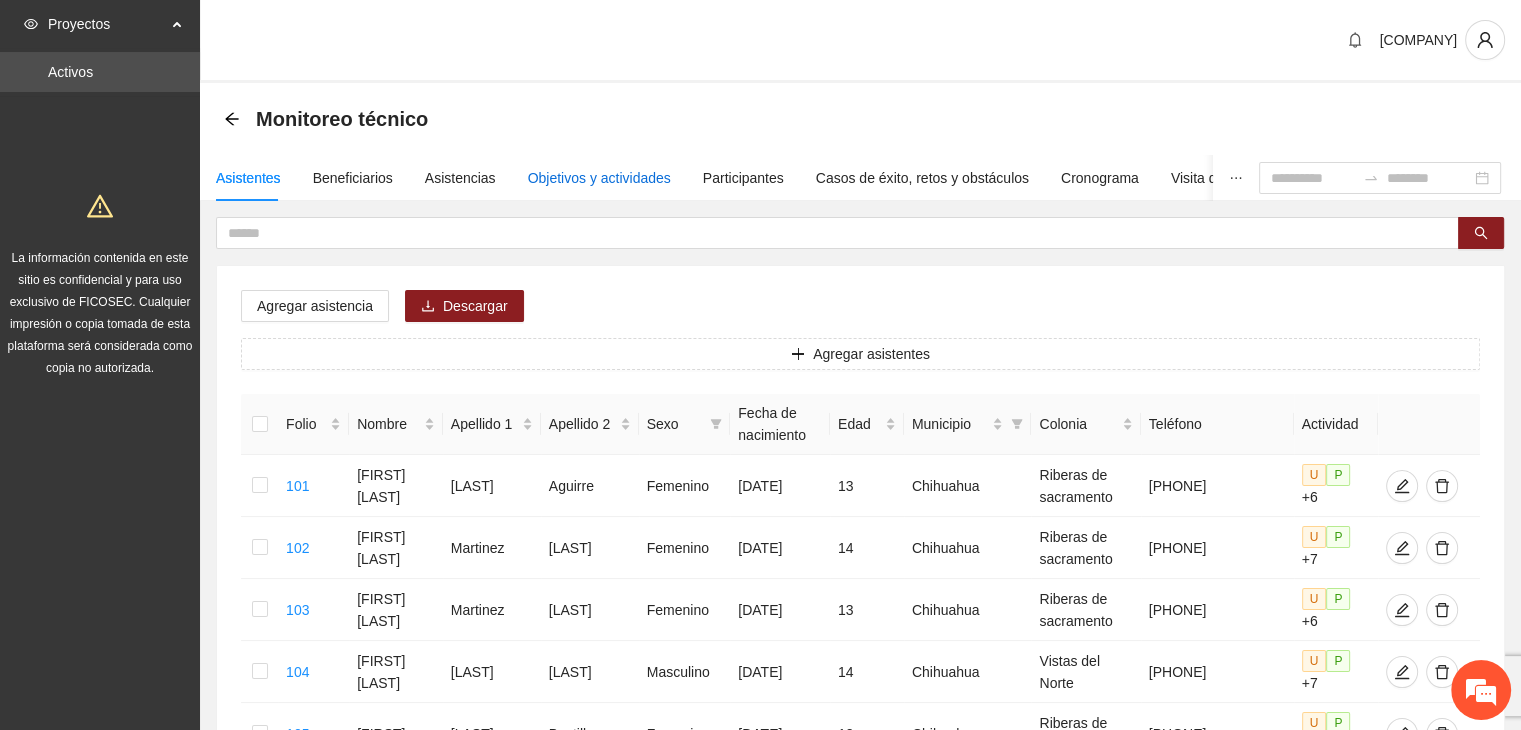 click on "Objetivos y actividades" at bounding box center [599, 178] 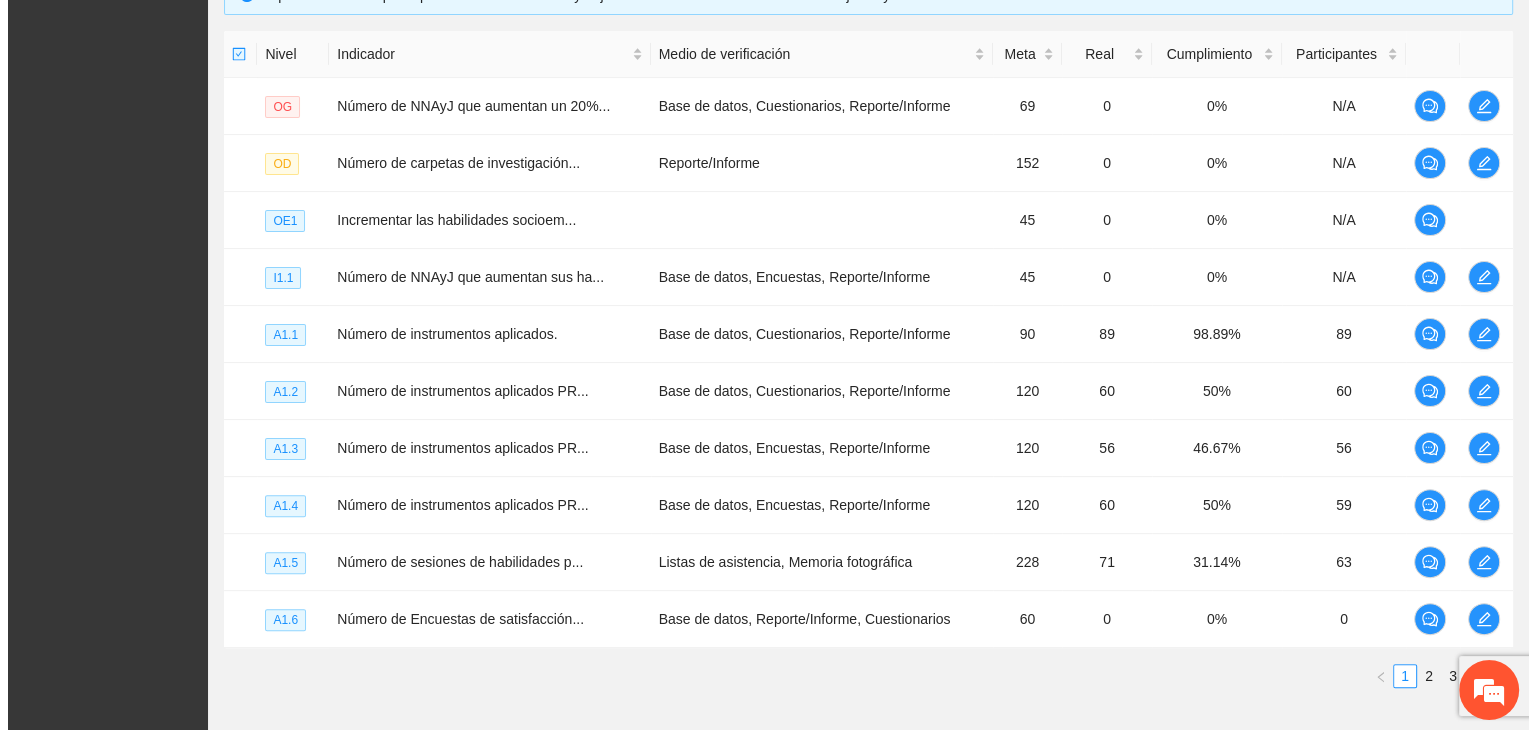 scroll, scrollTop: 472, scrollLeft: 0, axis: vertical 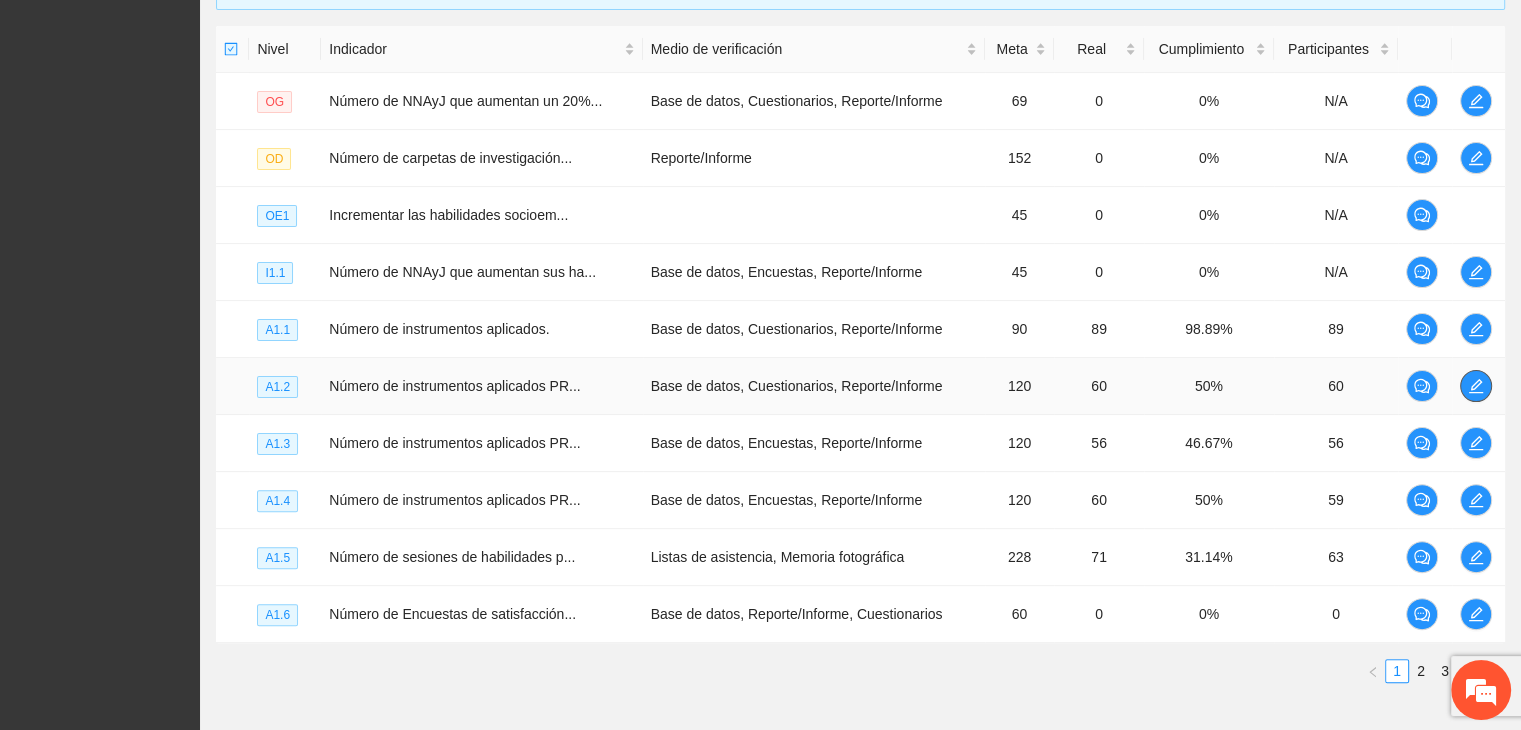 click at bounding box center (1476, 386) 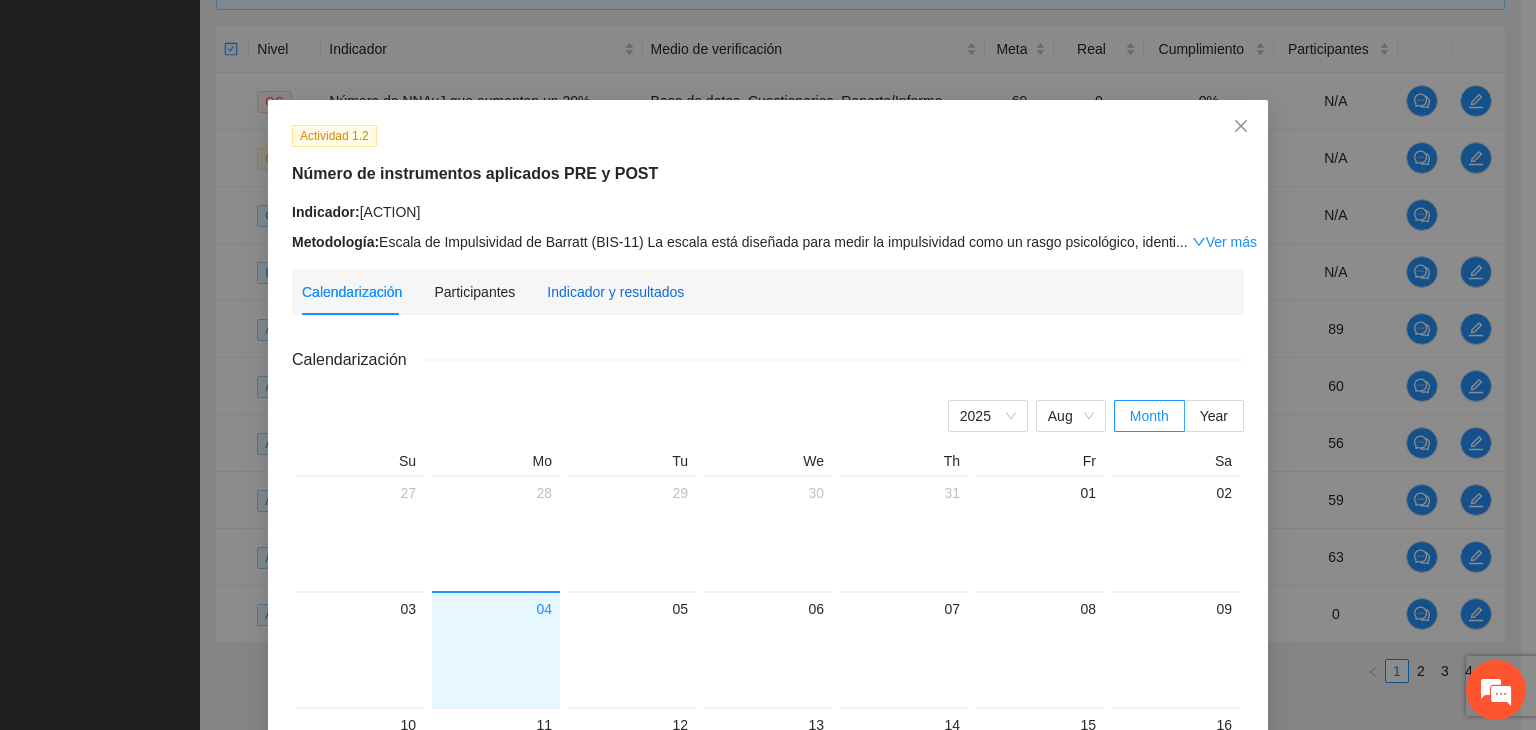 click on "Indicador y resultados" at bounding box center (615, 292) 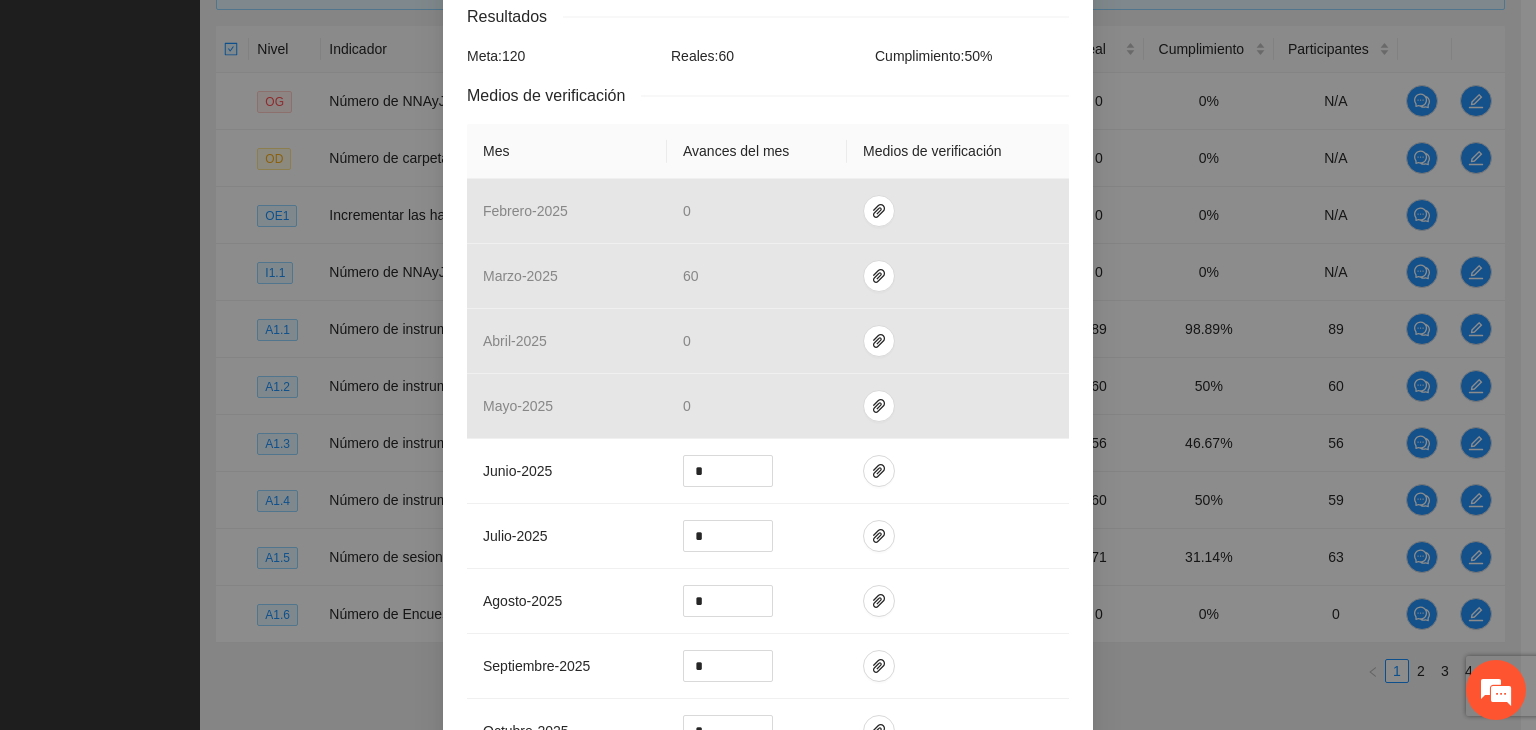 scroll, scrollTop: 356, scrollLeft: 0, axis: vertical 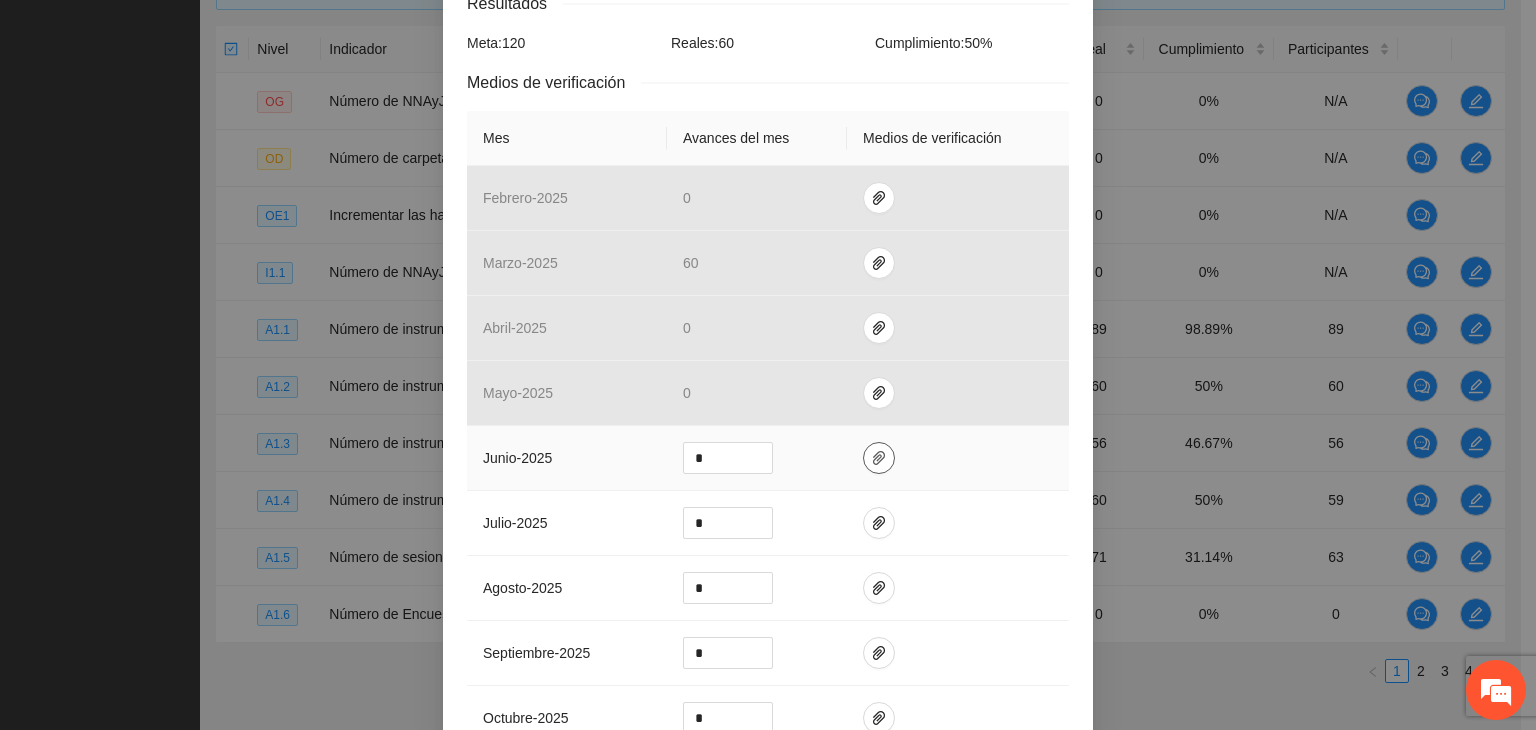 click 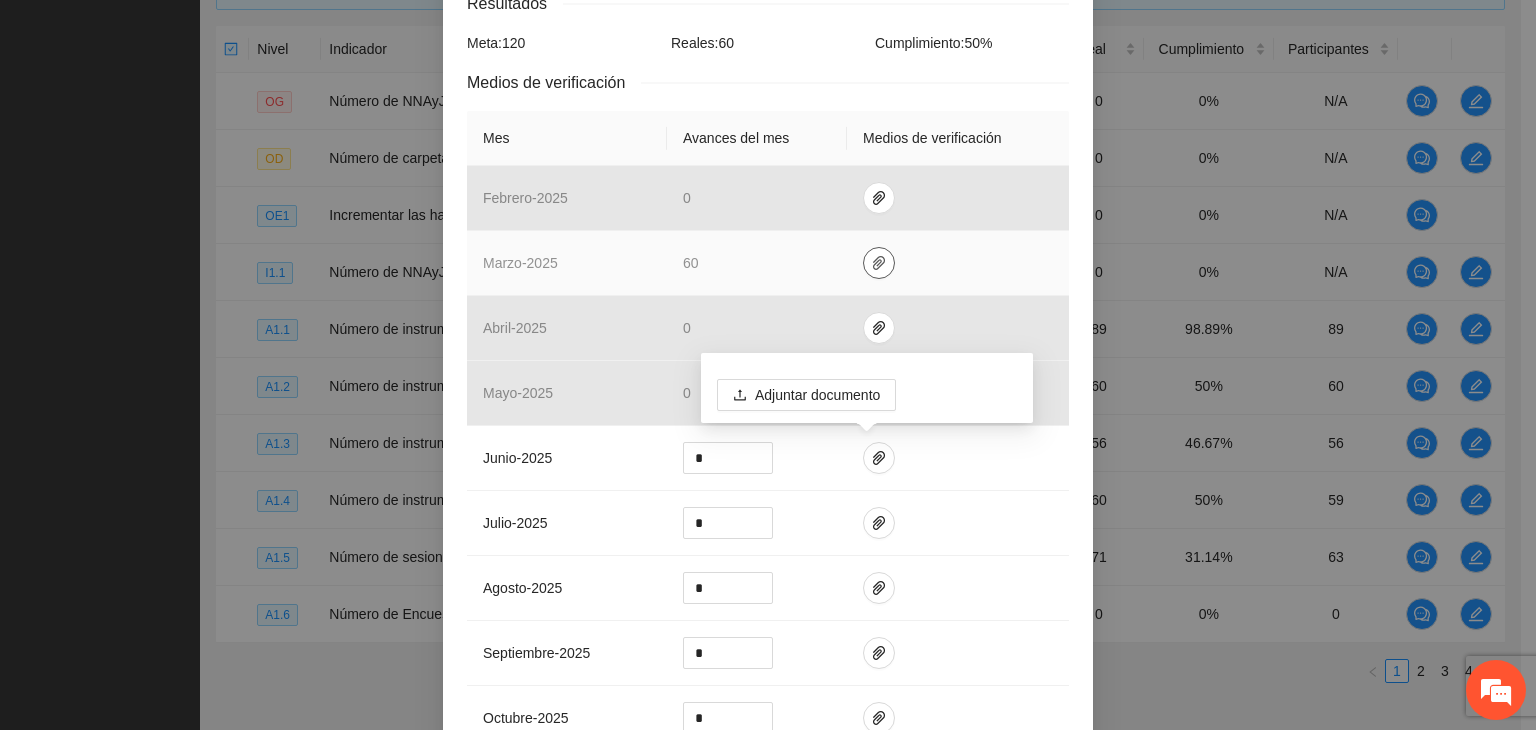 click at bounding box center (879, 263) 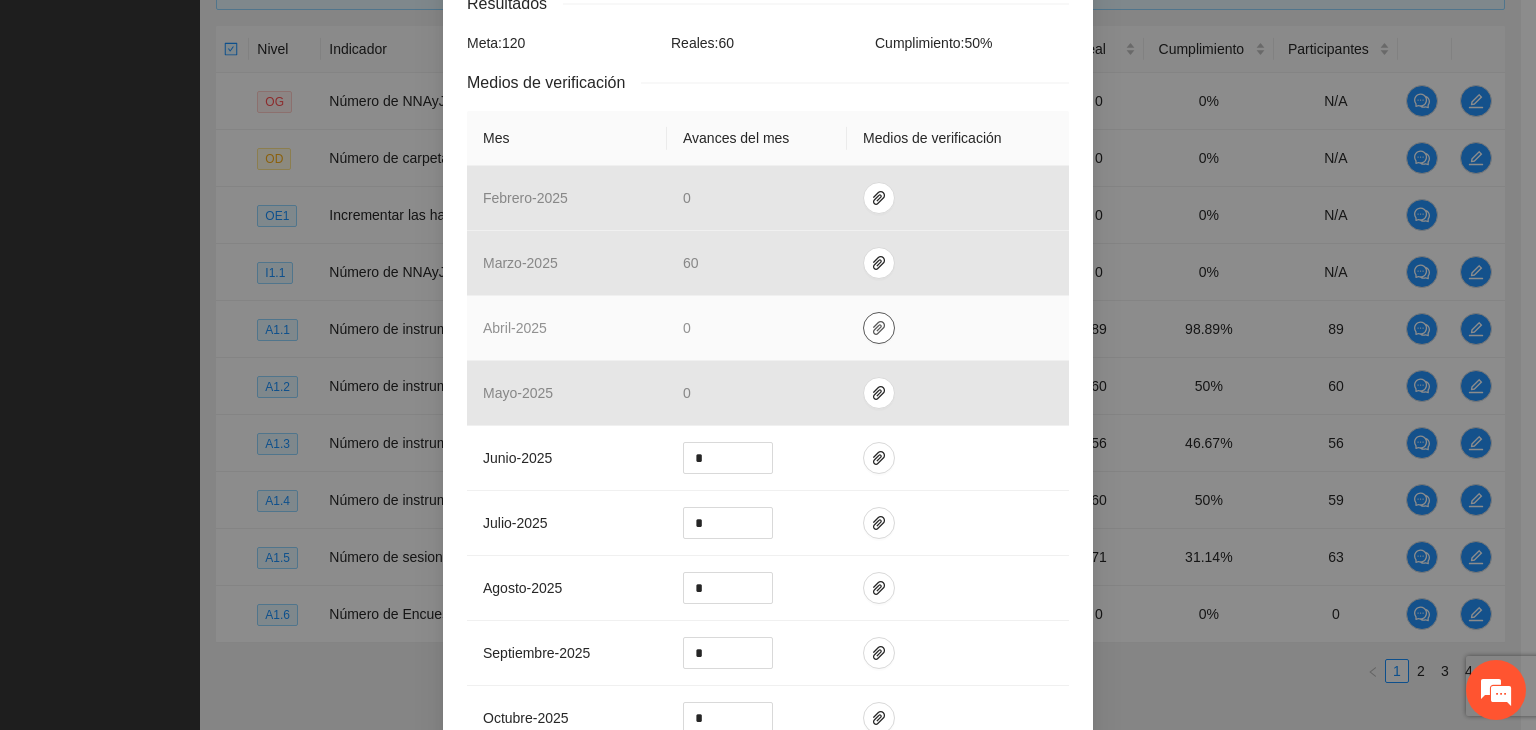 click at bounding box center (879, 328) 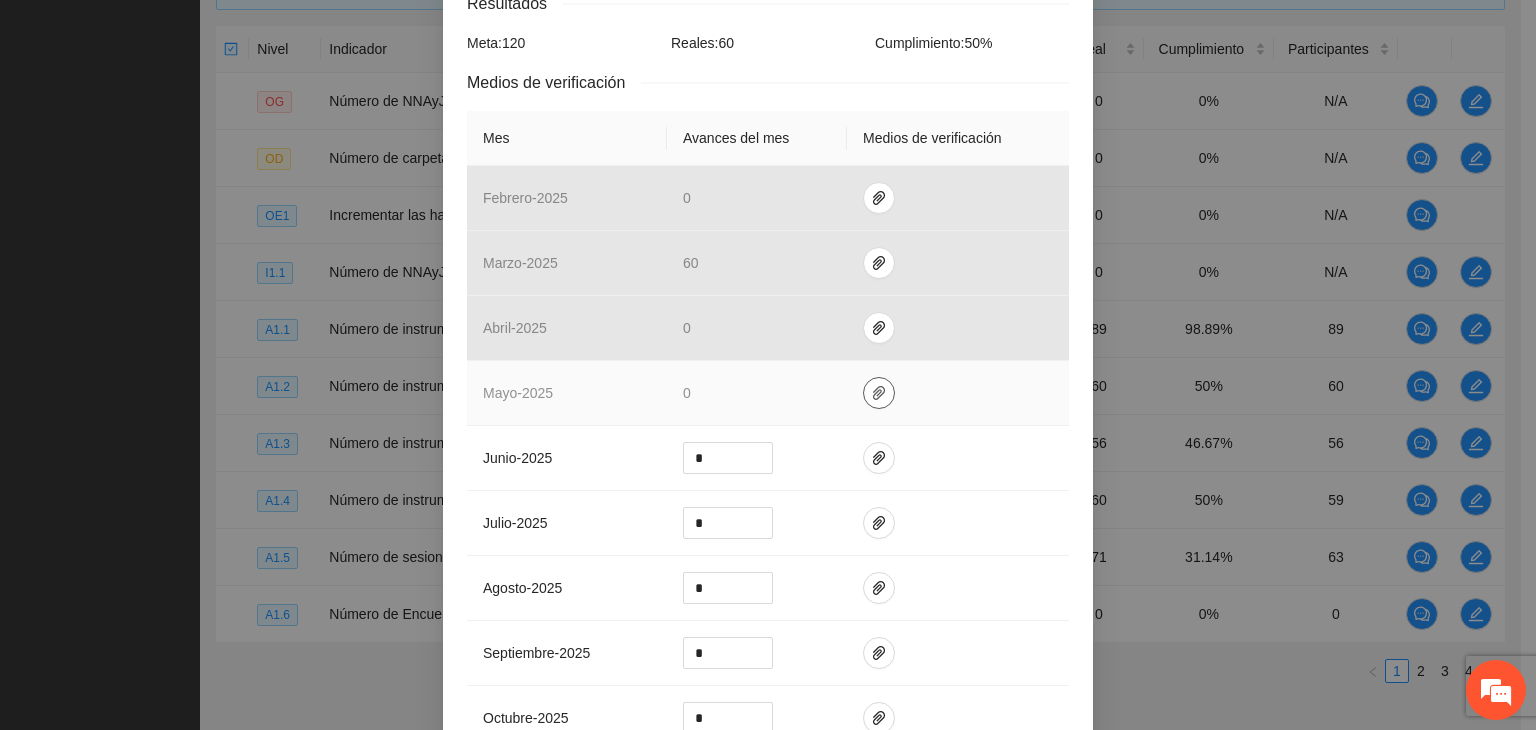 click 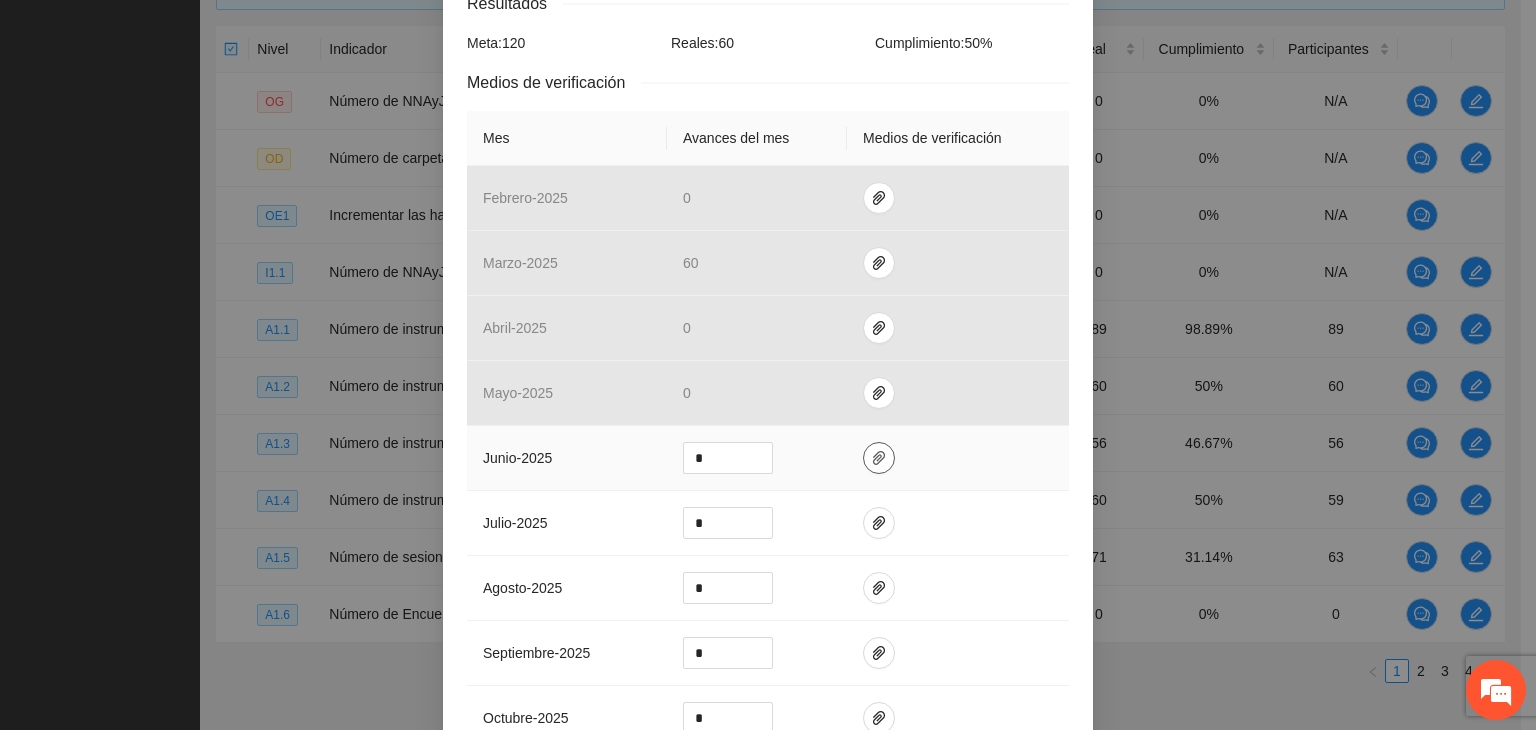 click 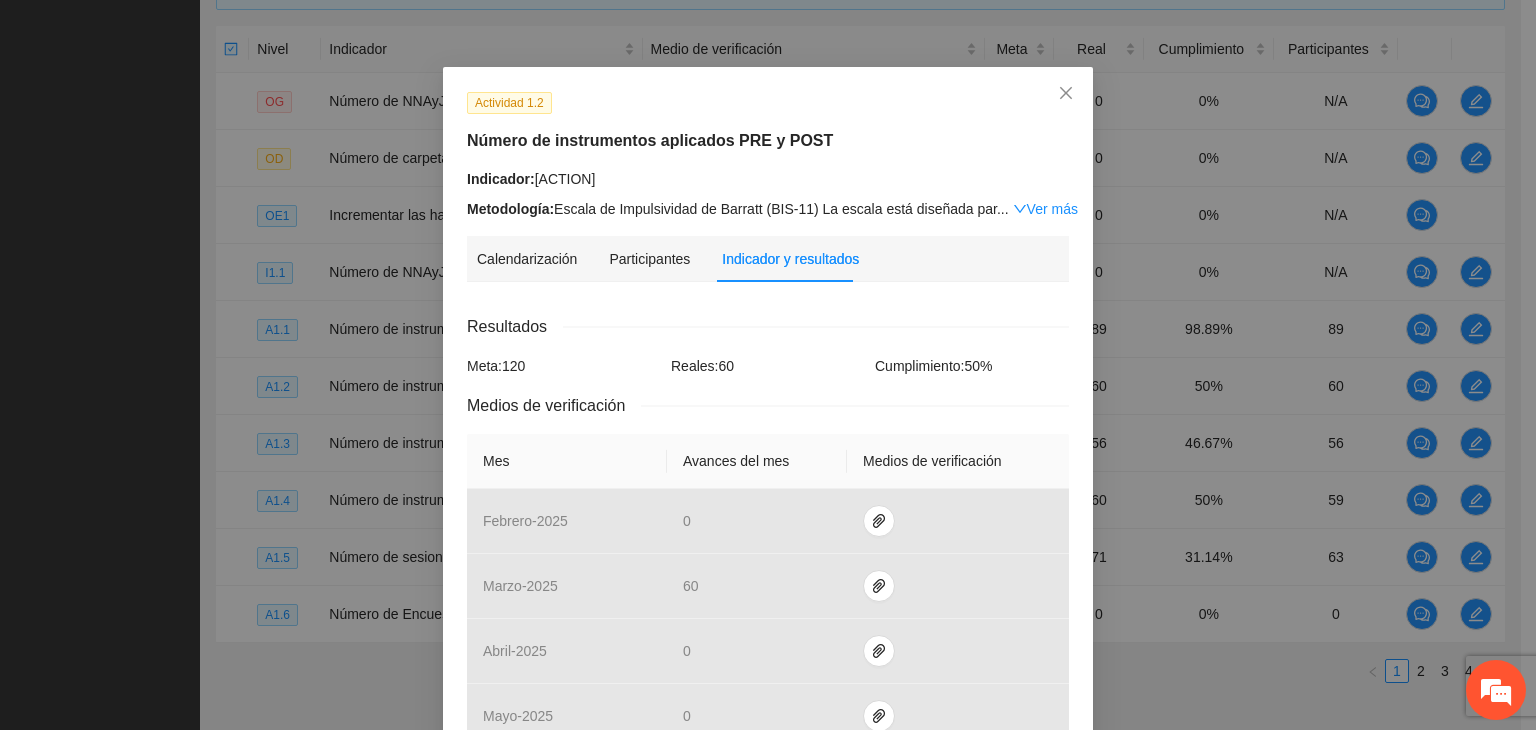 scroll, scrollTop: 9, scrollLeft: 0, axis: vertical 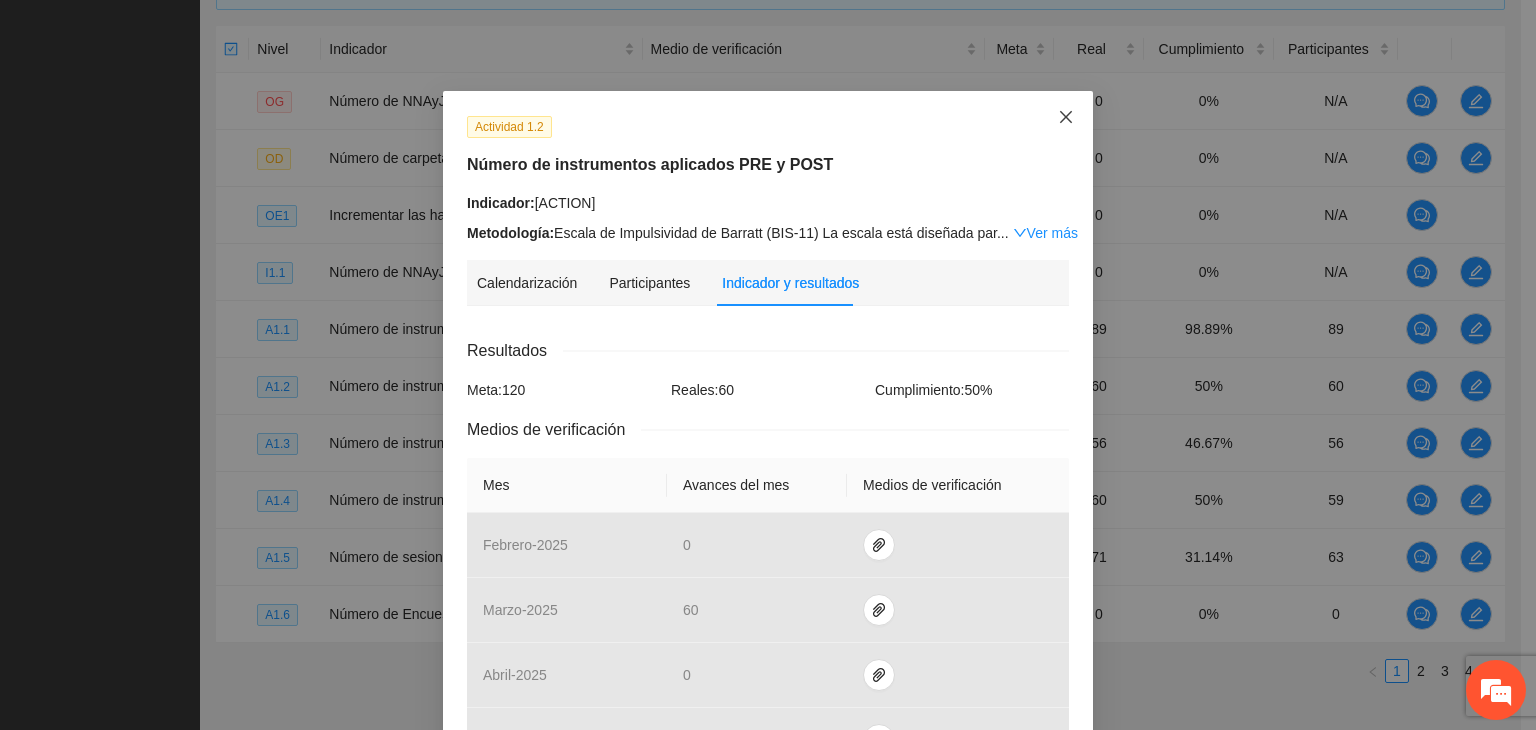 click 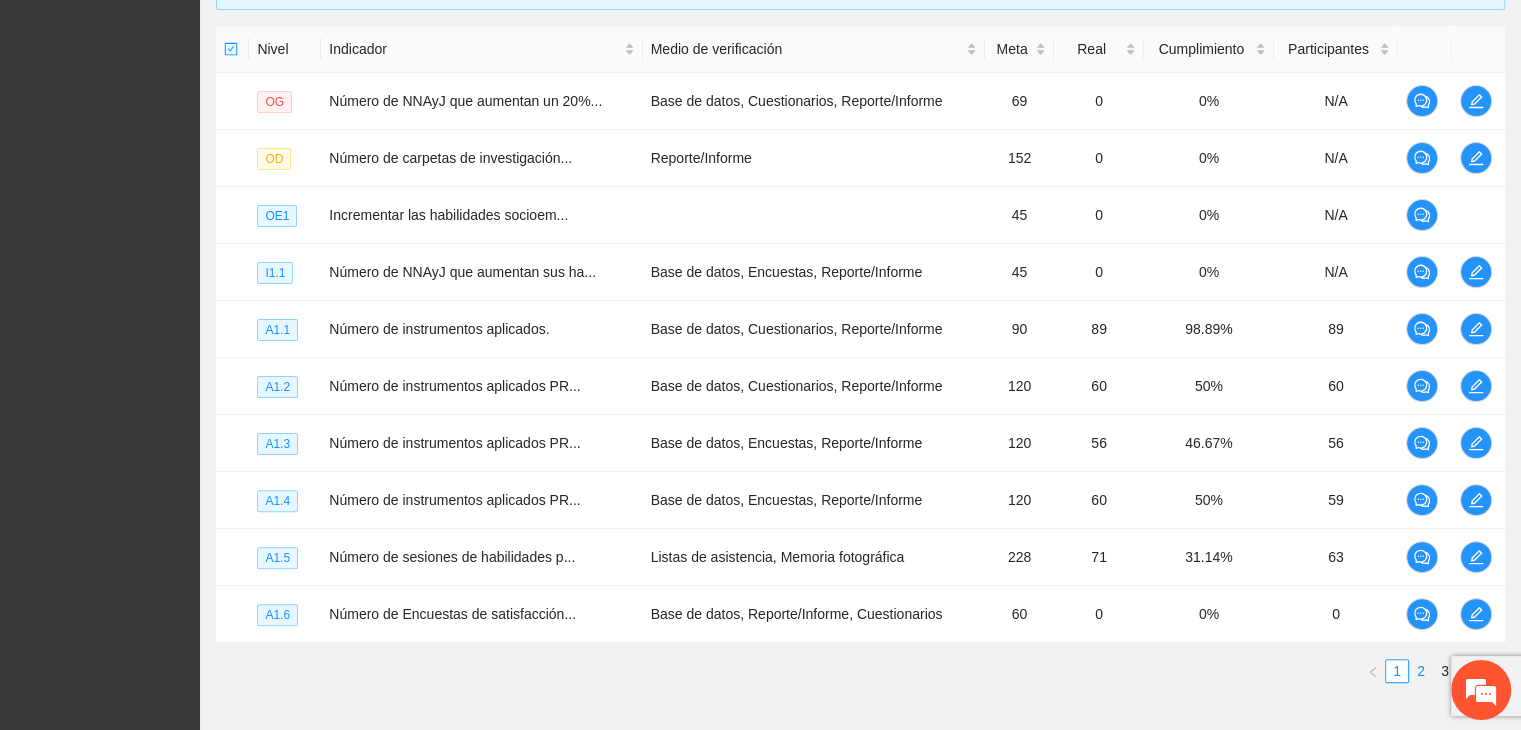 click on "2" at bounding box center (1421, 671) 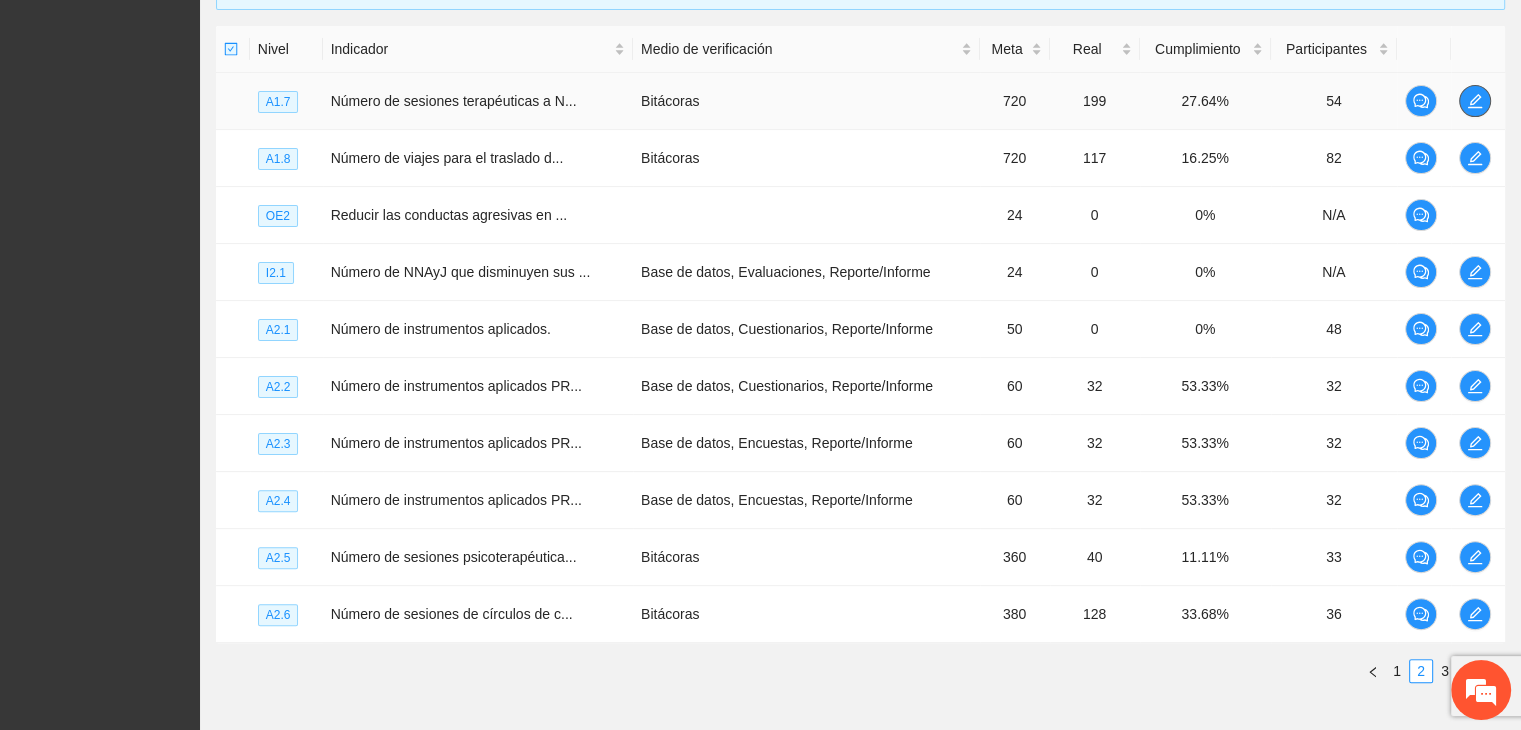 click at bounding box center [1475, 101] 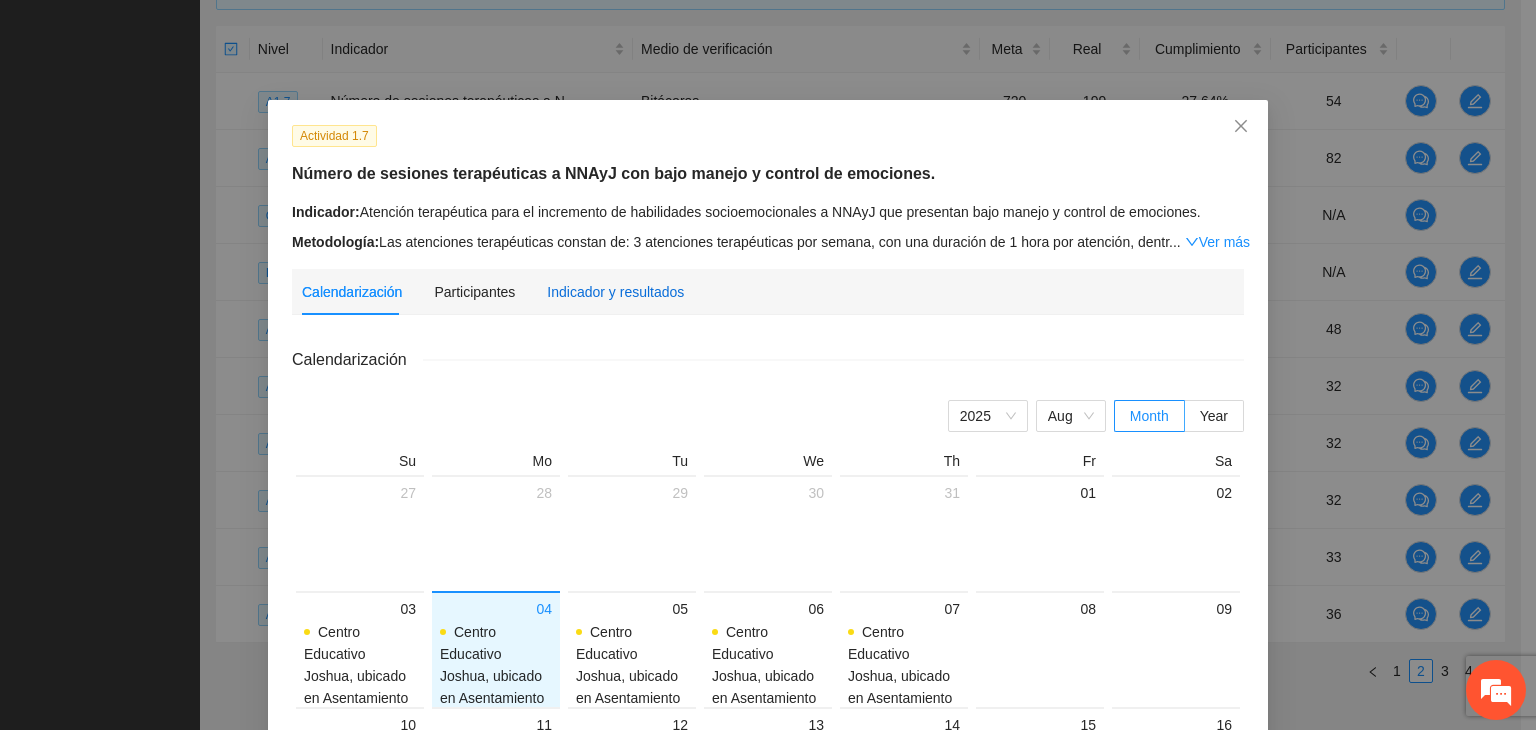click on "Indicador y resultados" at bounding box center [615, 292] 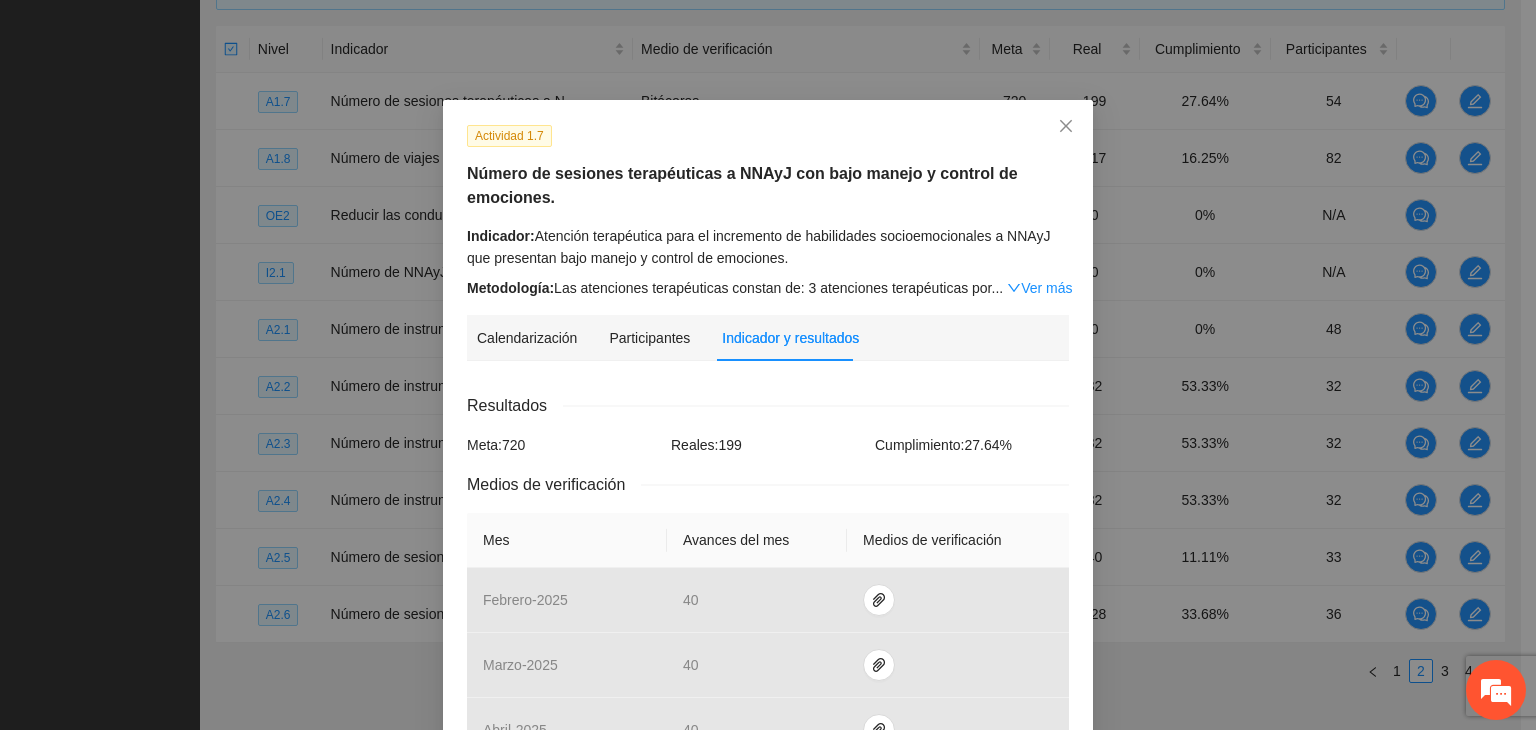 scroll, scrollTop: 638, scrollLeft: 0, axis: vertical 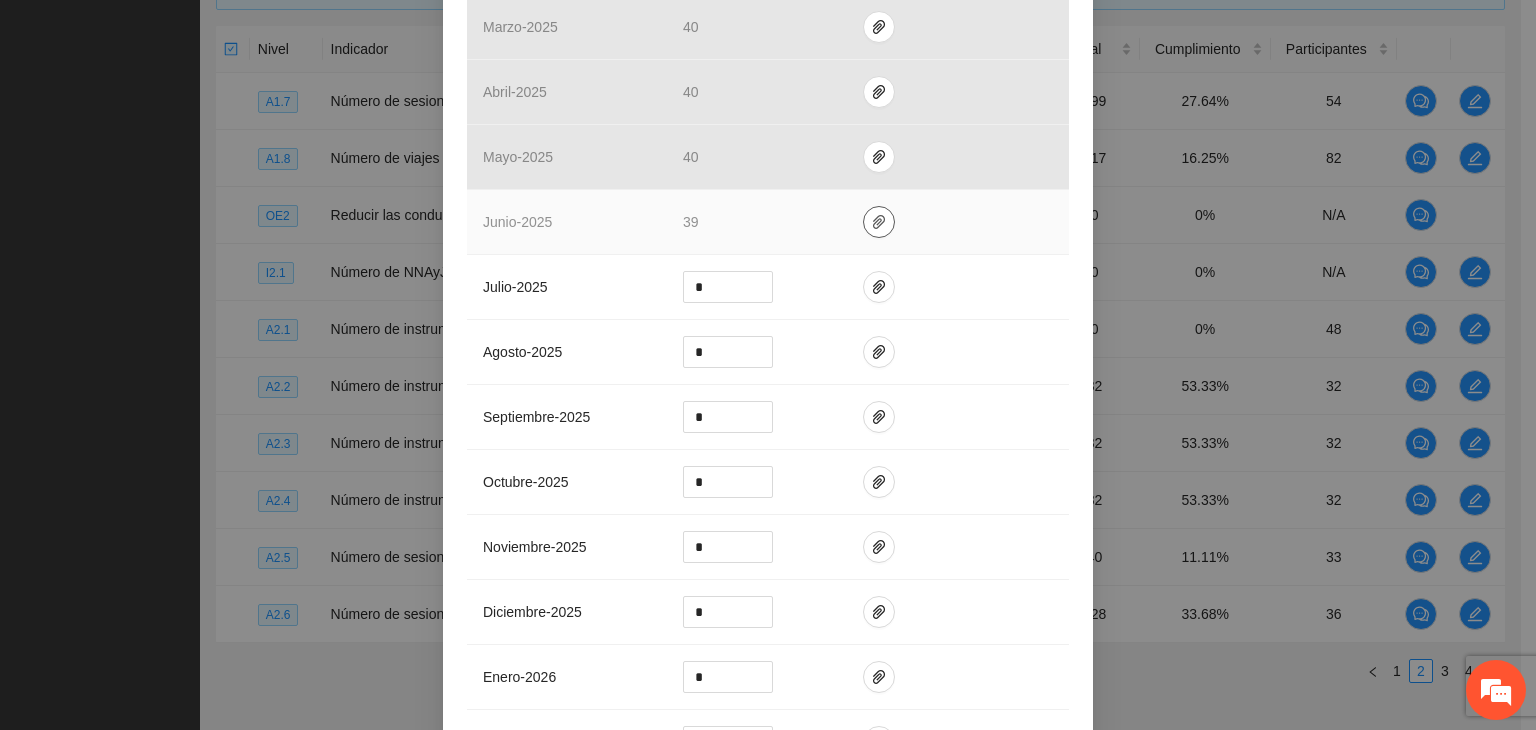 click 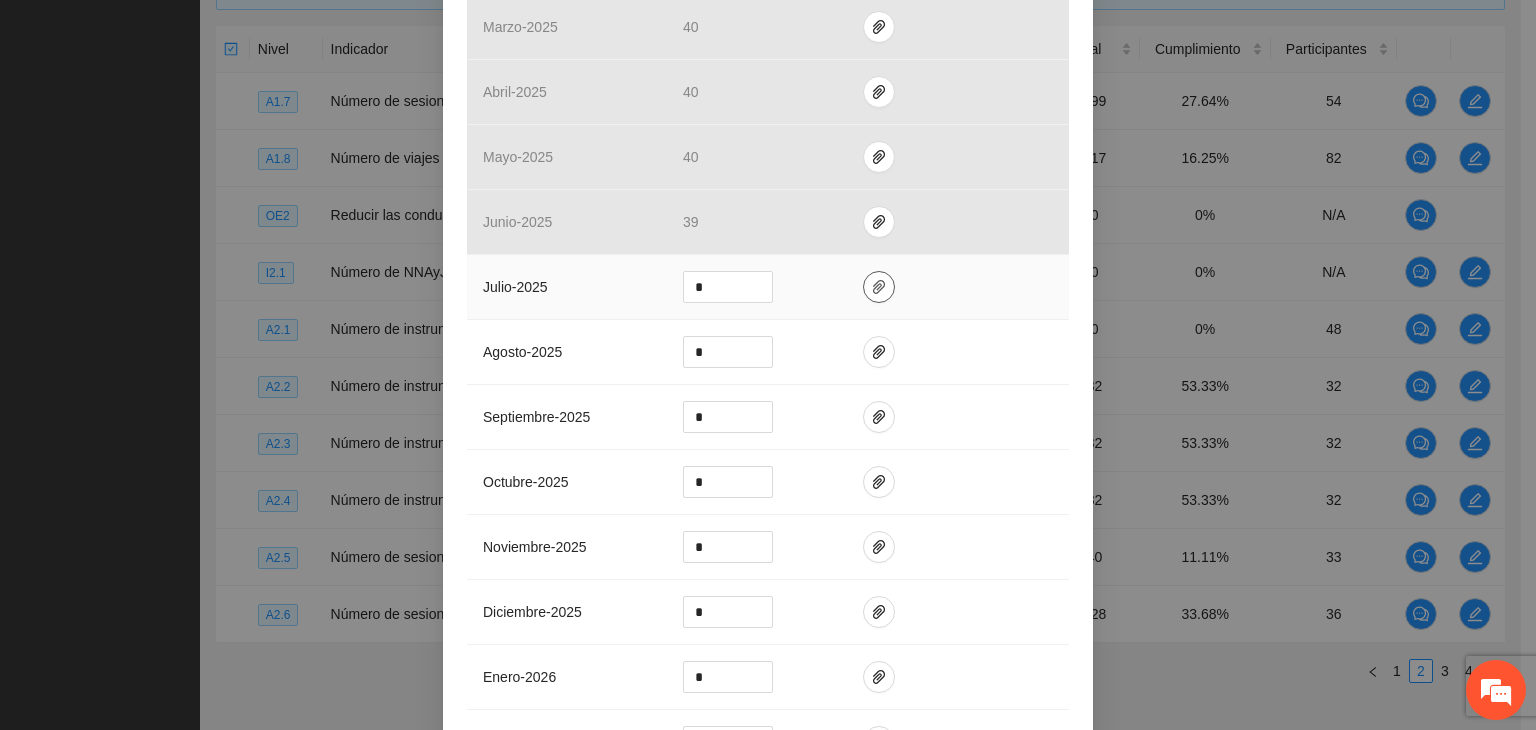 click 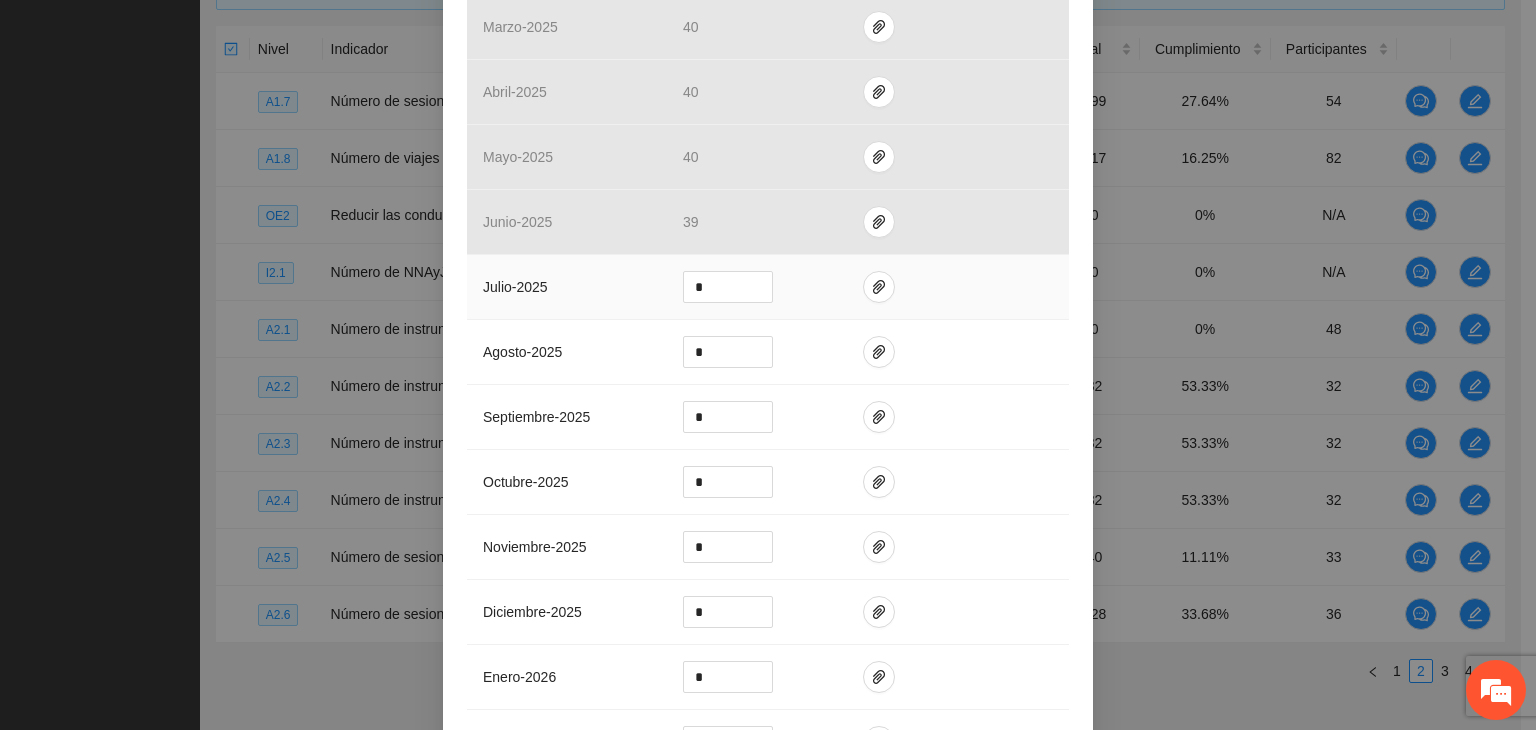 click on "*" at bounding box center (757, 287) 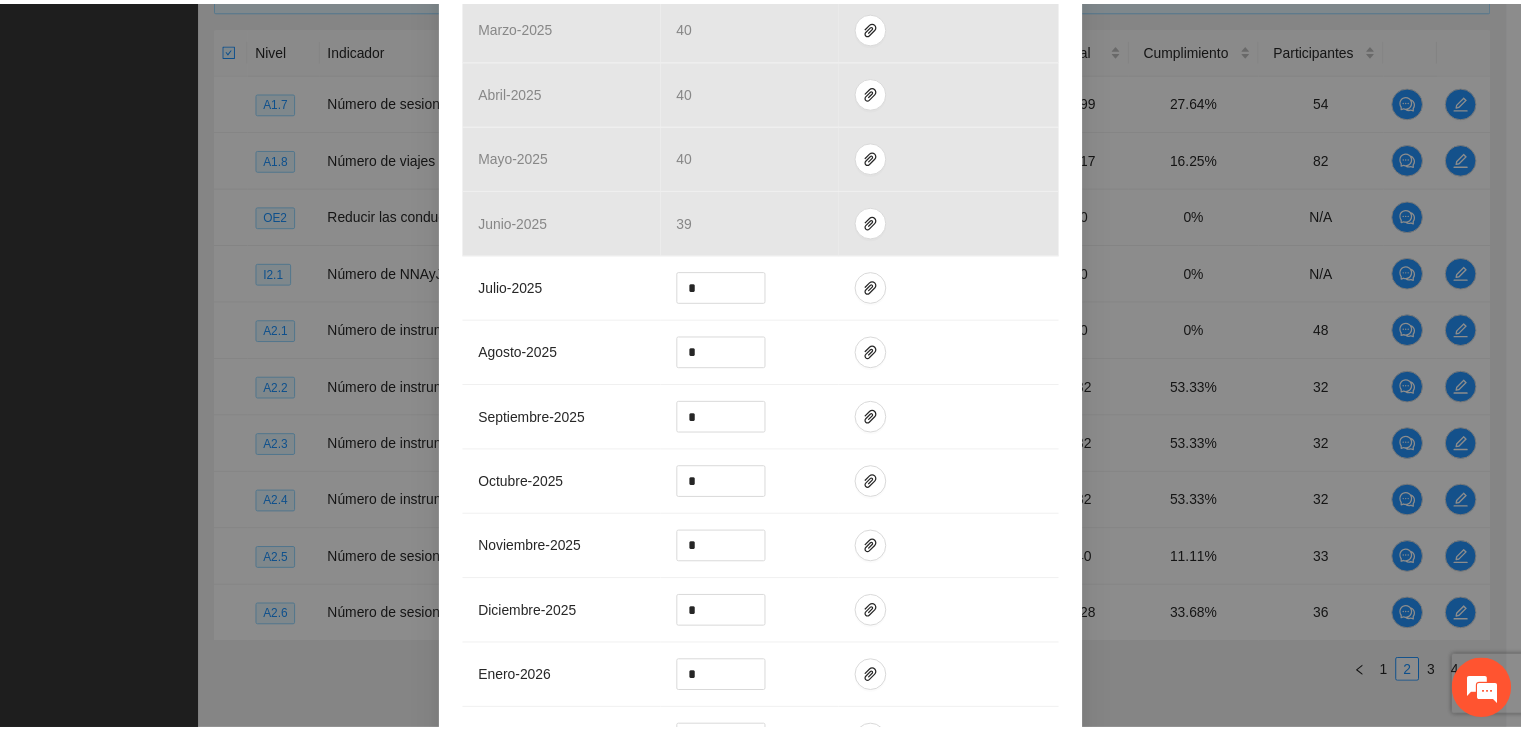scroll, scrollTop: 0, scrollLeft: 0, axis: both 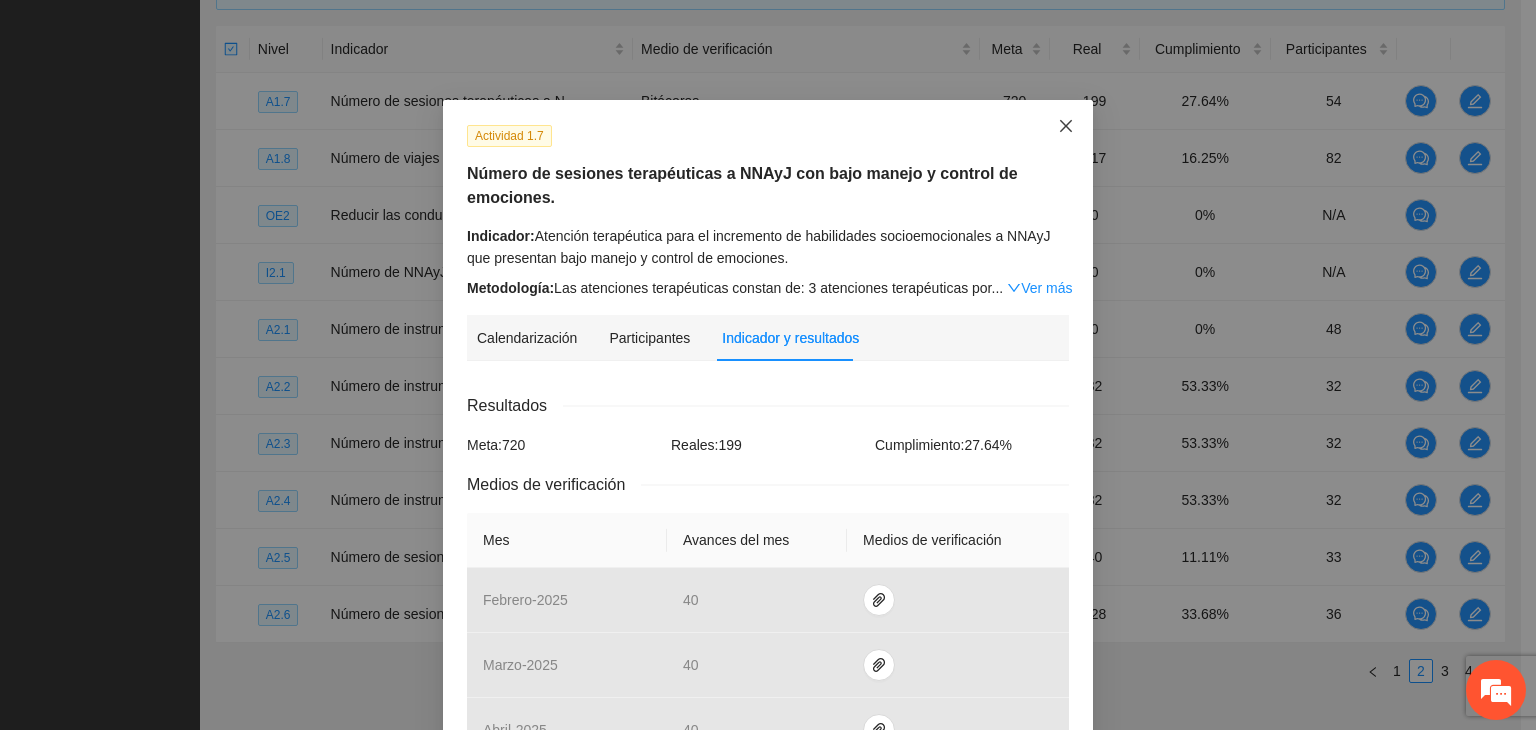 click 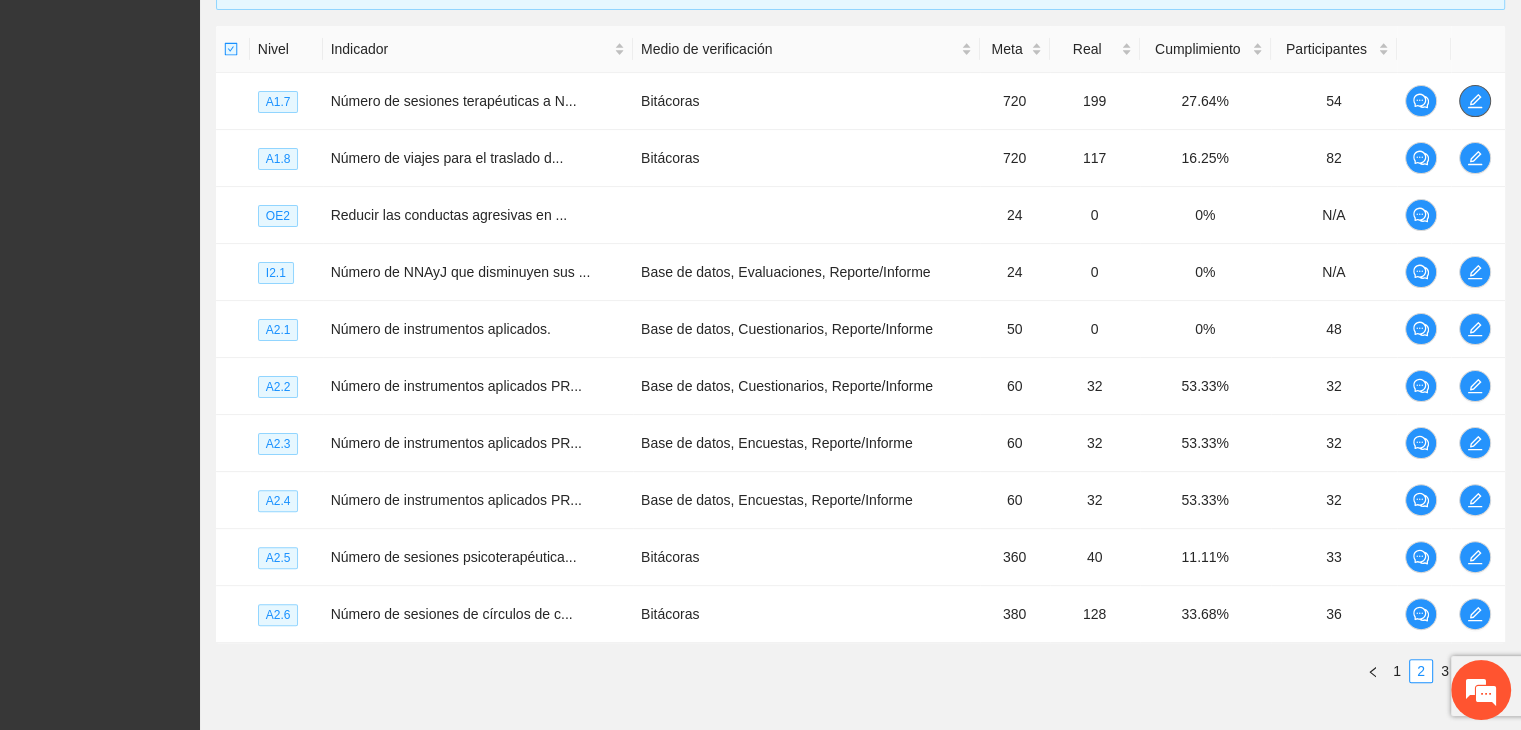 scroll, scrollTop: 384, scrollLeft: 0, axis: vertical 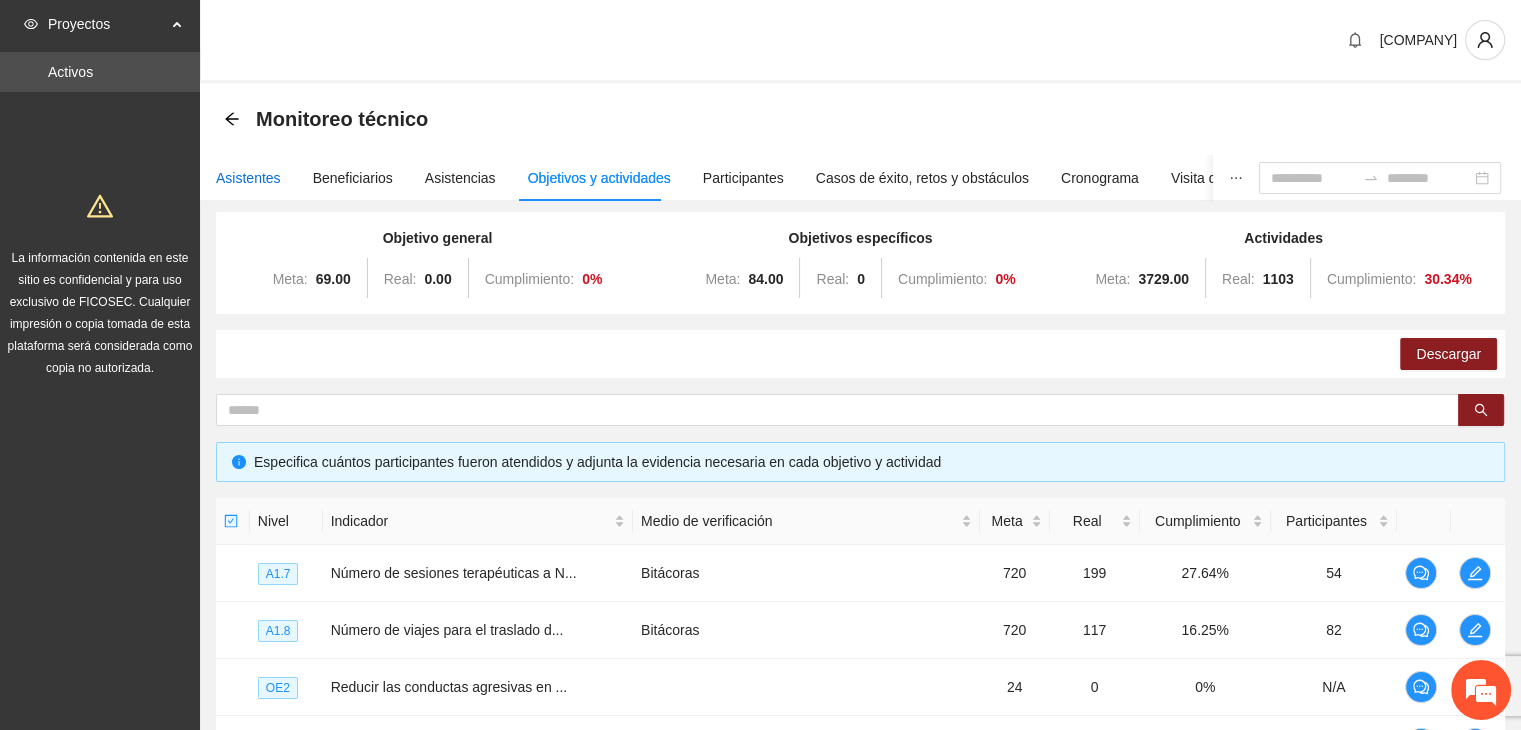 click on "Asistentes" at bounding box center (248, 178) 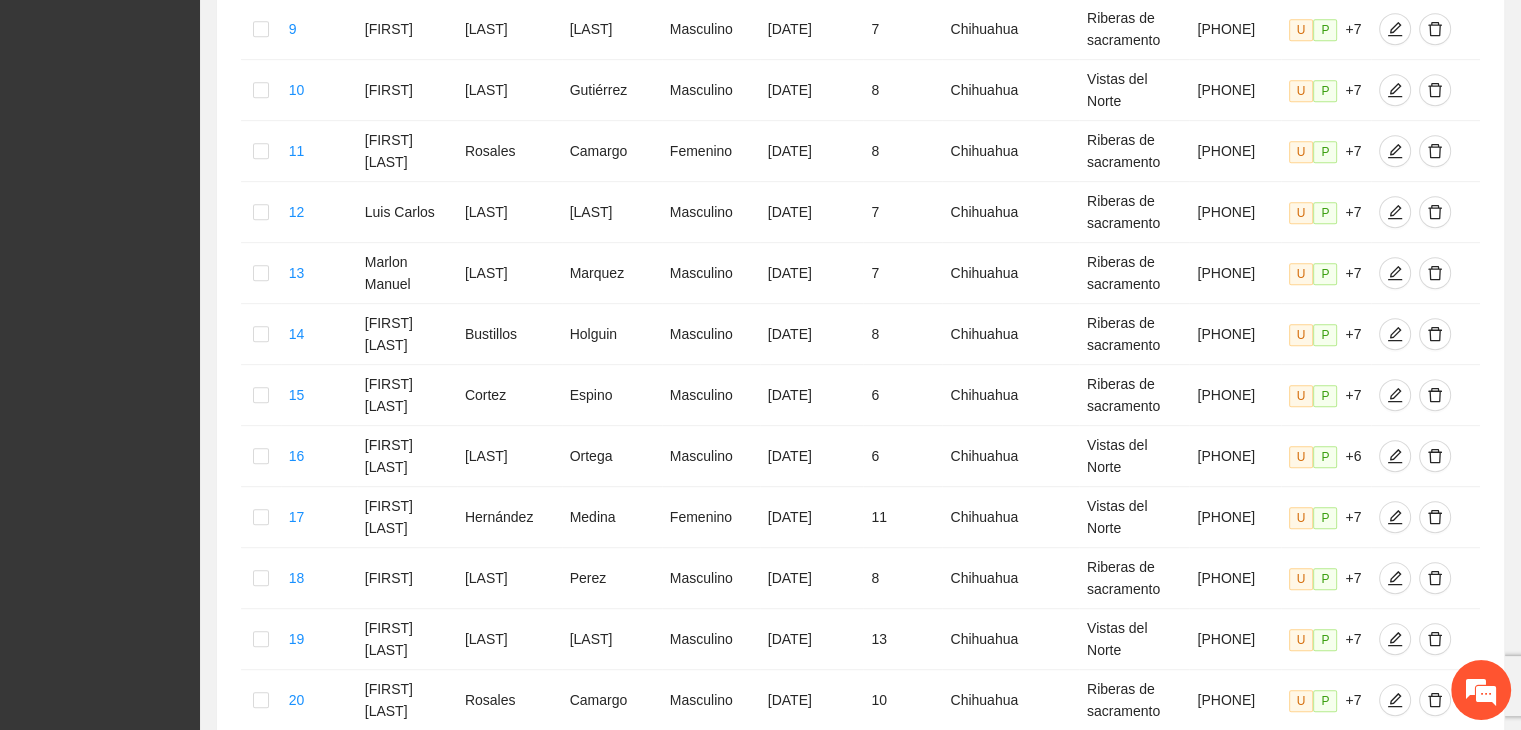 scroll, scrollTop: 1141, scrollLeft: 0, axis: vertical 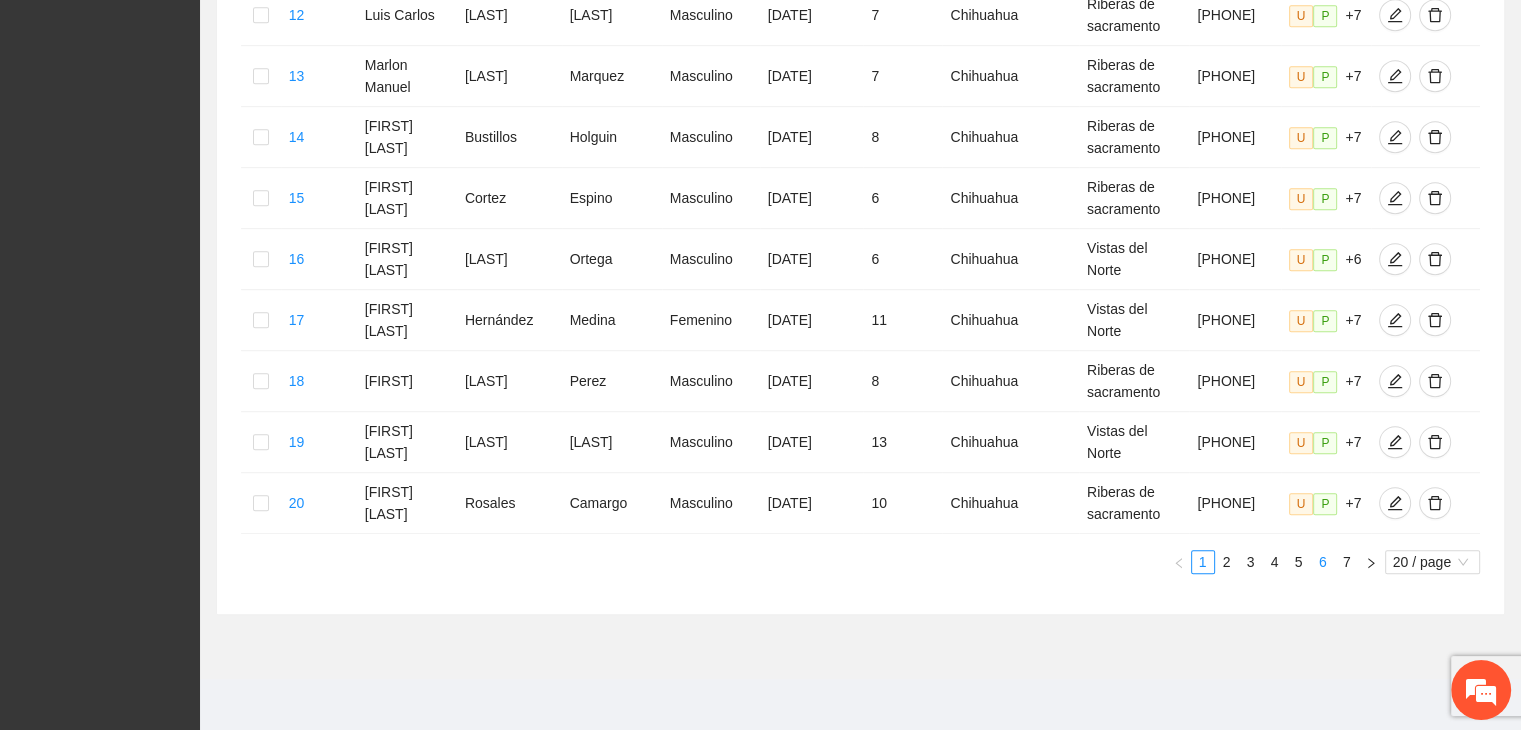 click on "6" at bounding box center [1323, 562] 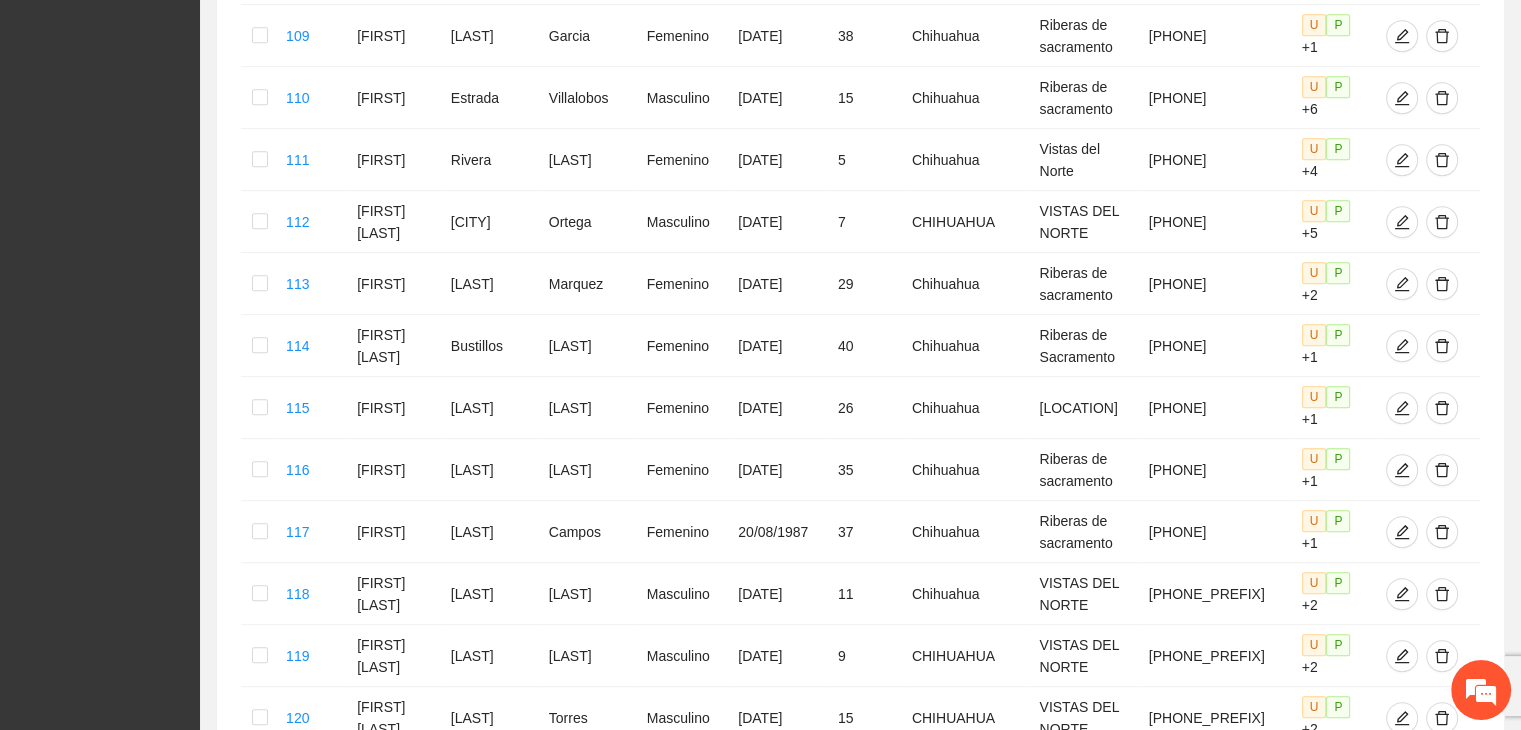 scroll, scrollTop: 1134, scrollLeft: 0, axis: vertical 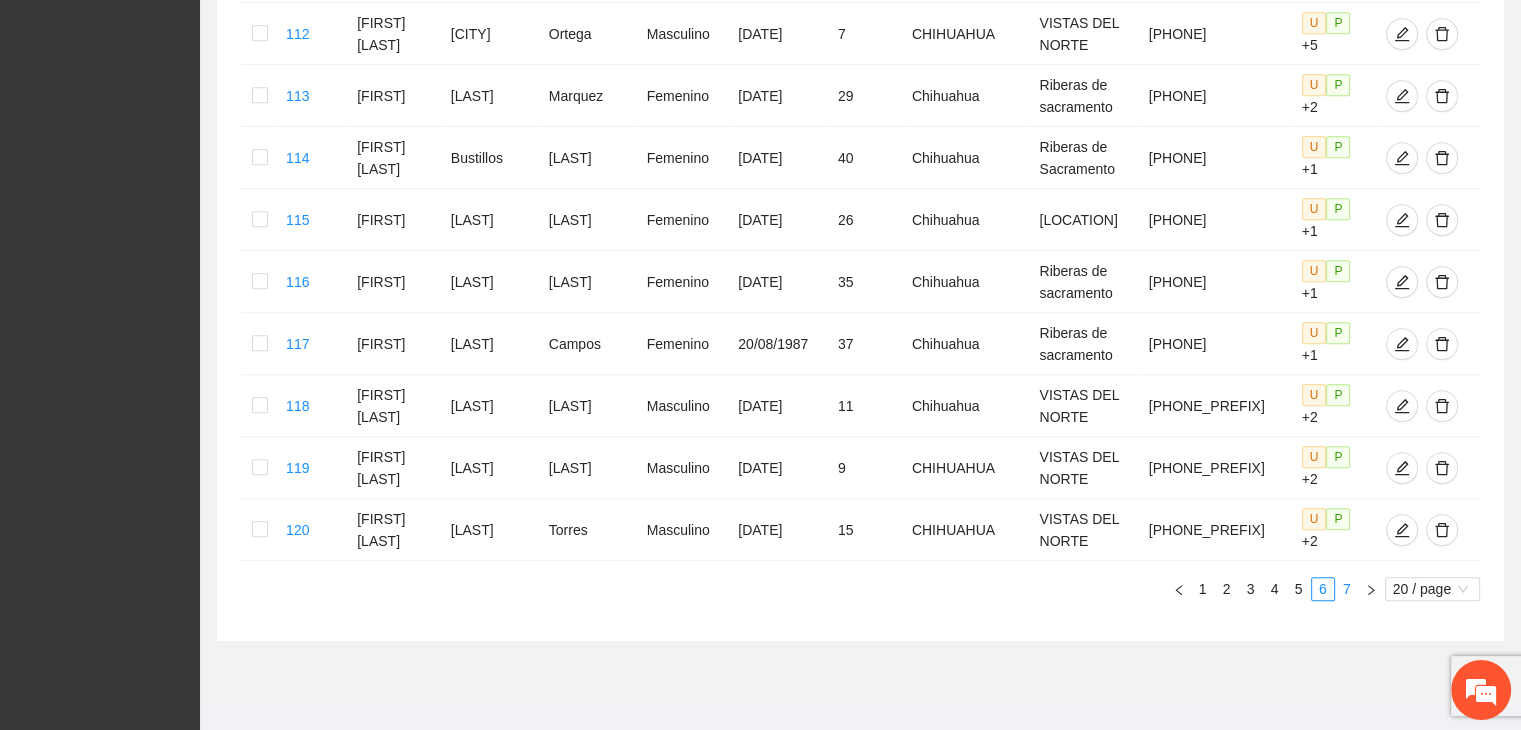 click on "7" at bounding box center [1347, 589] 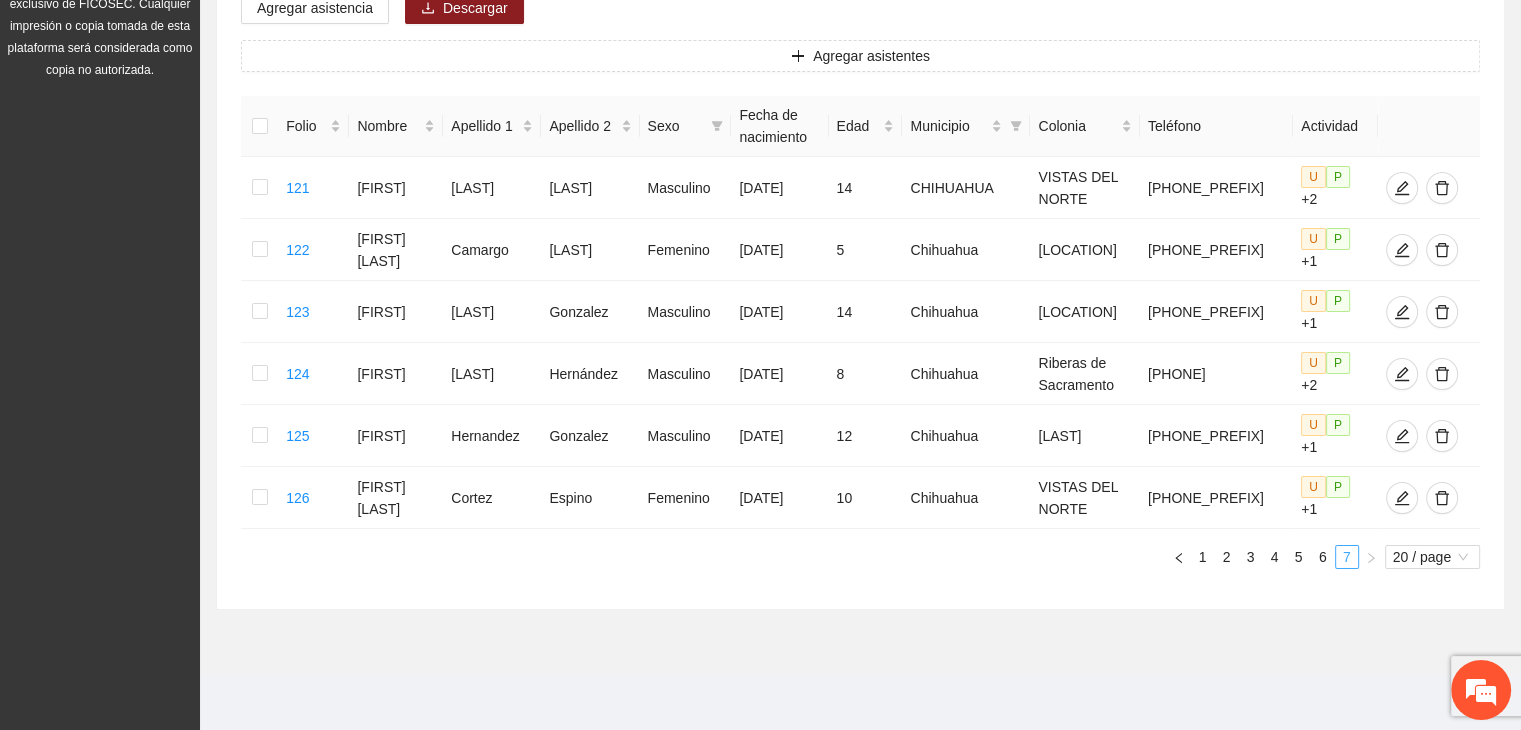 scroll, scrollTop: 290, scrollLeft: 0, axis: vertical 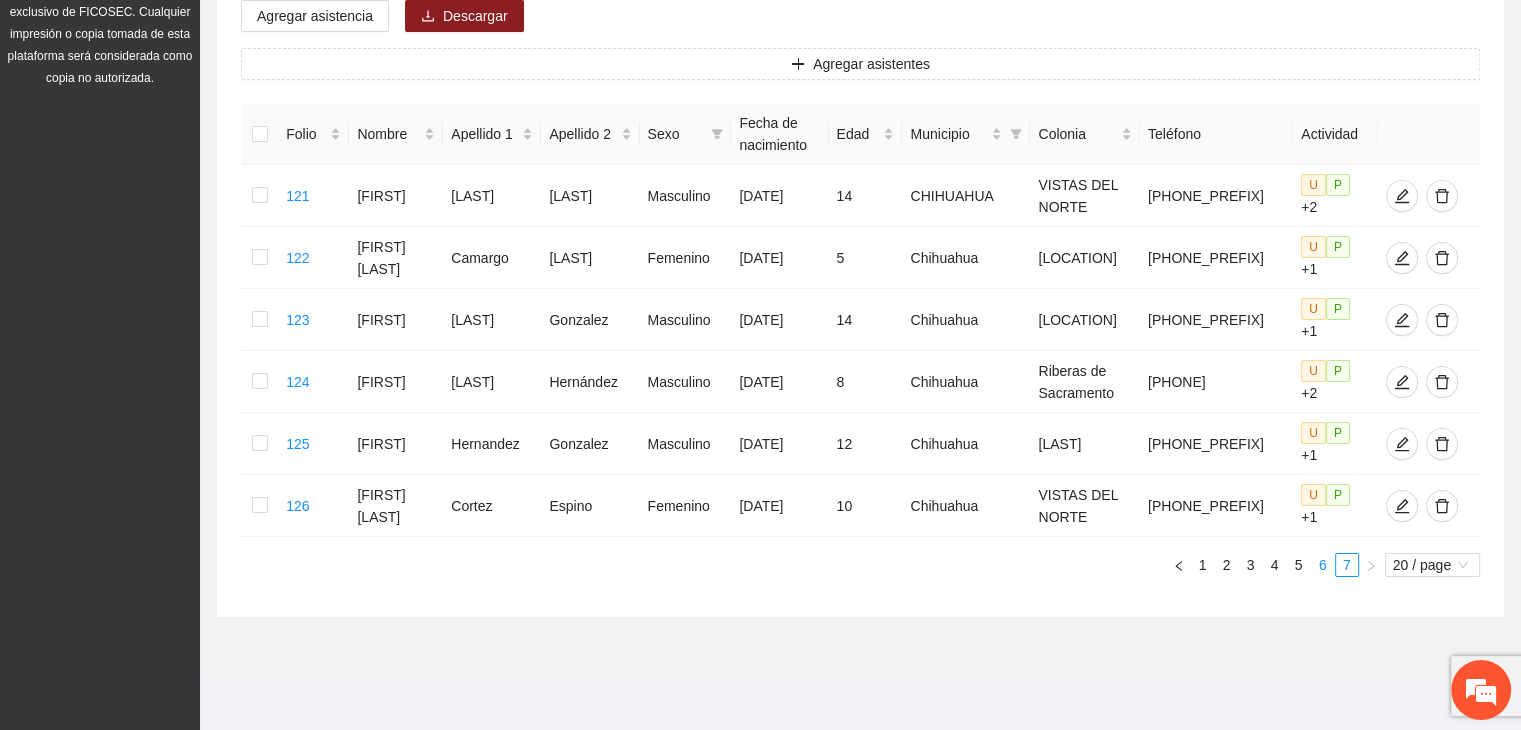 click on "6" at bounding box center [1323, 565] 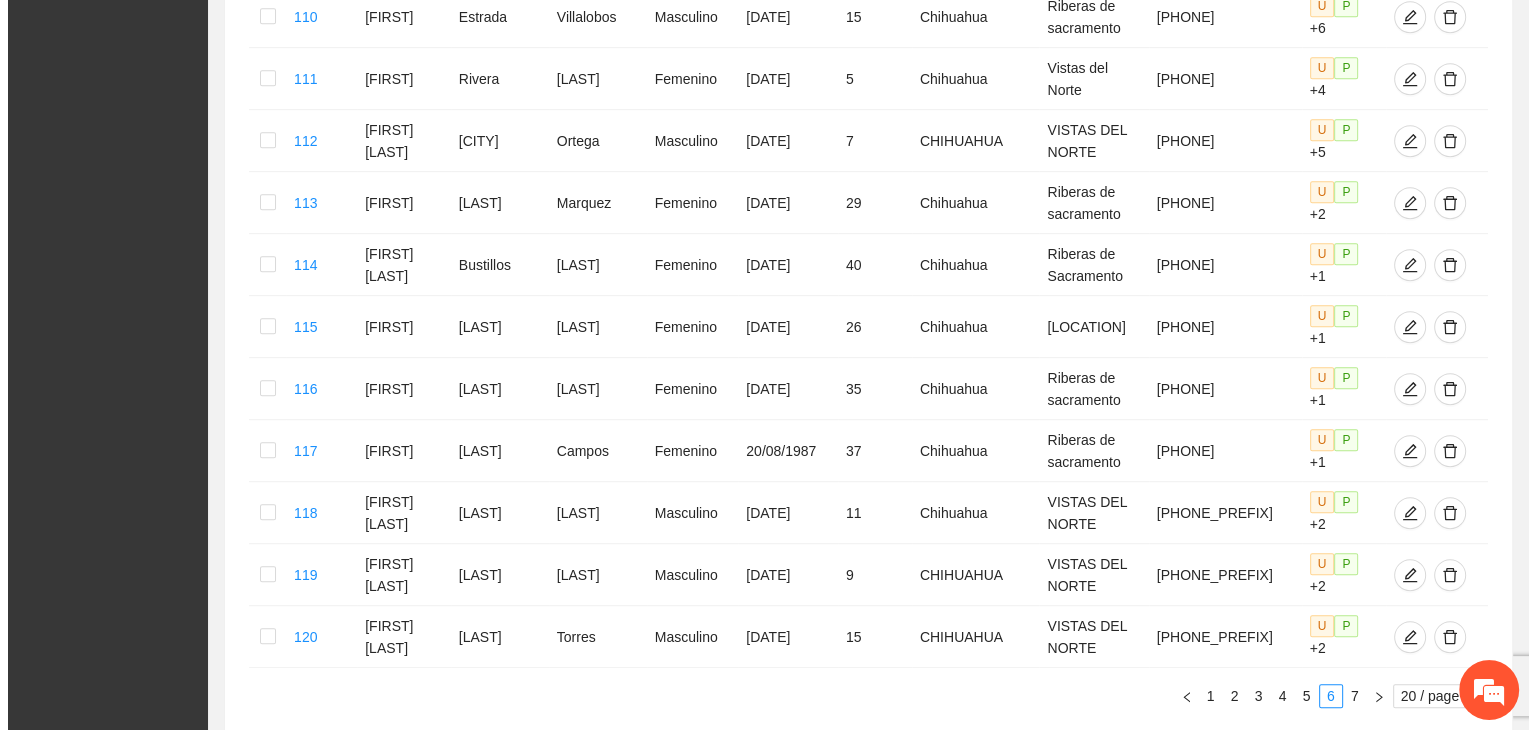 scroll, scrollTop: 1141, scrollLeft: 0, axis: vertical 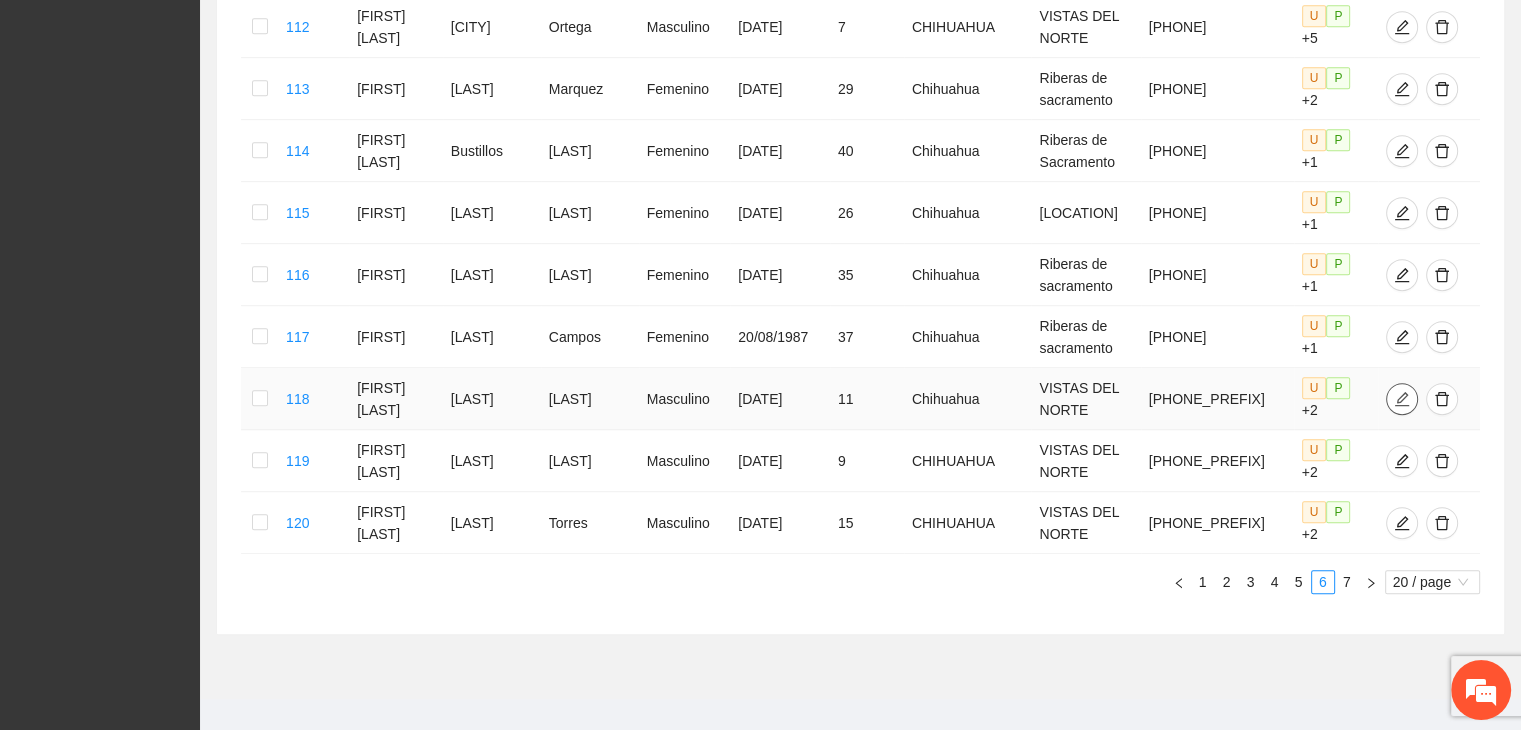 click 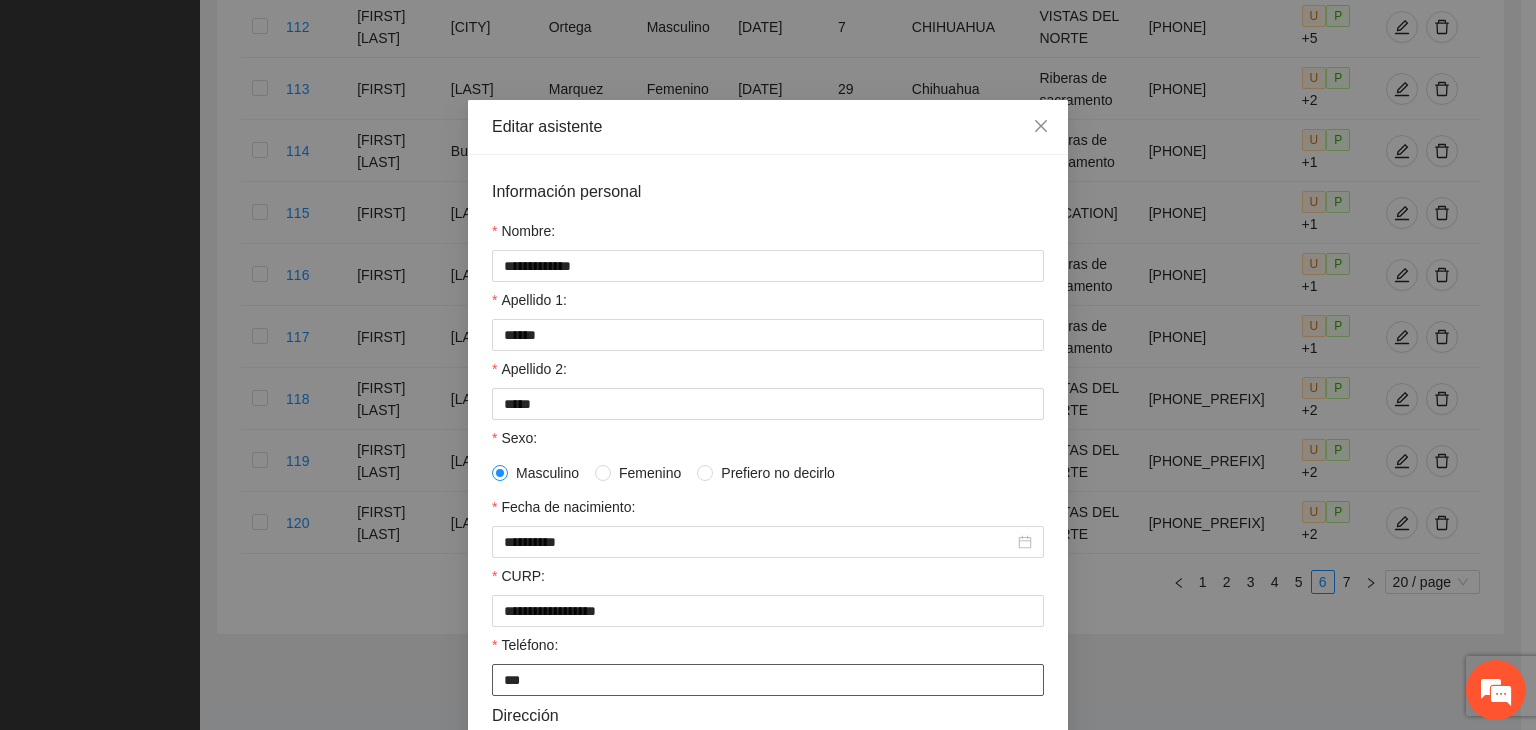 click on "***" at bounding box center [768, 680] 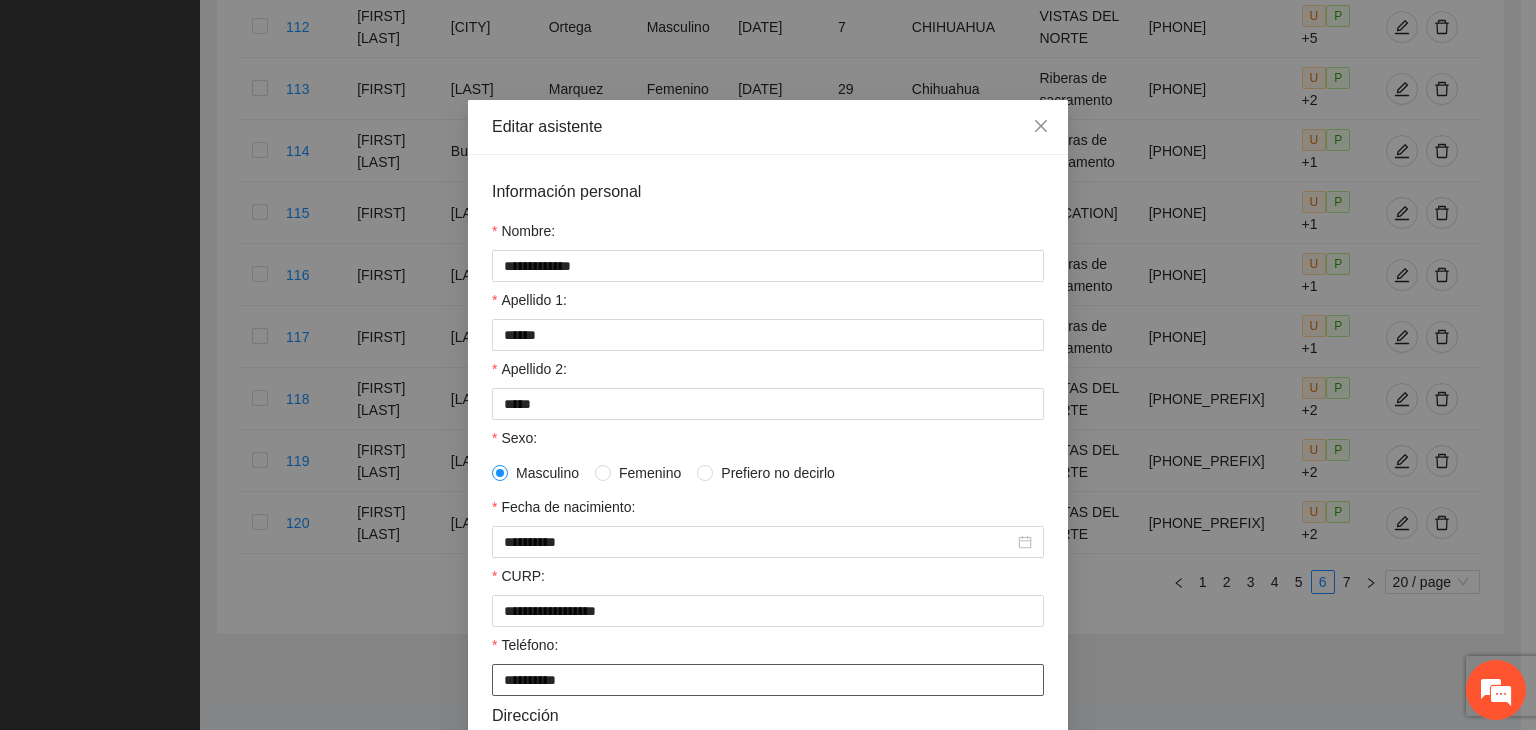 drag, startPoint x: 590, startPoint y: 689, endPoint x: 390, endPoint y: 699, distance: 200.24985 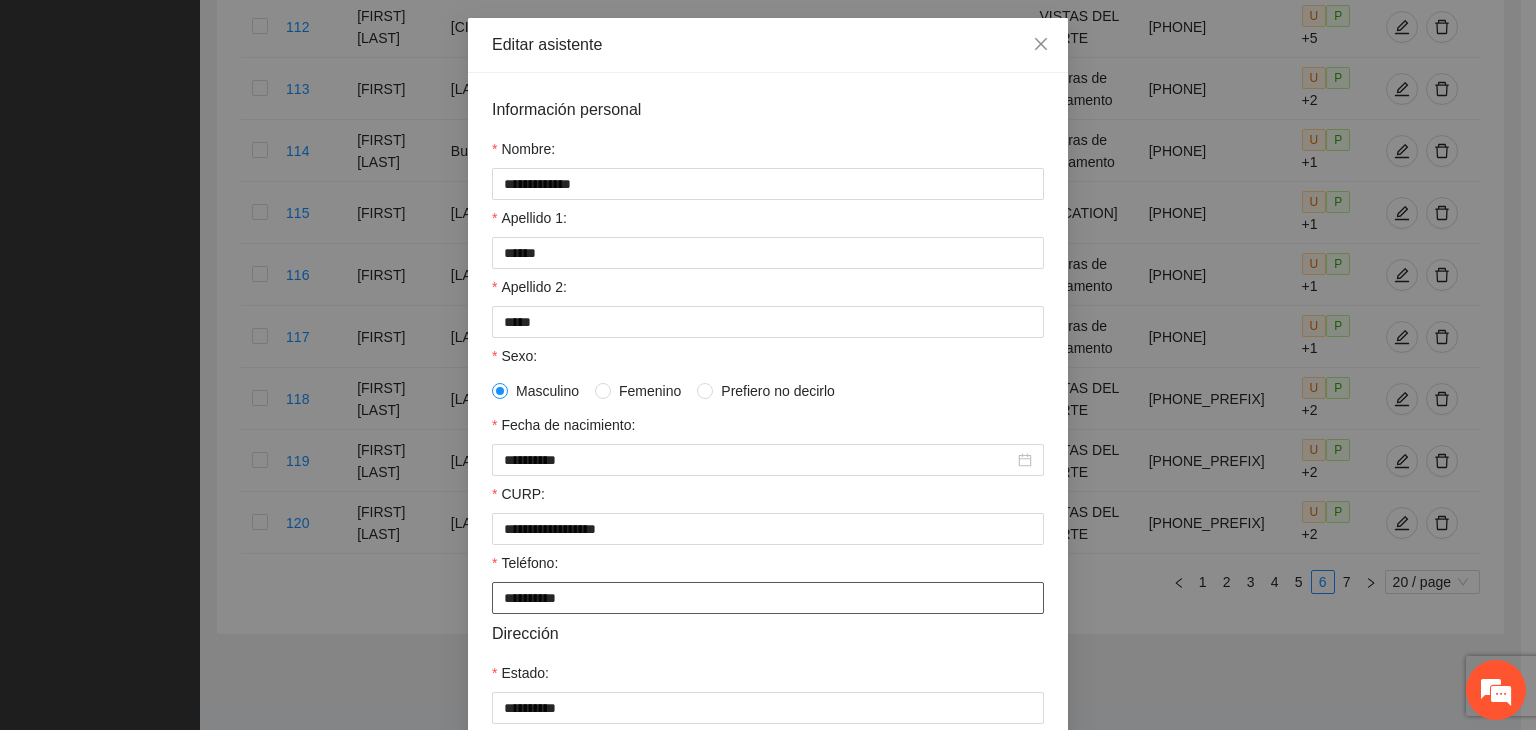 drag, startPoint x: 801, startPoint y: 689, endPoint x: 464, endPoint y: 721, distance: 338.51587 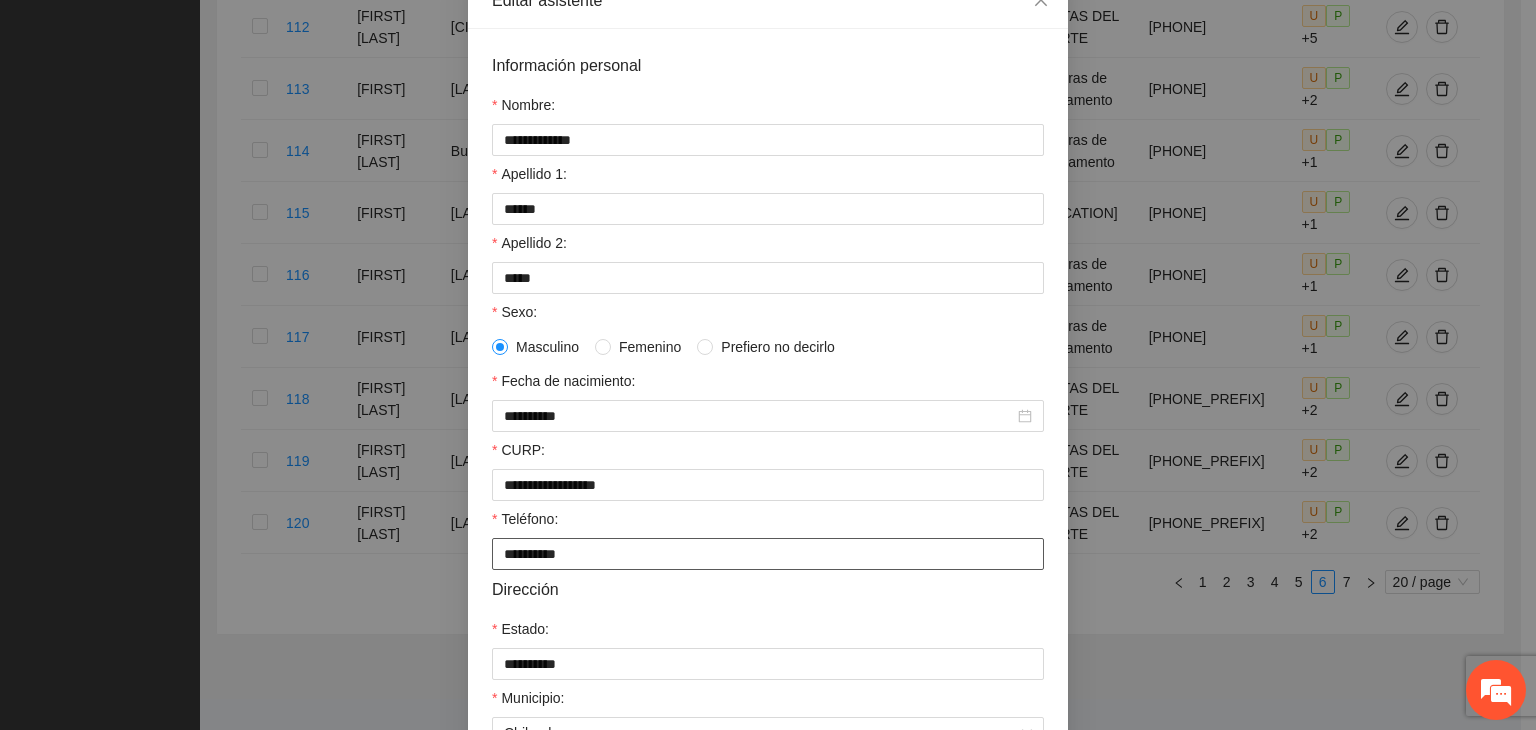 type on "**********" 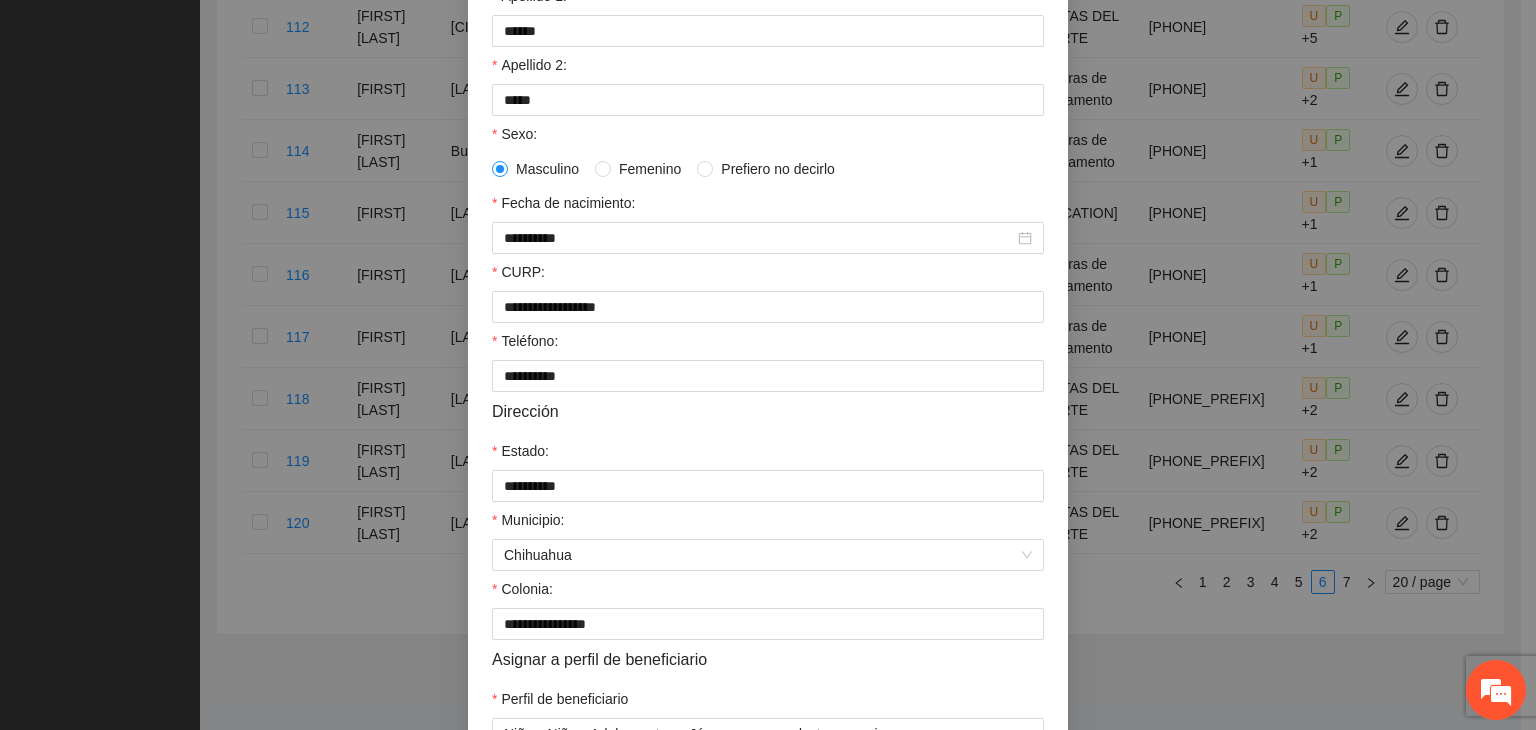 scroll, scrollTop: 441, scrollLeft: 0, axis: vertical 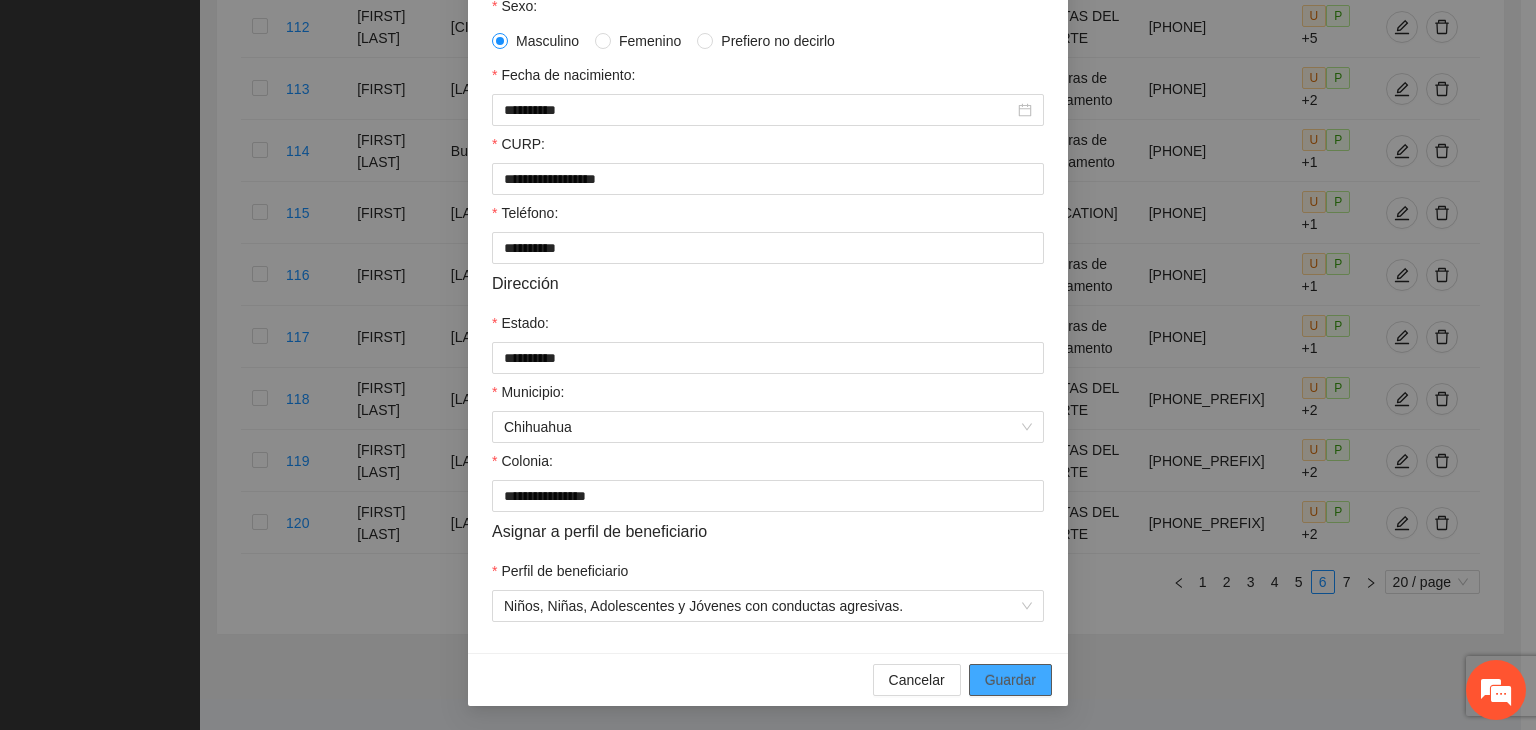 click on "Guardar" at bounding box center [1010, 680] 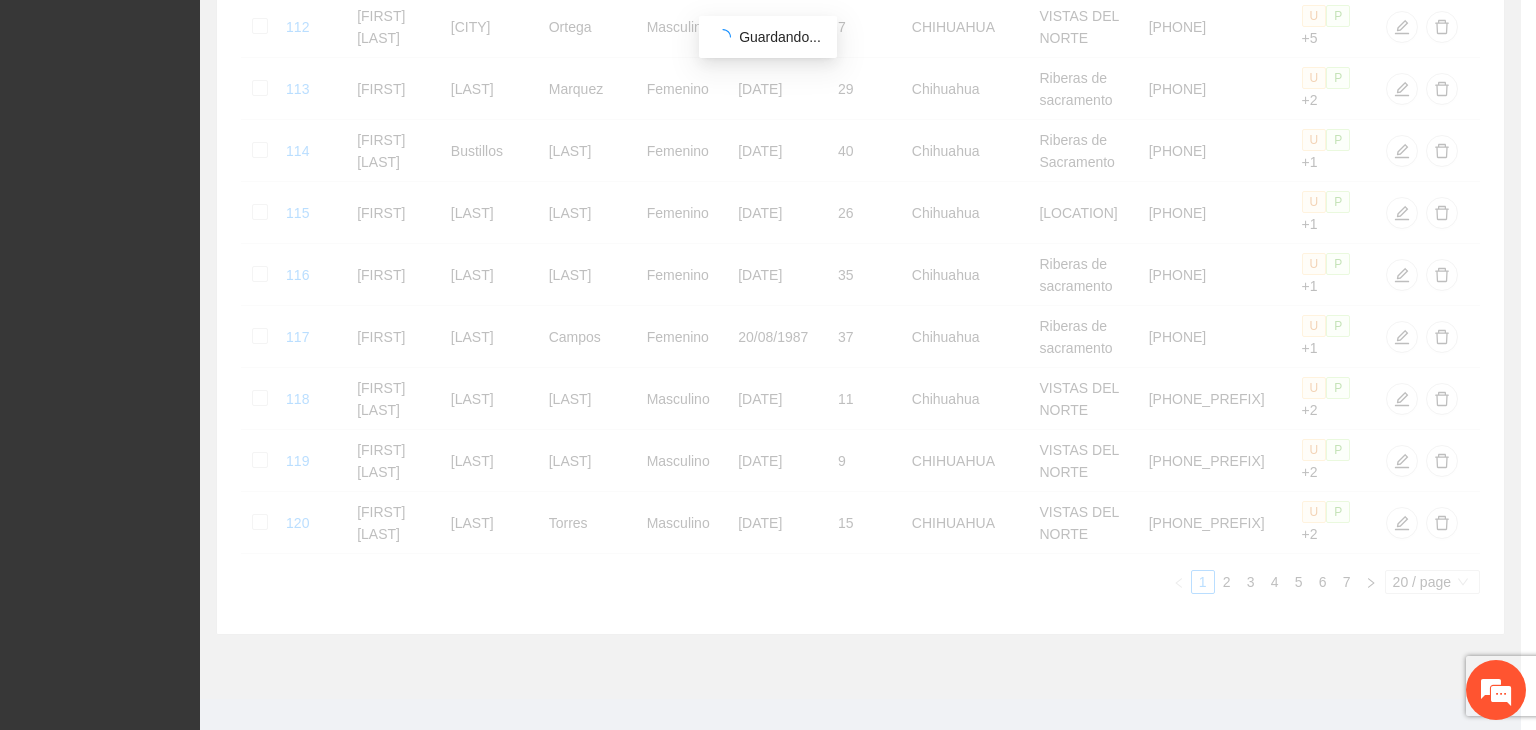 scroll, scrollTop: 341, scrollLeft: 0, axis: vertical 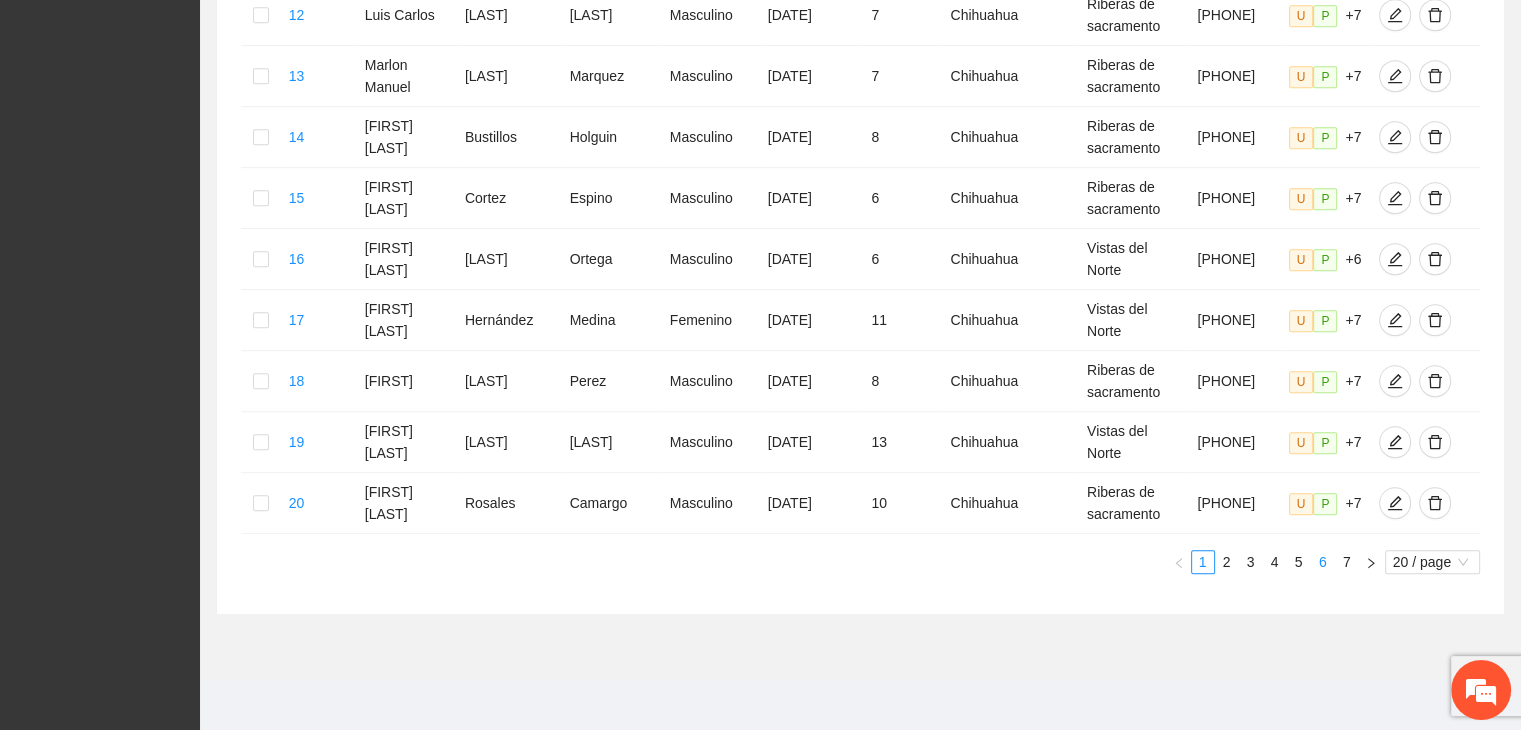 click on "6" at bounding box center [1323, 562] 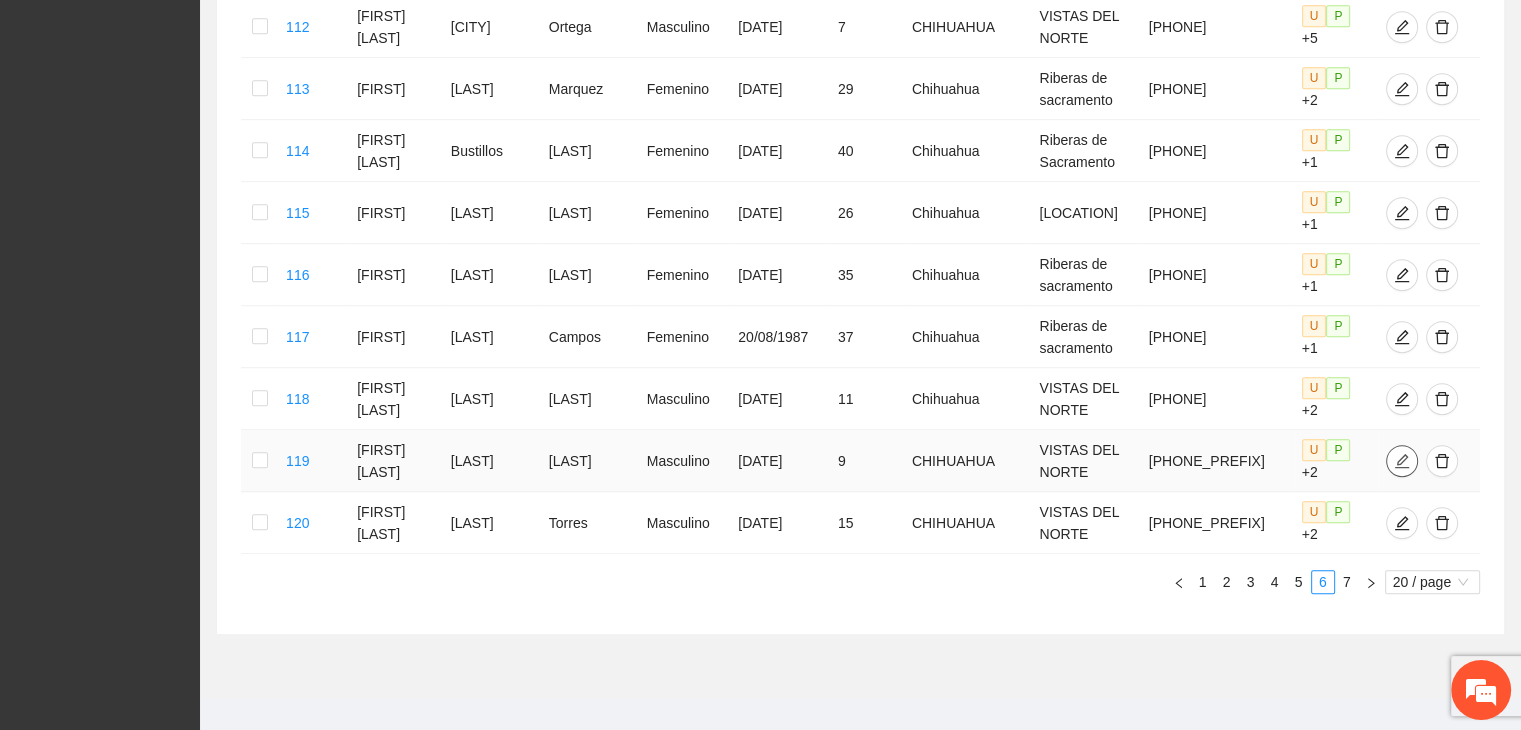 click 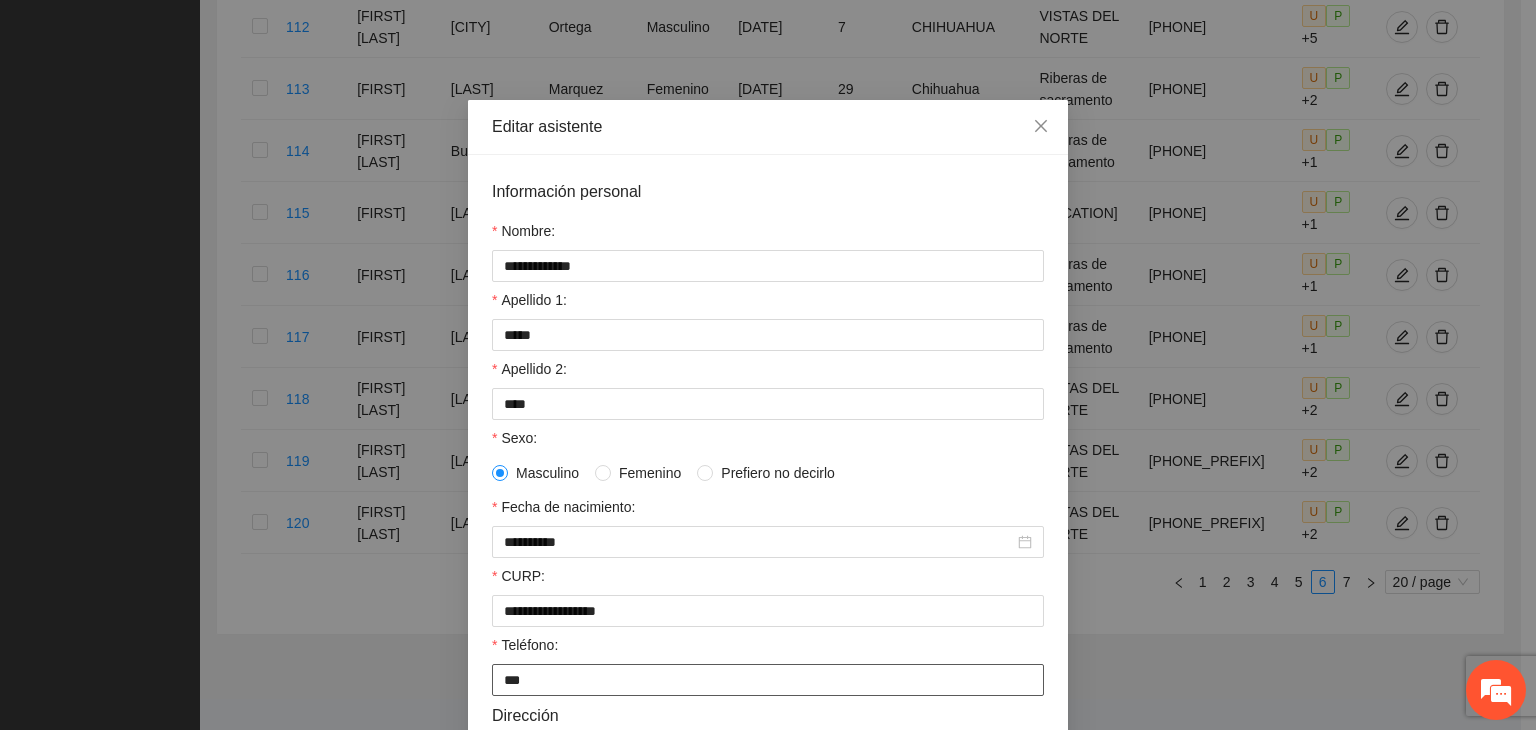 click on "***" at bounding box center (768, 680) 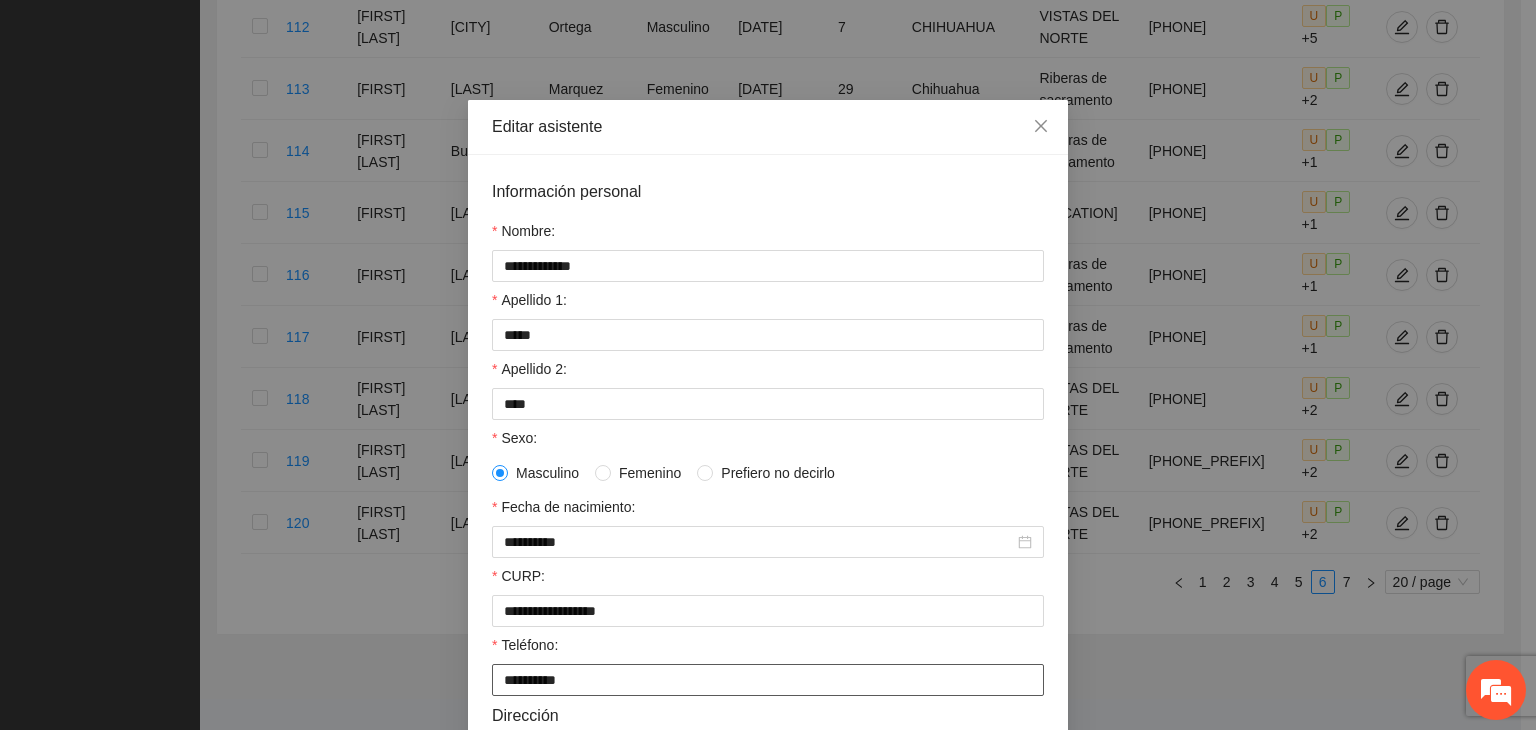 type on "**********" 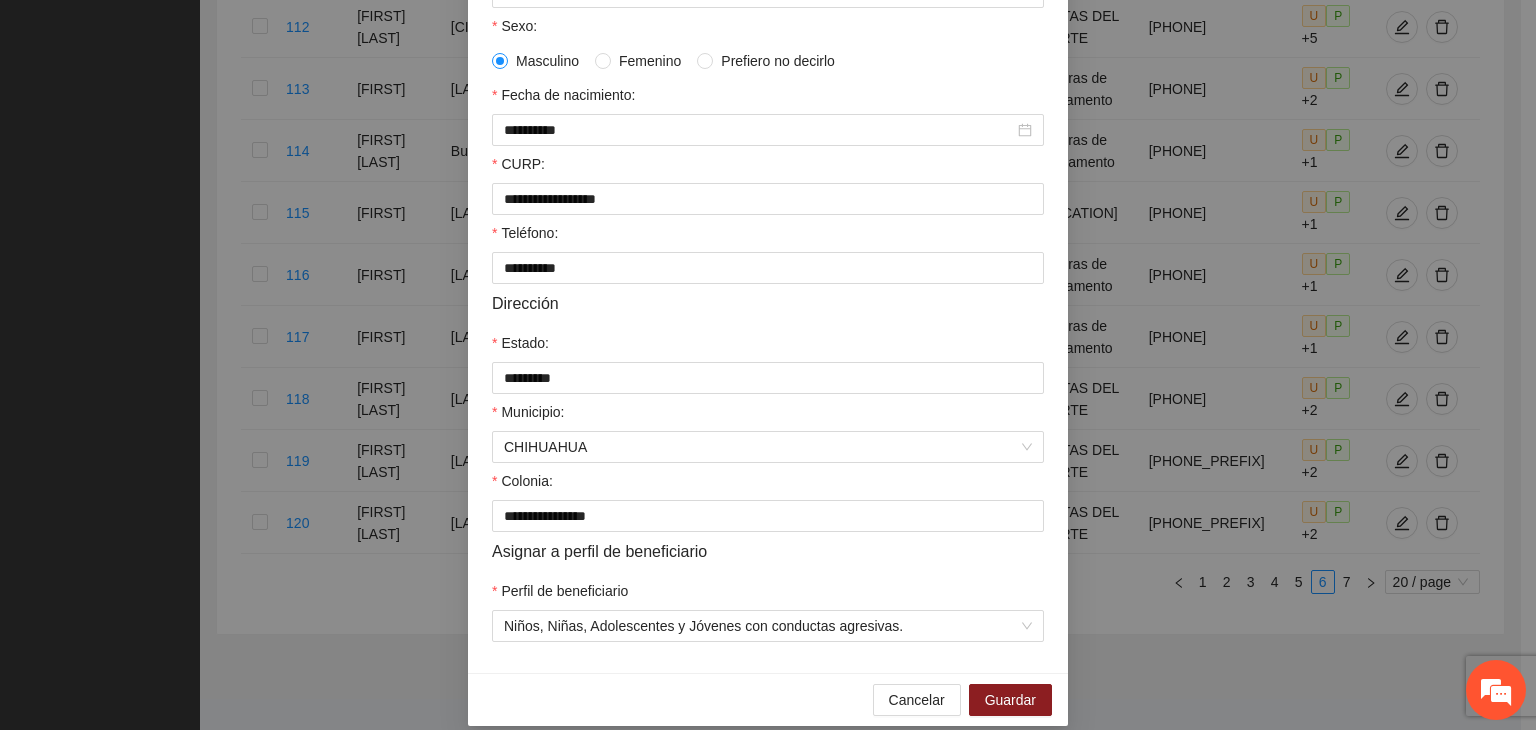 scroll, scrollTop: 441, scrollLeft: 0, axis: vertical 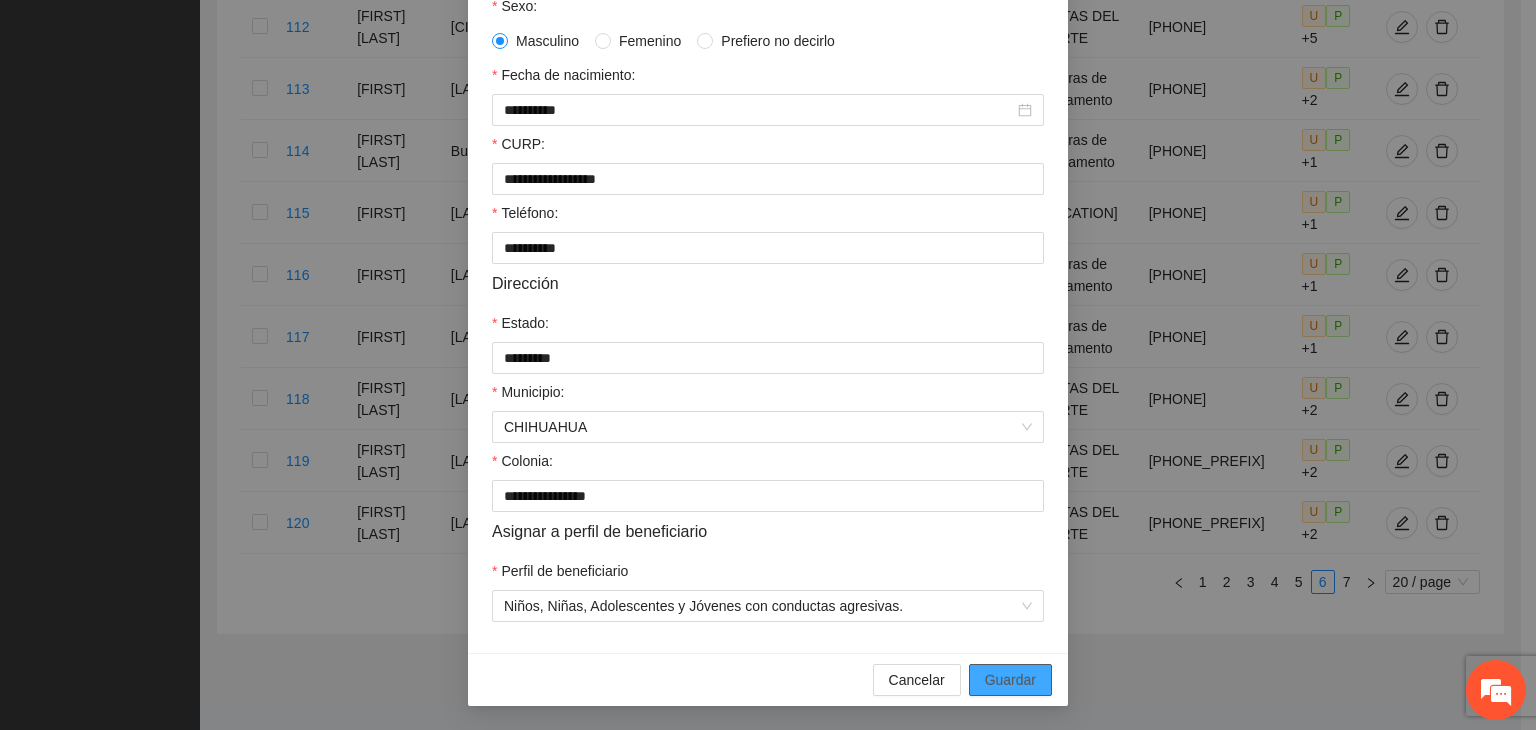 click on "Guardar" at bounding box center (1010, 680) 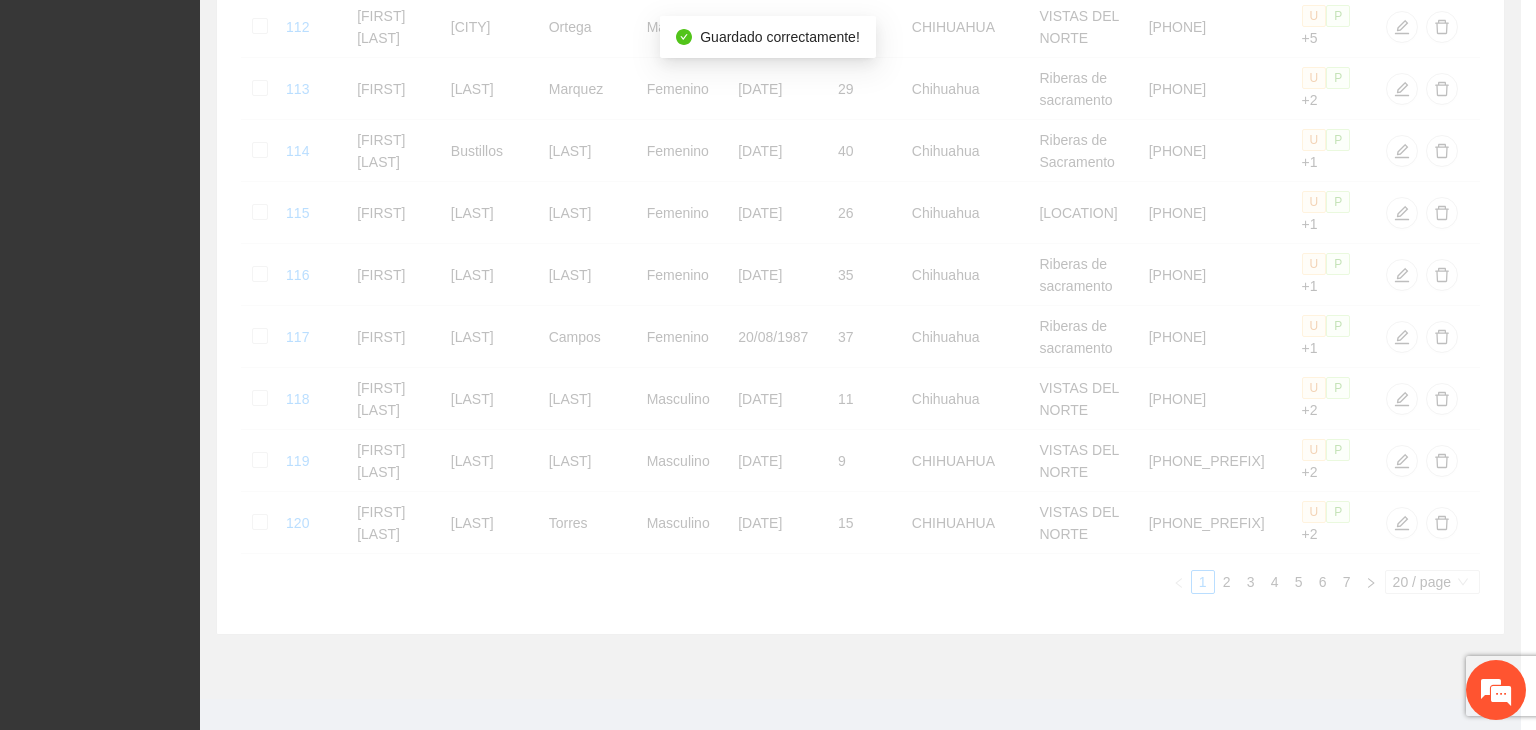 scroll, scrollTop: 341, scrollLeft: 0, axis: vertical 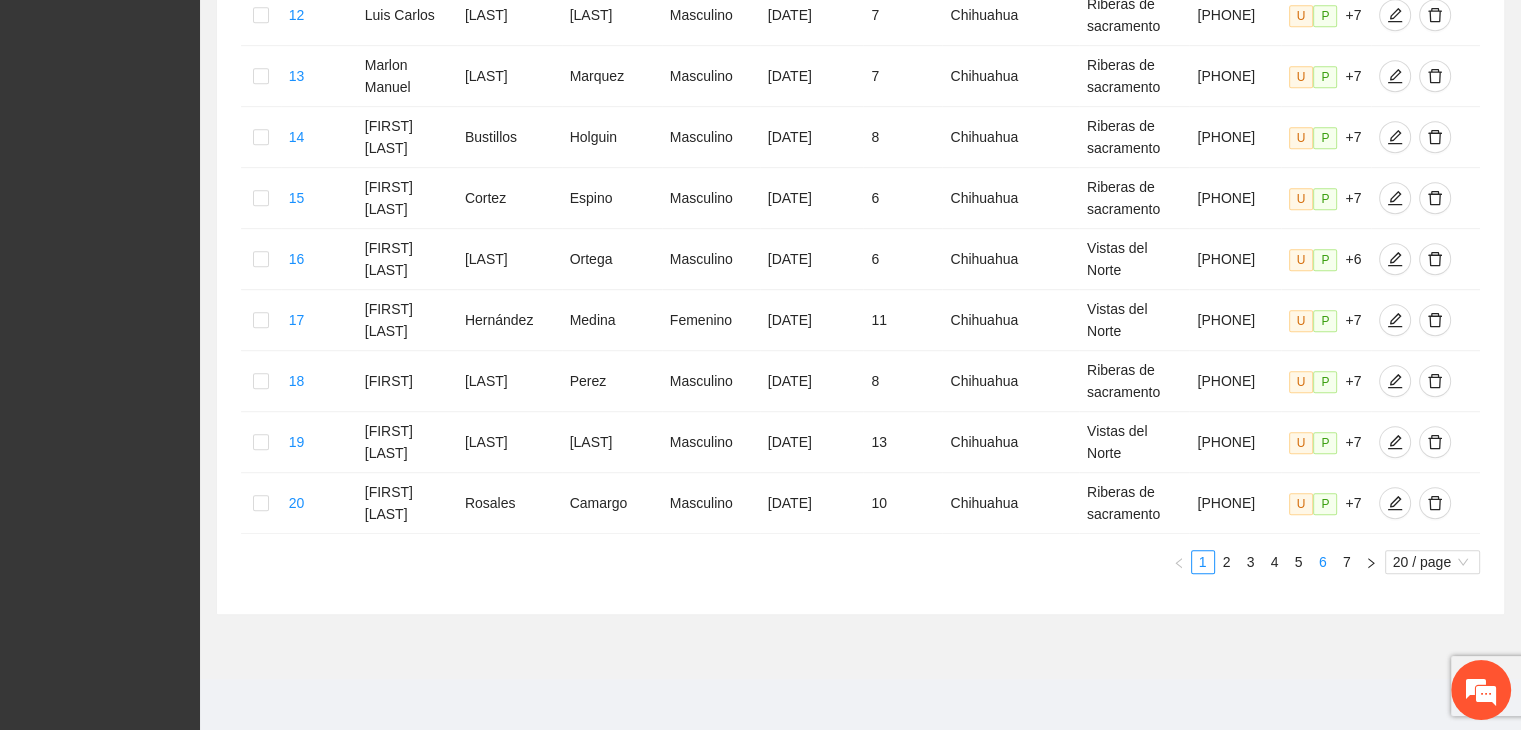 click on "6" at bounding box center [1323, 562] 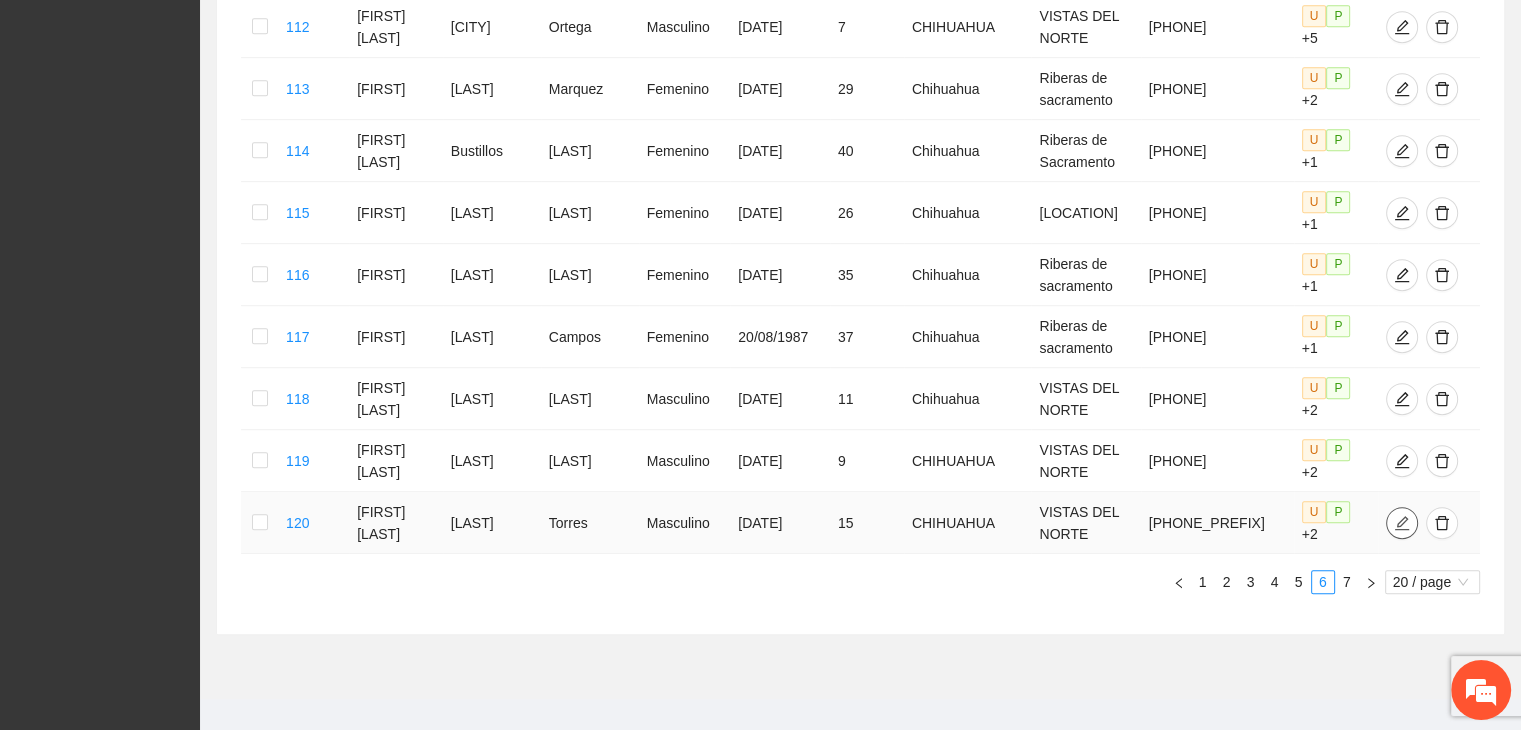click 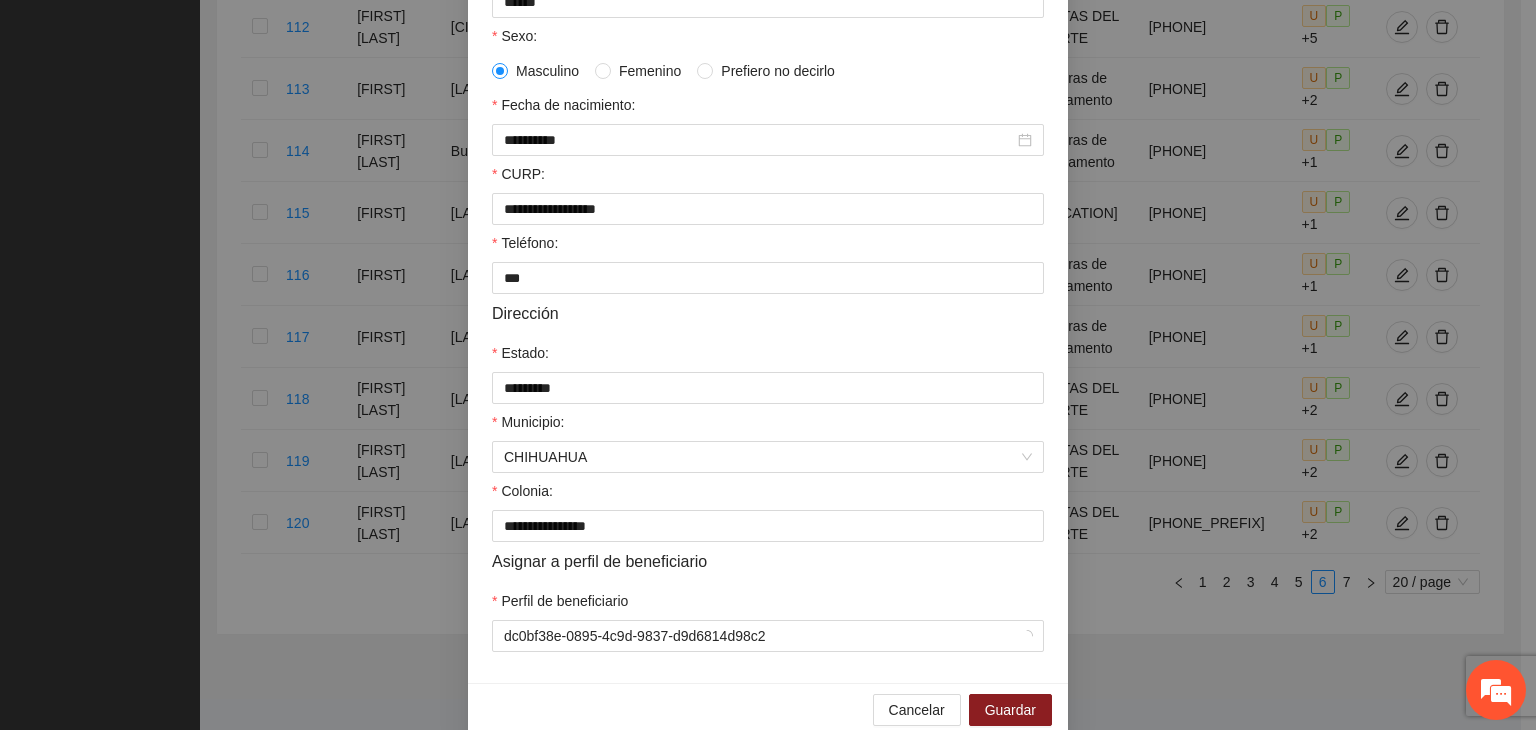 scroll, scrollTop: 420, scrollLeft: 0, axis: vertical 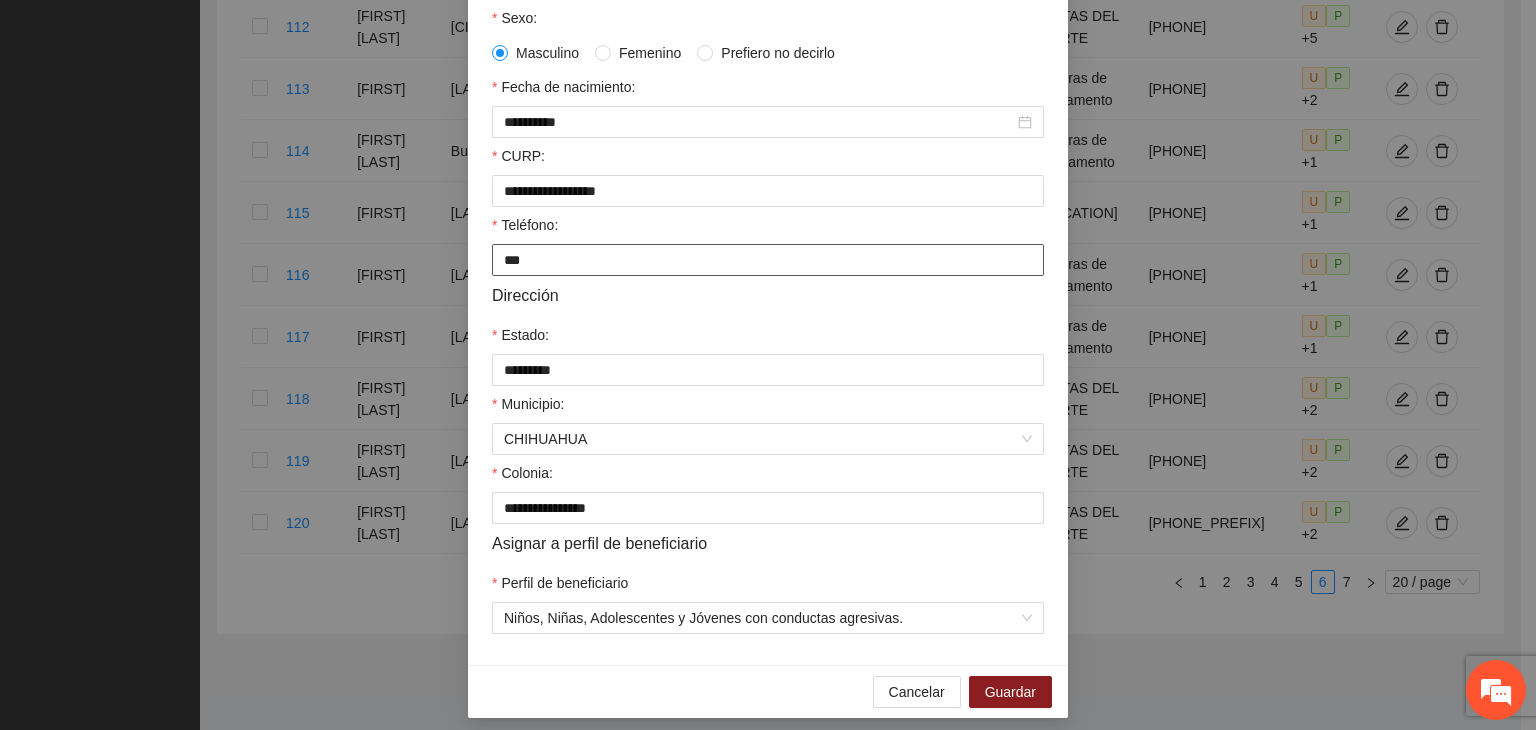 click on "***" at bounding box center (768, 260) 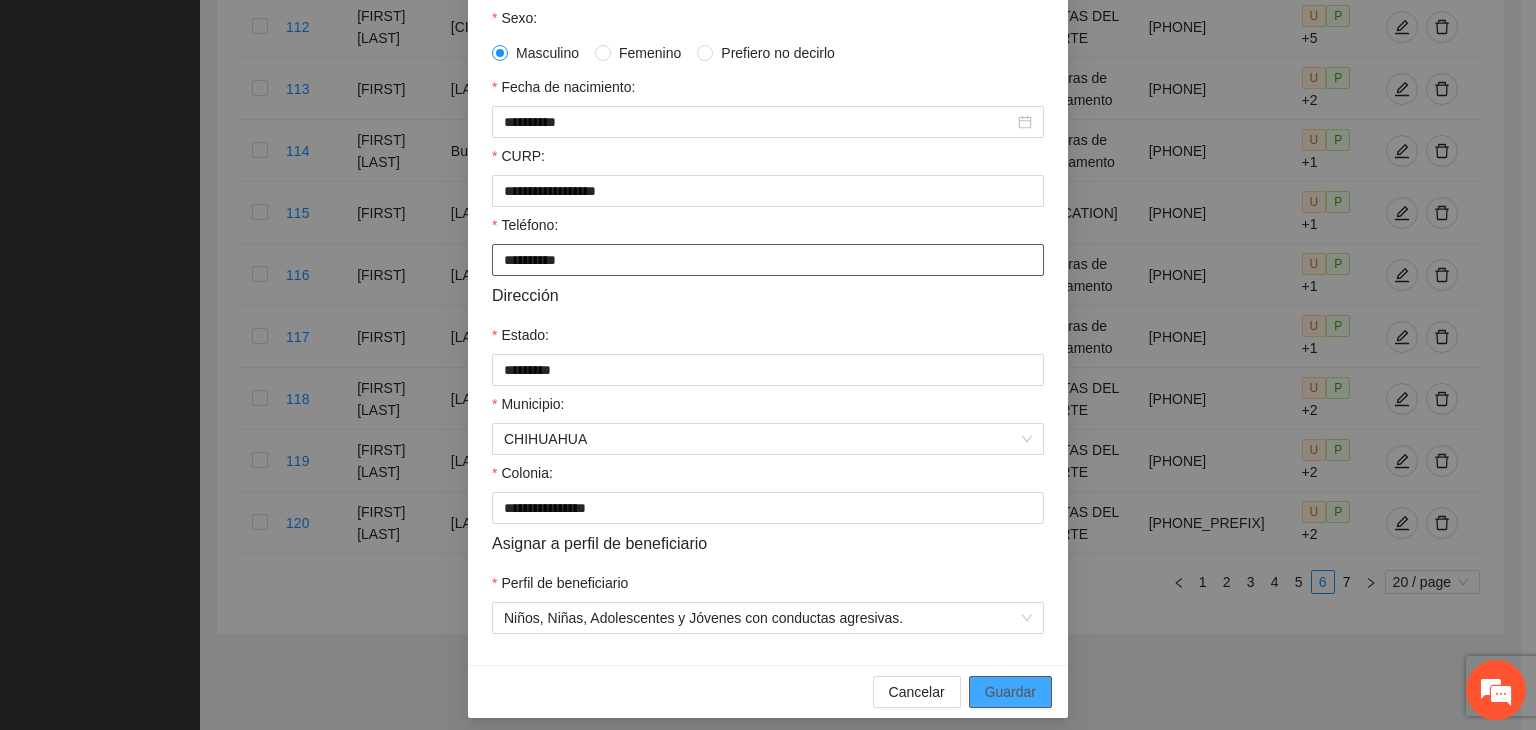 type on "**********" 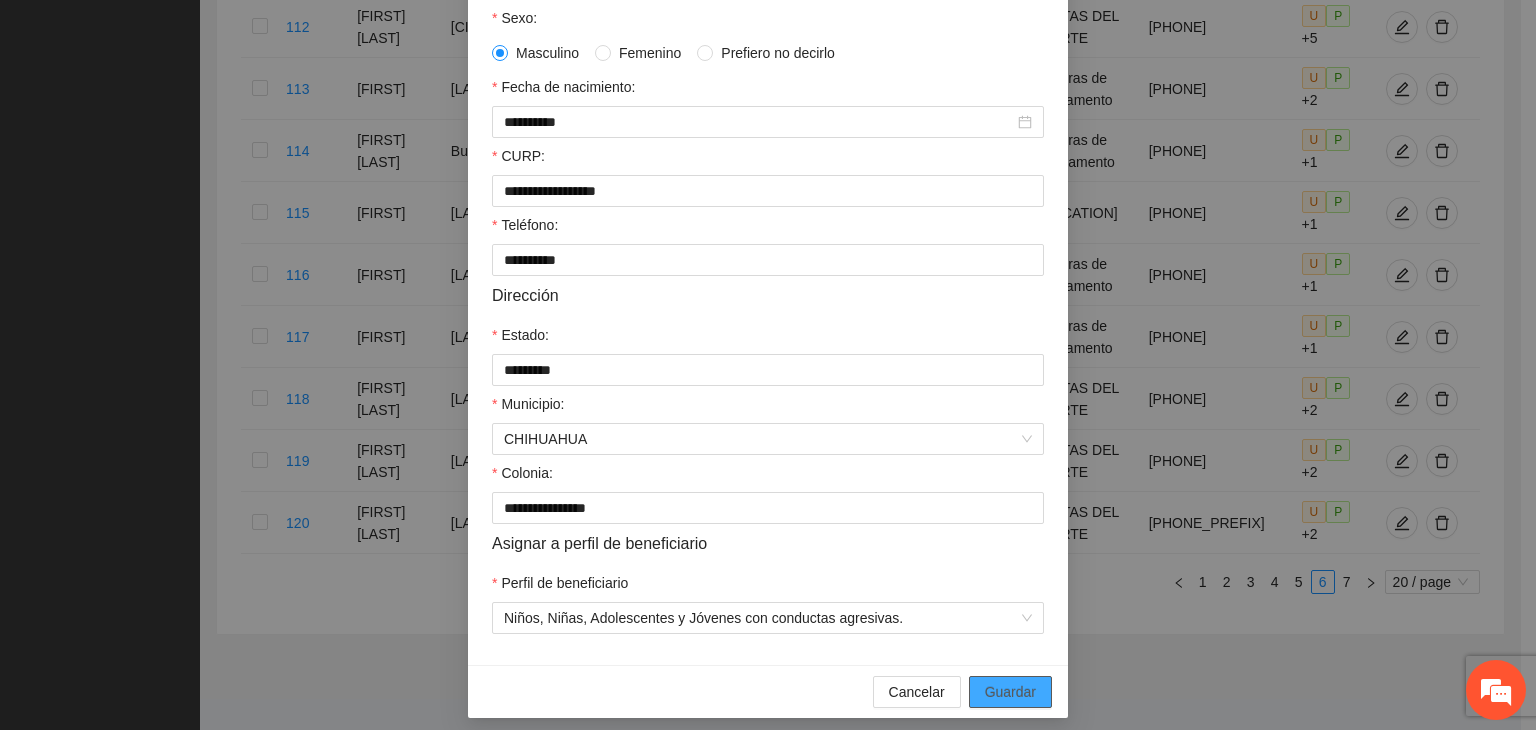 click on "Guardar" at bounding box center [1010, 692] 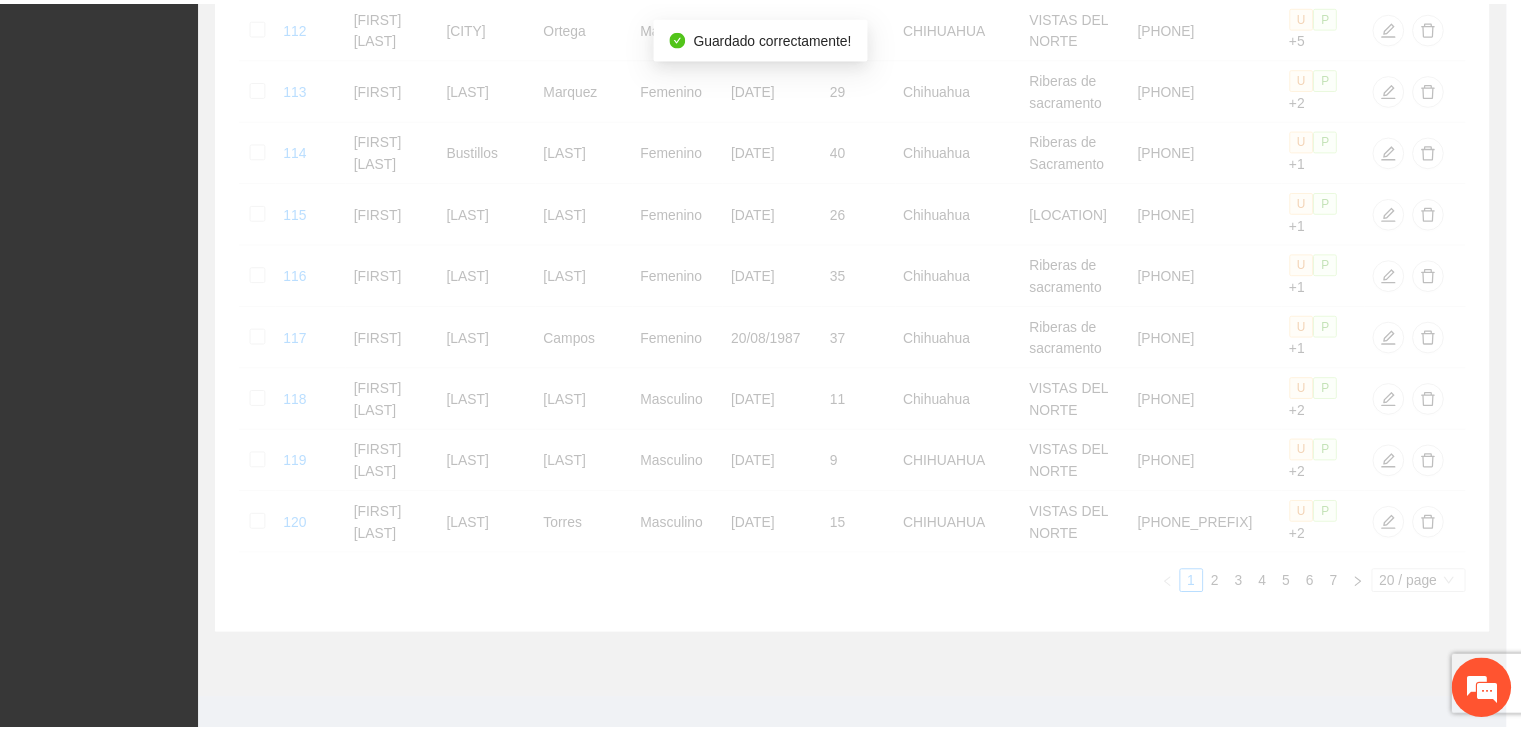 scroll, scrollTop: 341, scrollLeft: 0, axis: vertical 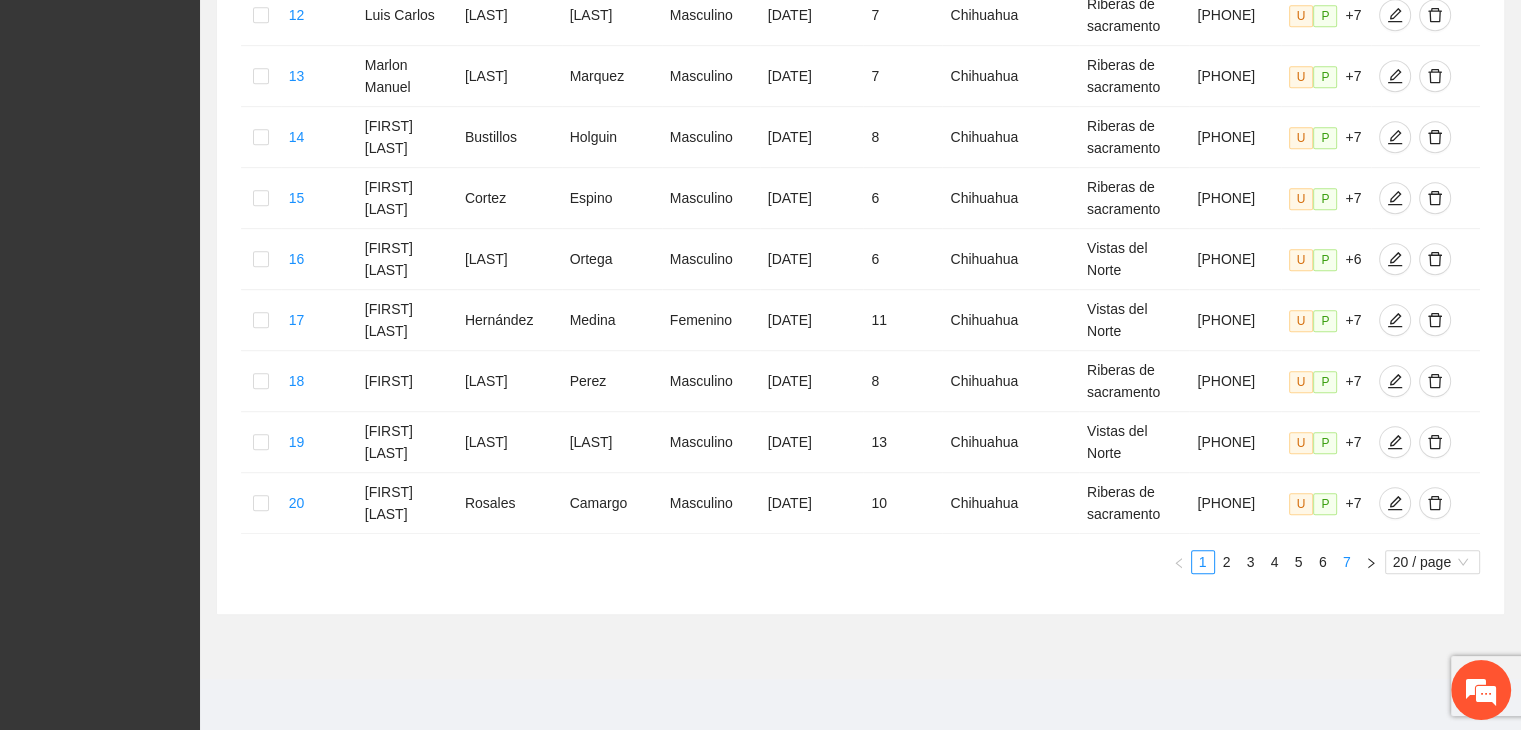 click on "7" at bounding box center (1347, 562) 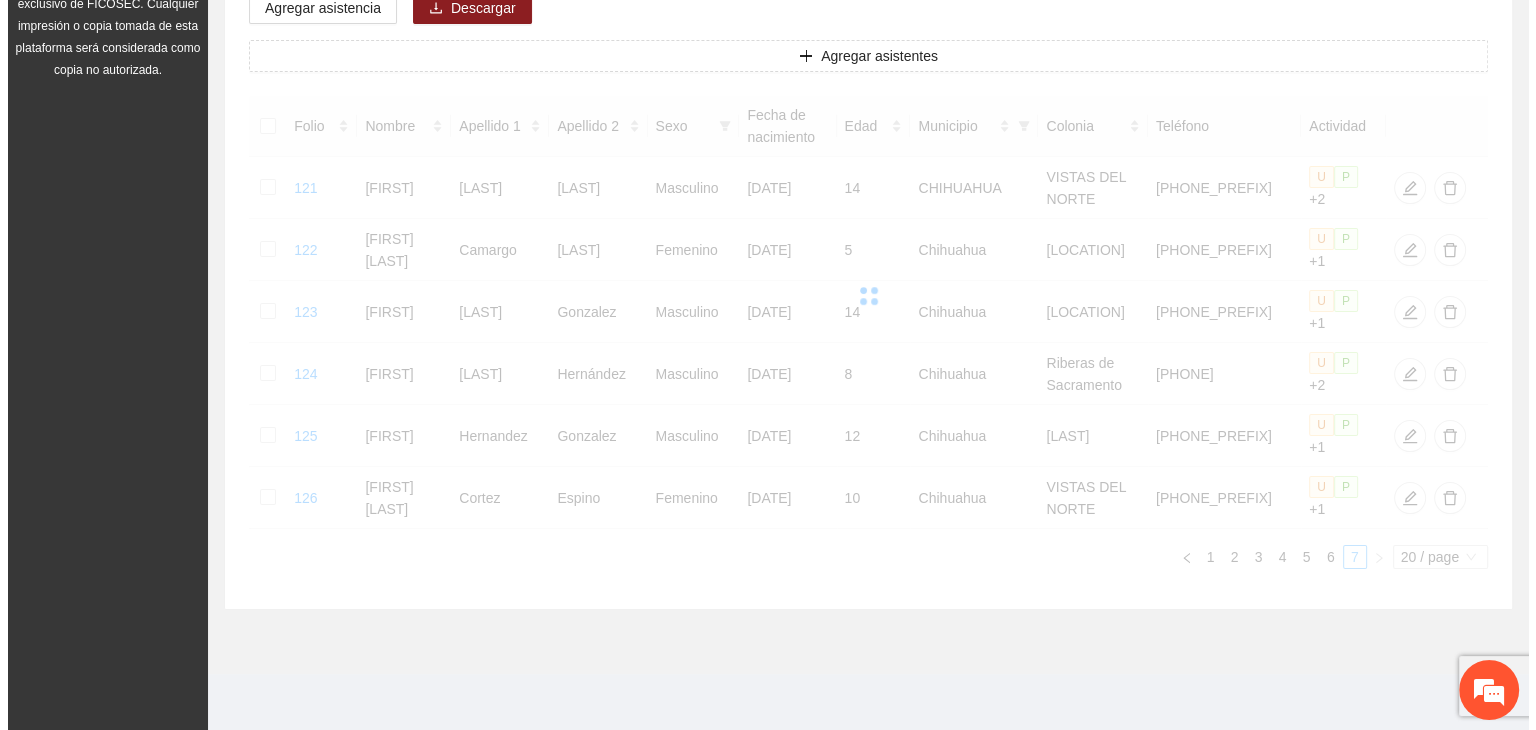 scroll, scrollTop: 290, scrollLeft: 0, axis: vertical 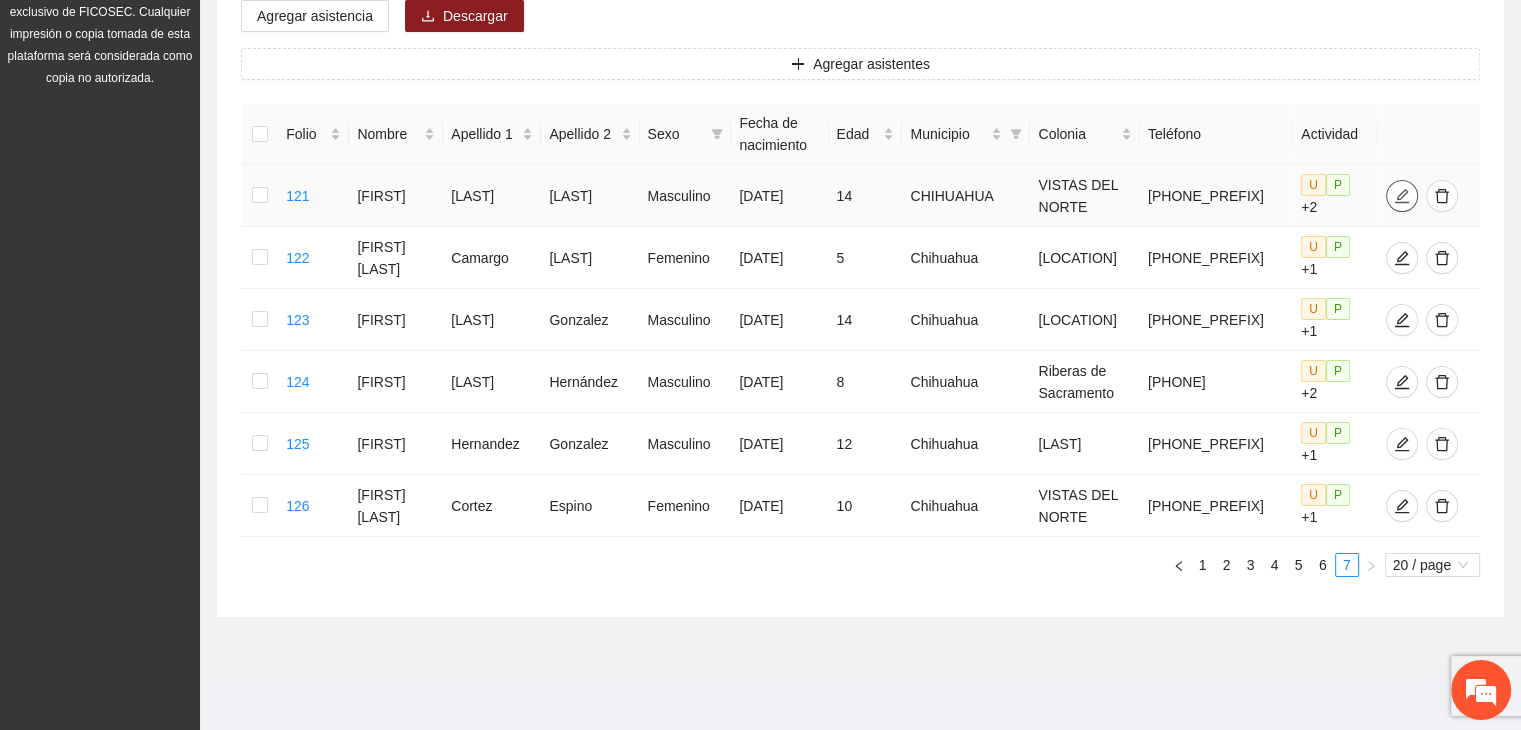 click at bounding box center (1402, 196) 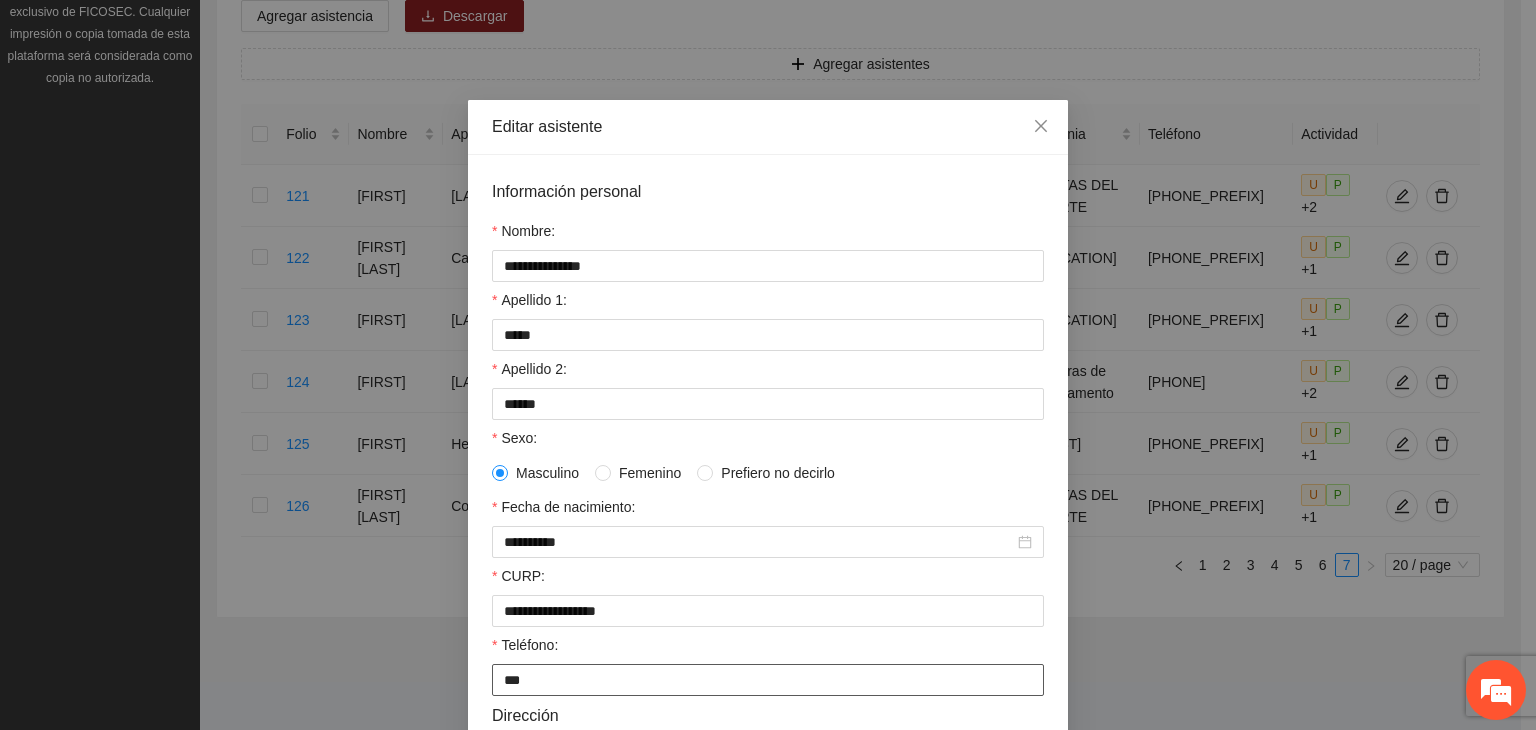 drag, startPoint x: 571, startPoint y: 689, endPoint x: 483, endPoint y: 688, distance: 88.005684 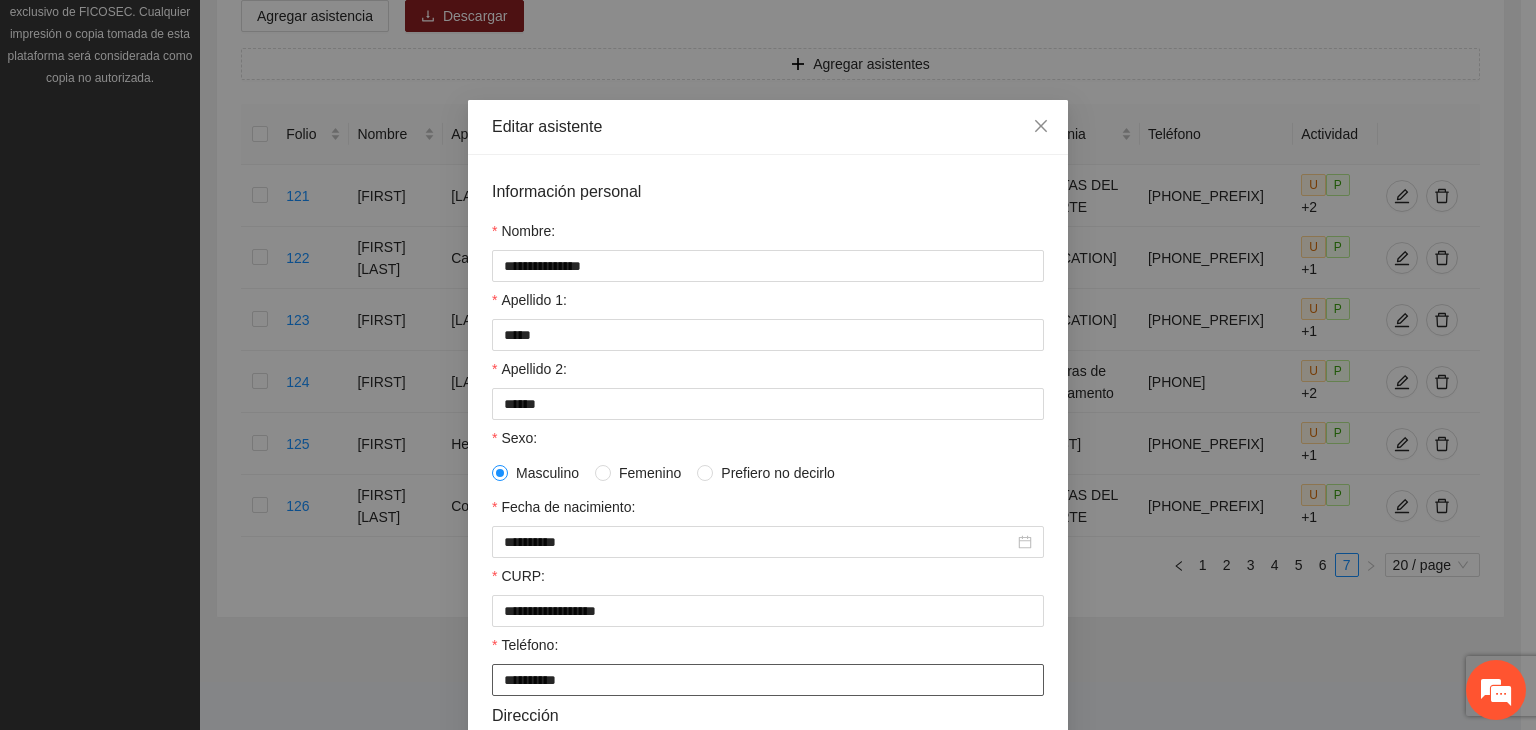 type on "**********" 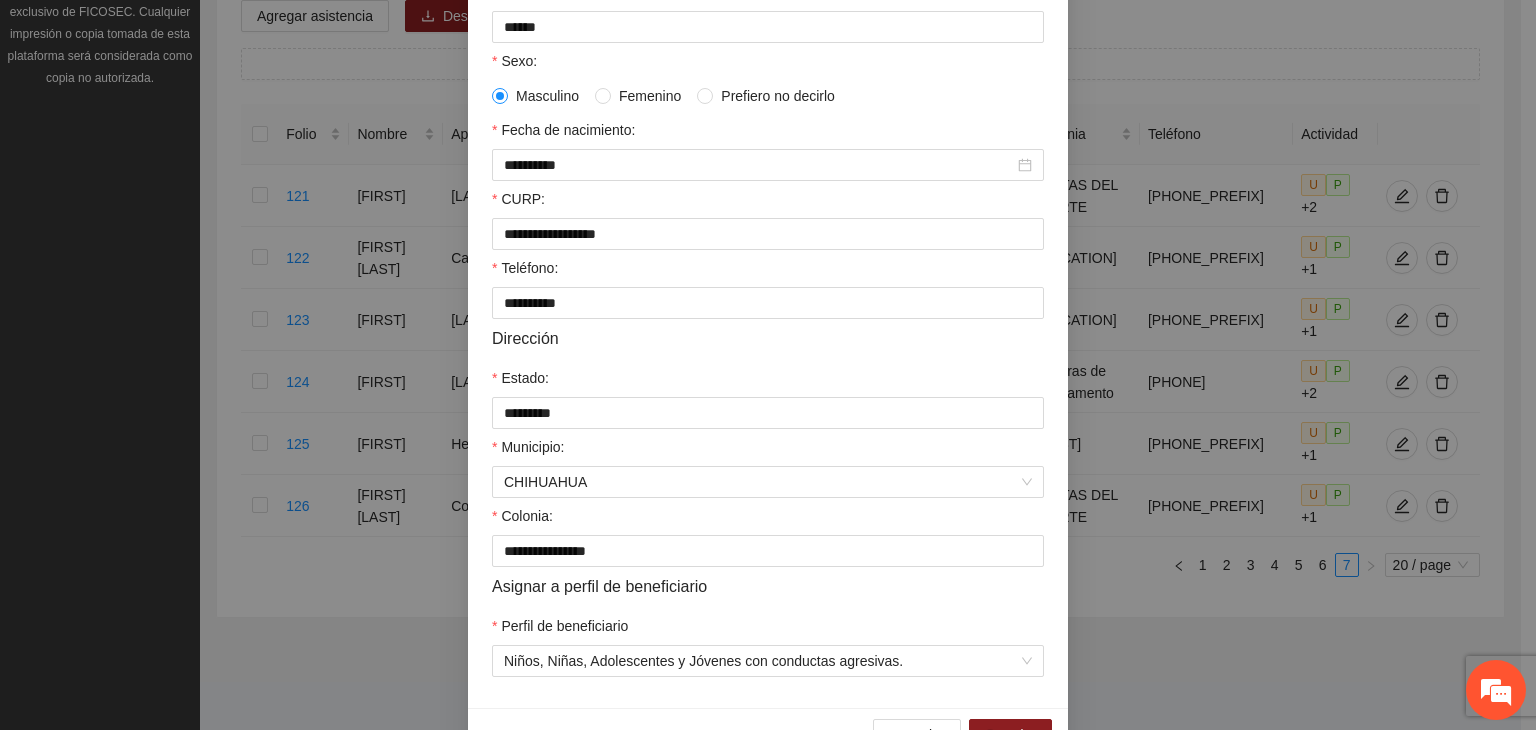 scroll, scrollTop: 441, scrollLeft: 0, axis: vertical 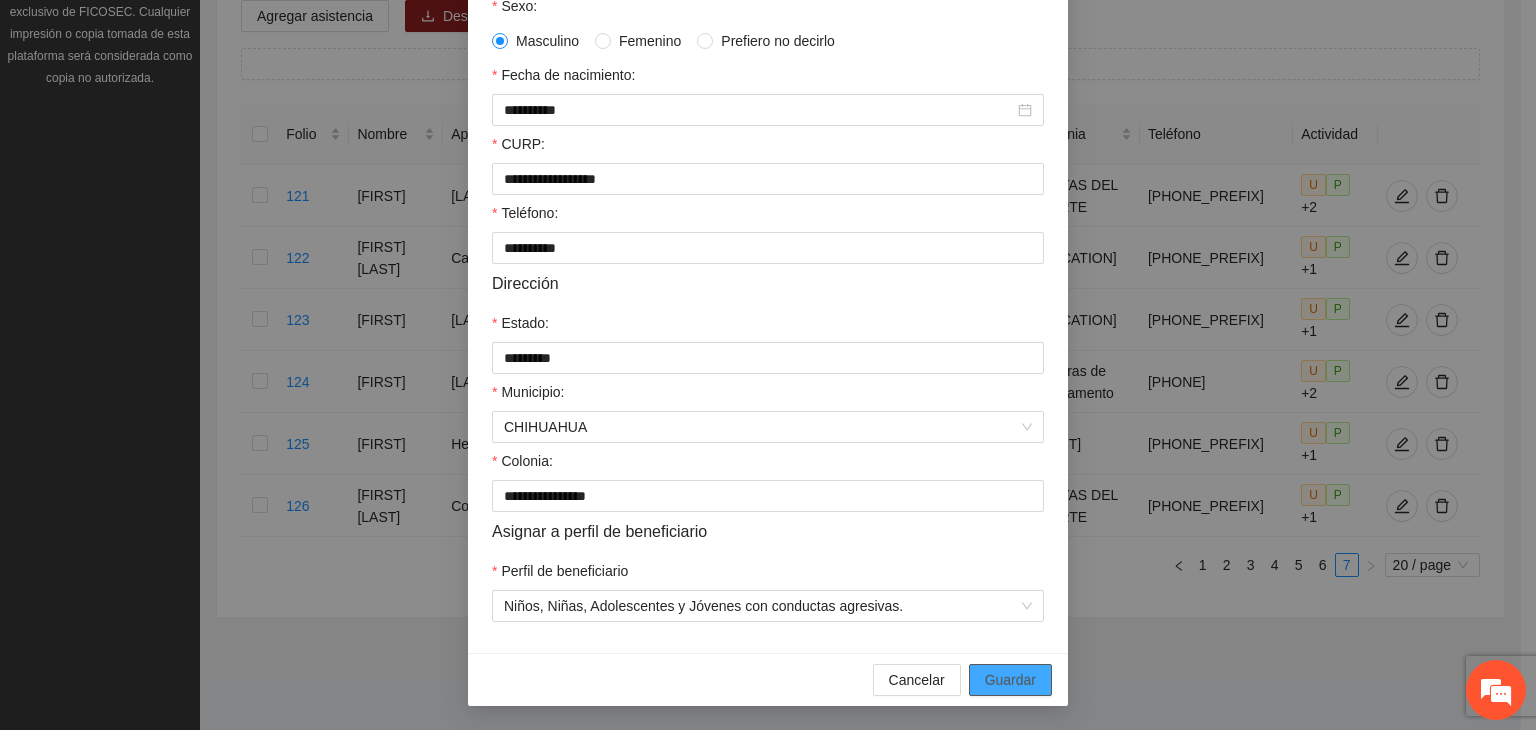 click on "Guardar" at bounding box center (1010, 680) 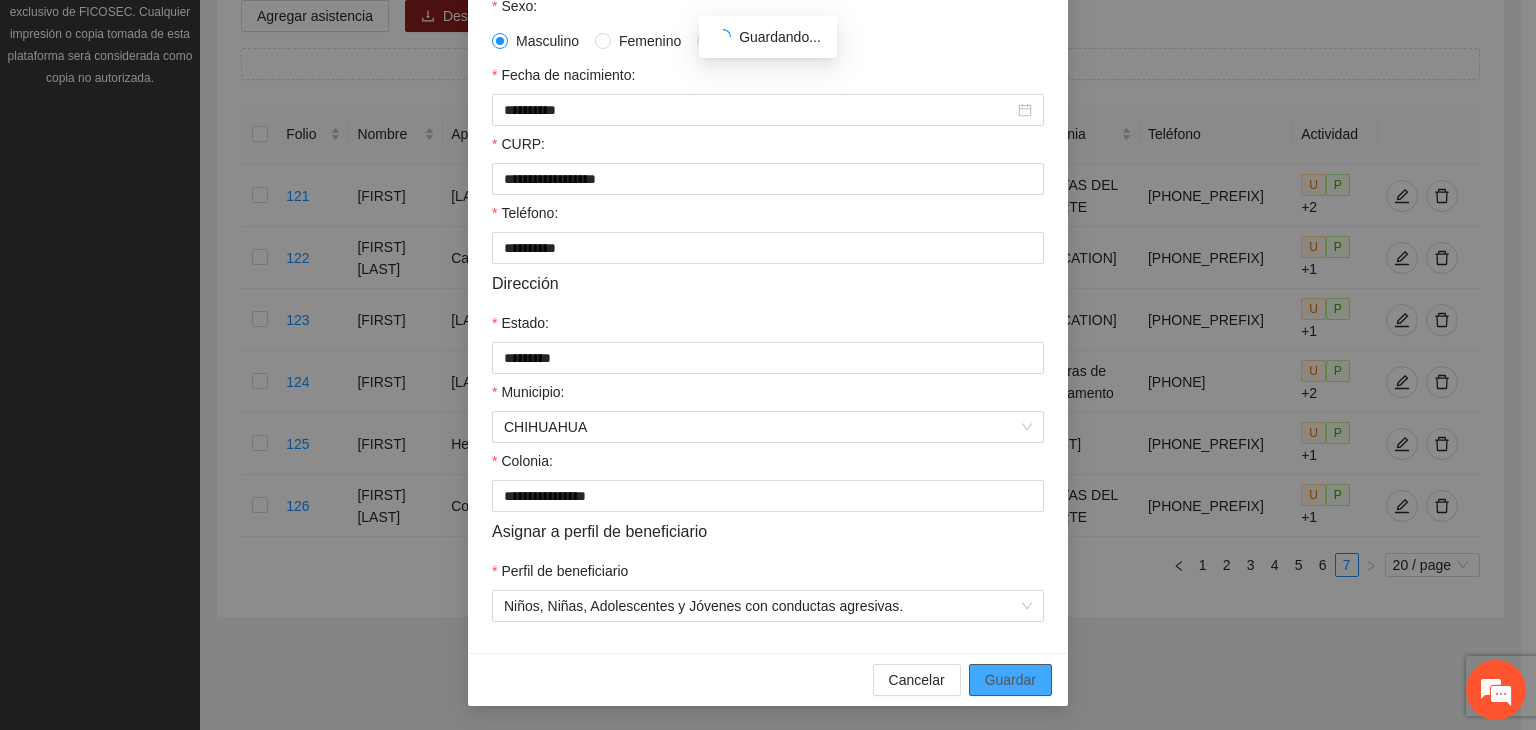 click on "Guardar" at bounding box center [1010, 680] 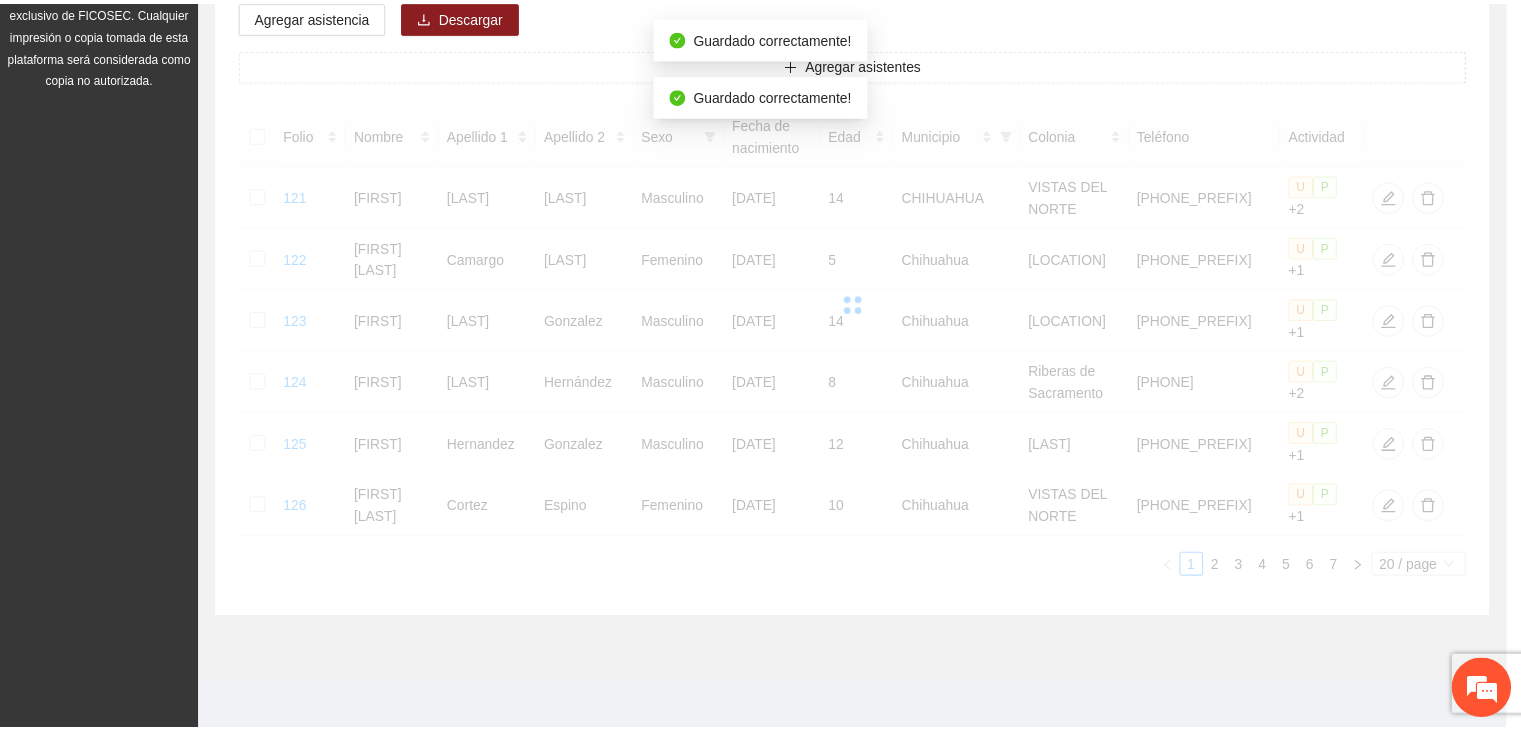 scroll, scrollTop: 341, scrollLeft: 0, axis: vertical 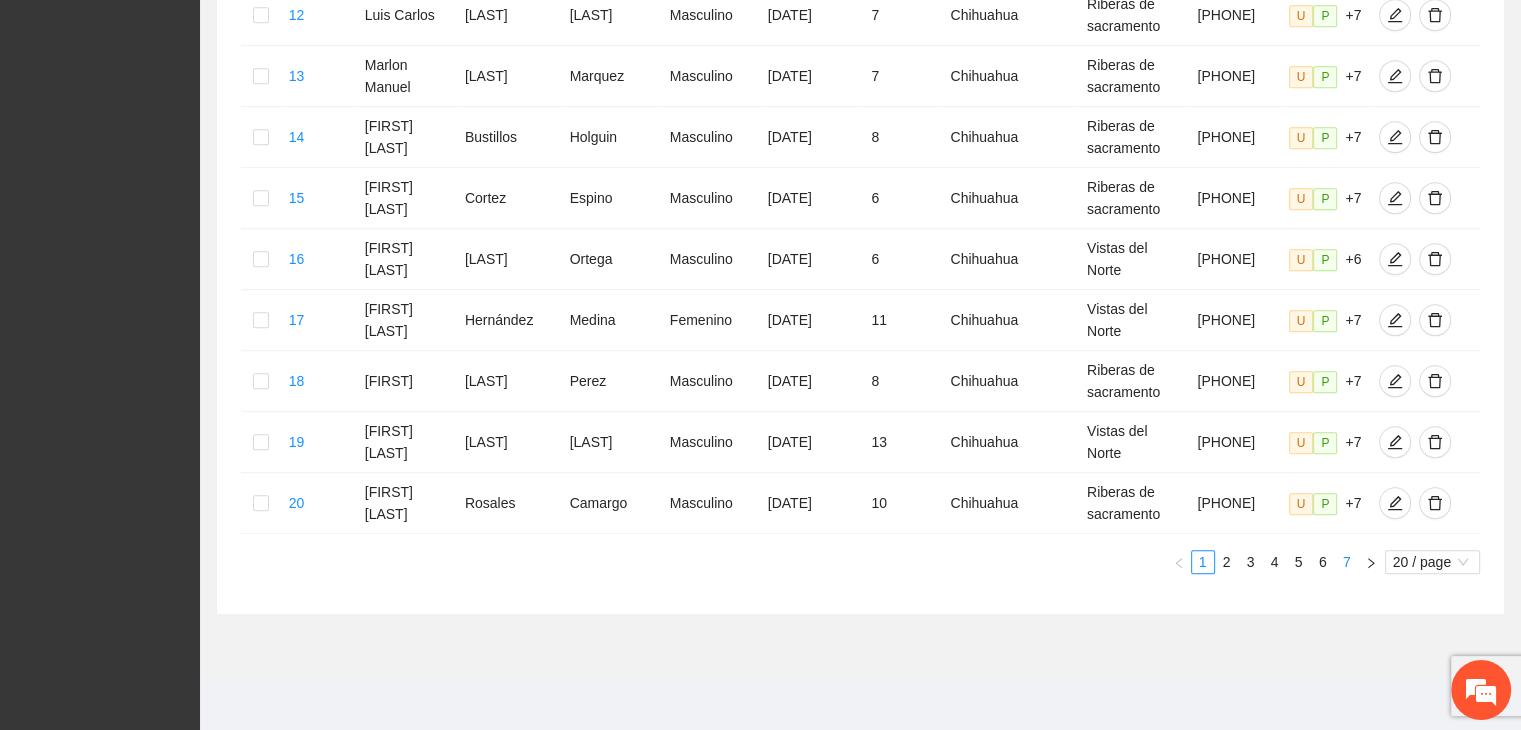 click on "7" at bounding box center (1347, 562) 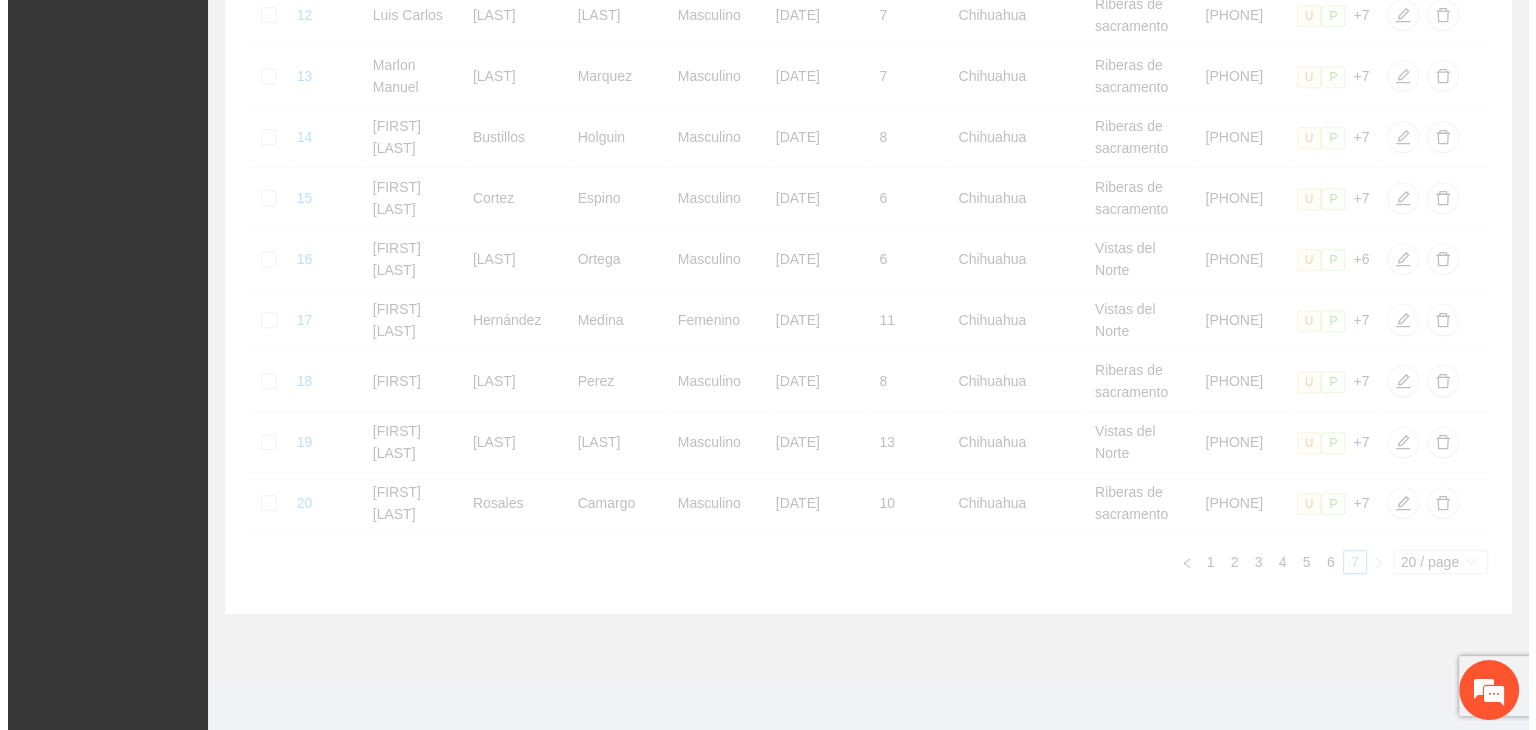 scroll, scrollTop: 290, scrollLeft: 0, axis: vertical 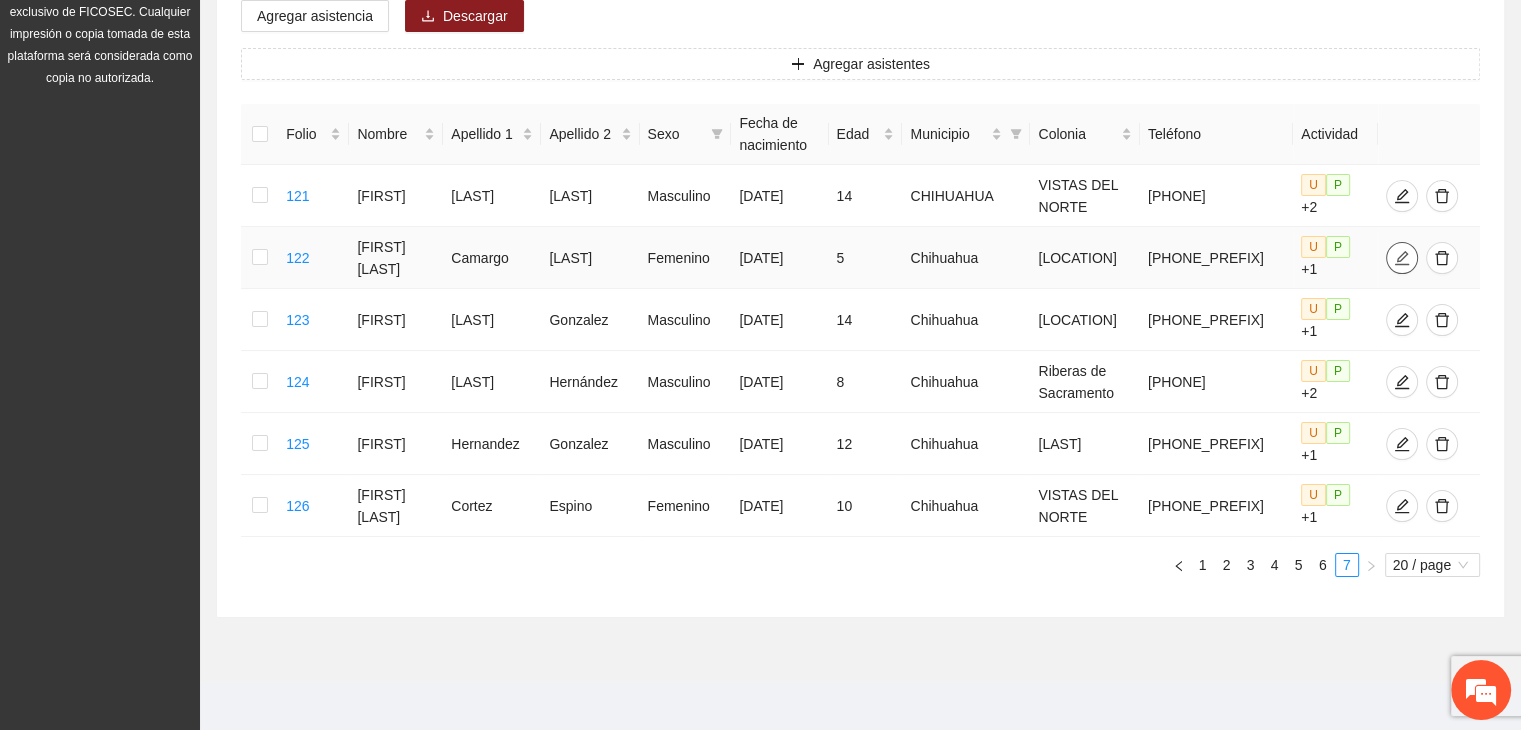 click 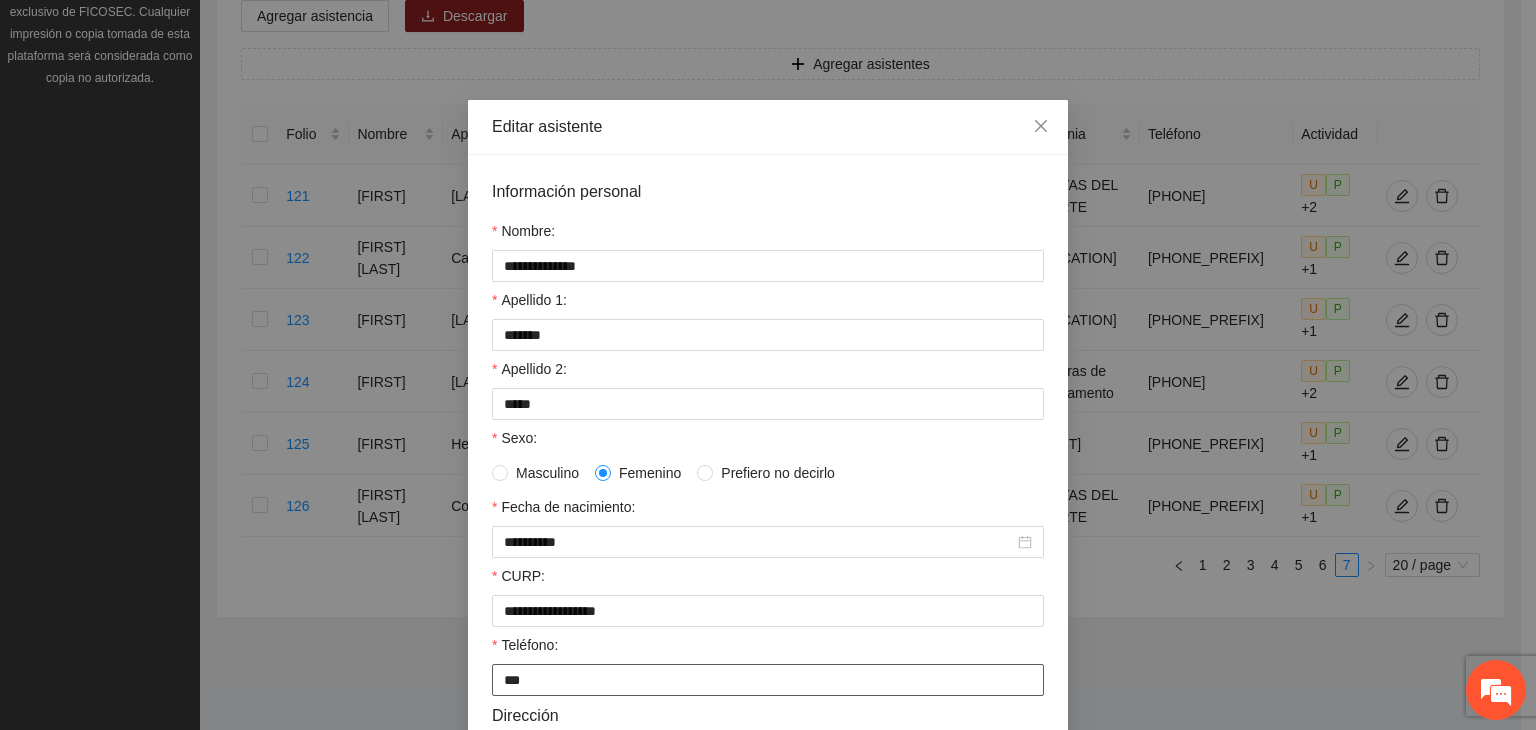 click on "***" at bounding box center (768, 680) 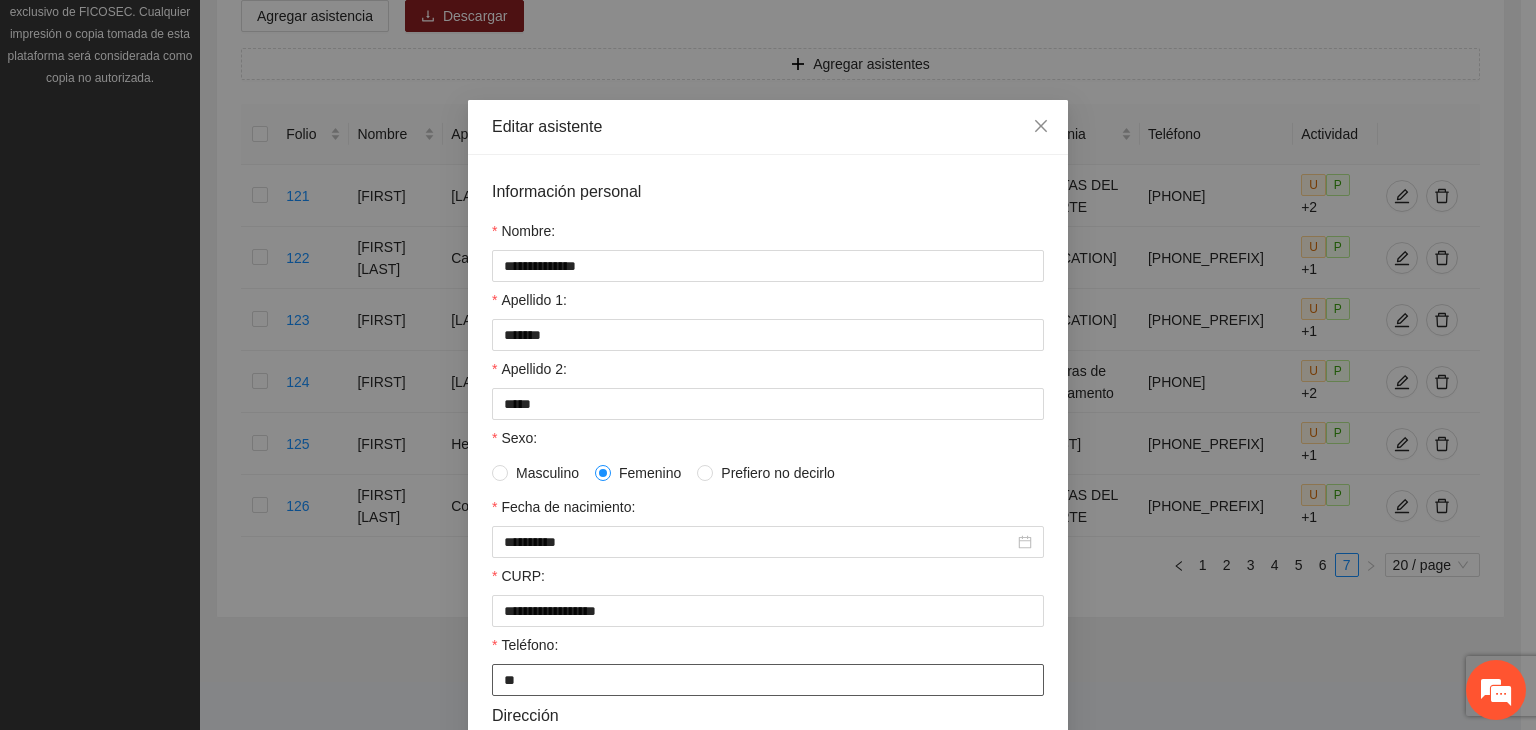 type on "*" 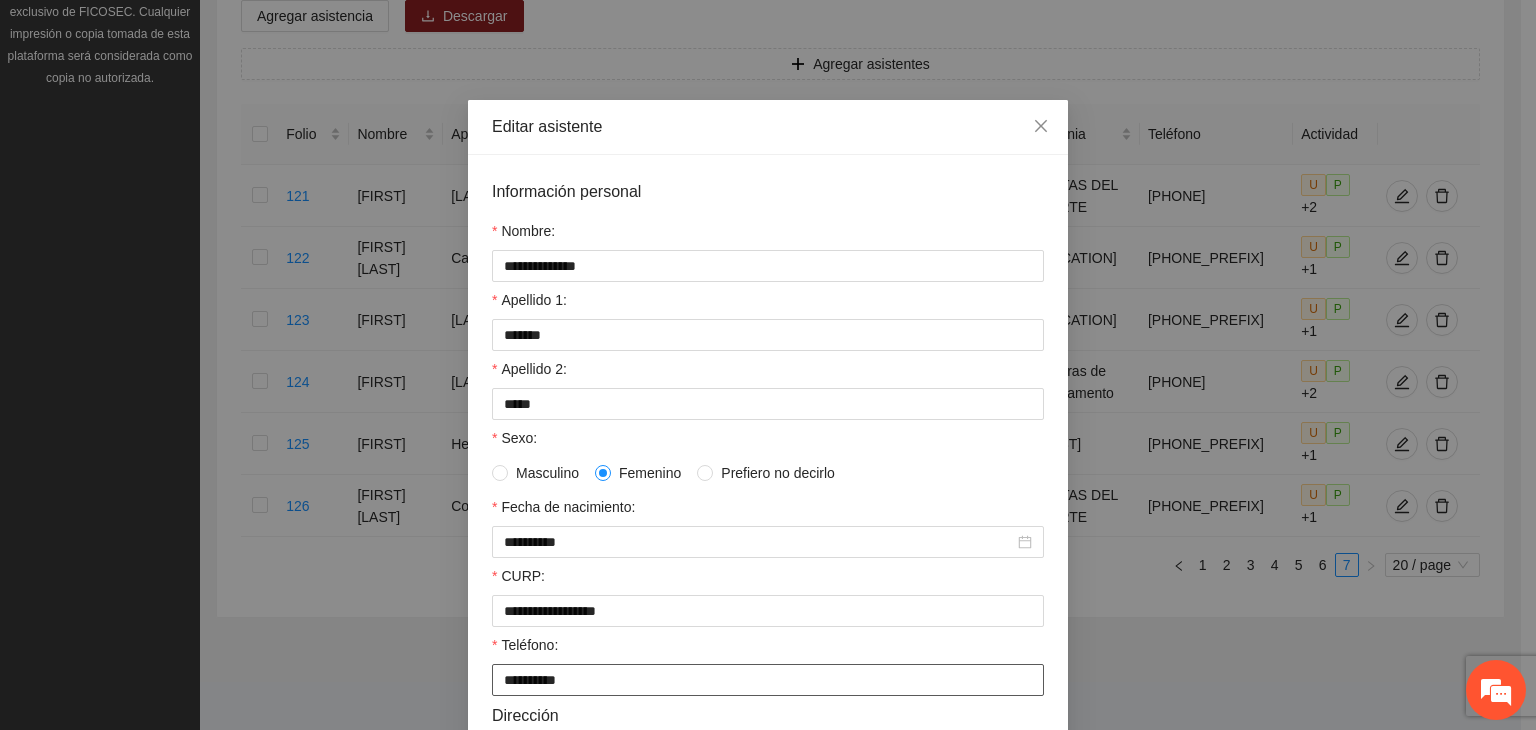 type on "**********" 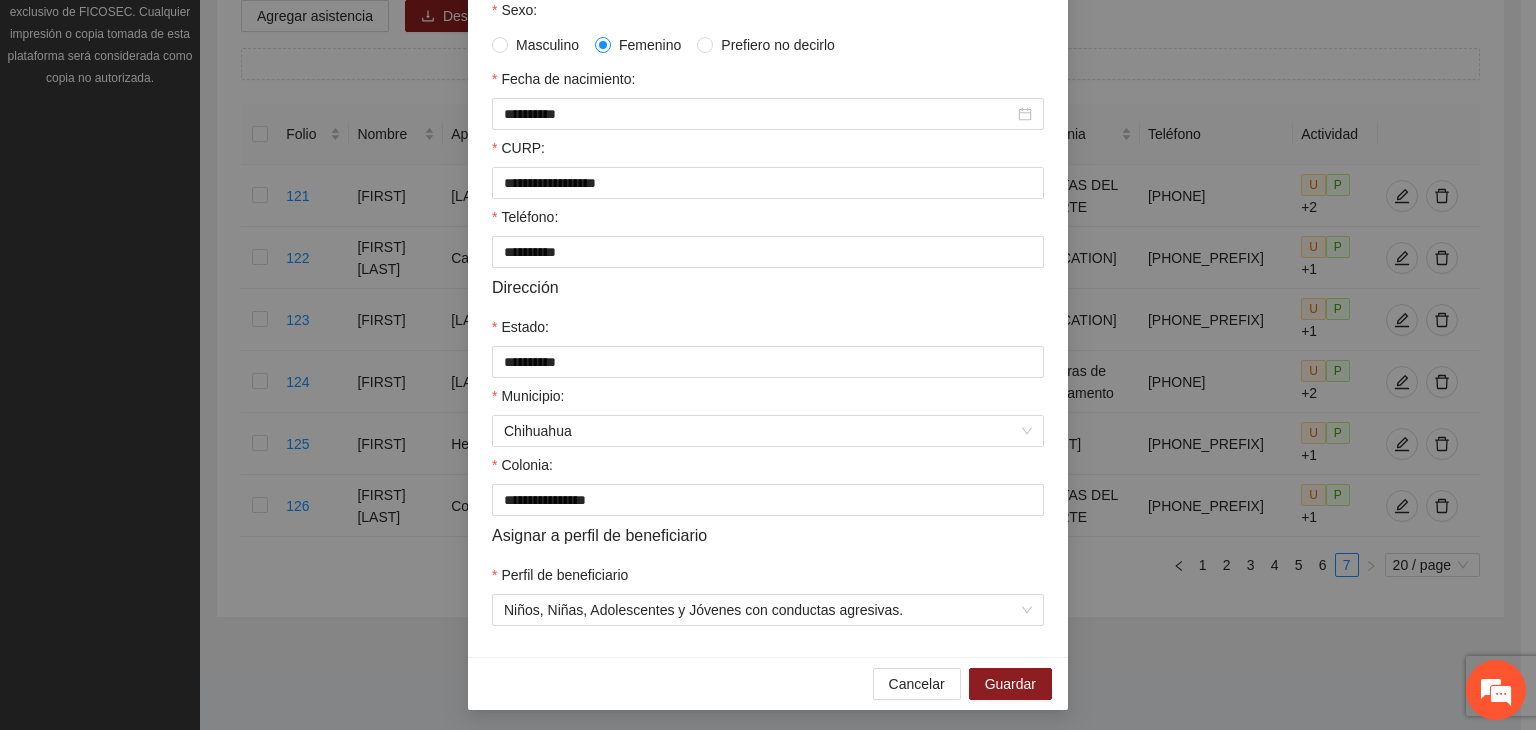 scroll, scrollTop: 440, scrollLeft: 0, axis: vertical 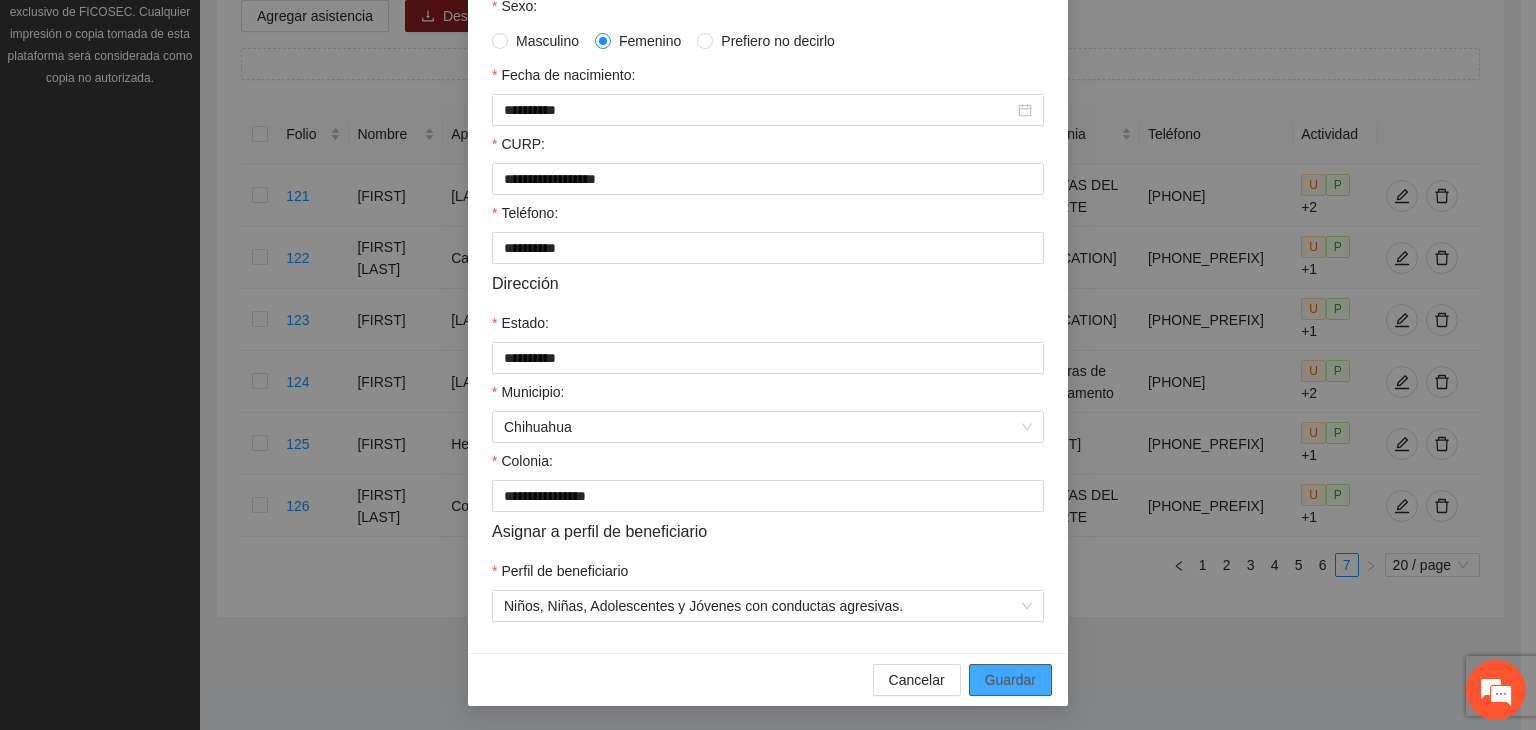 click on "Guardar" at bounding box center (1010, 680) 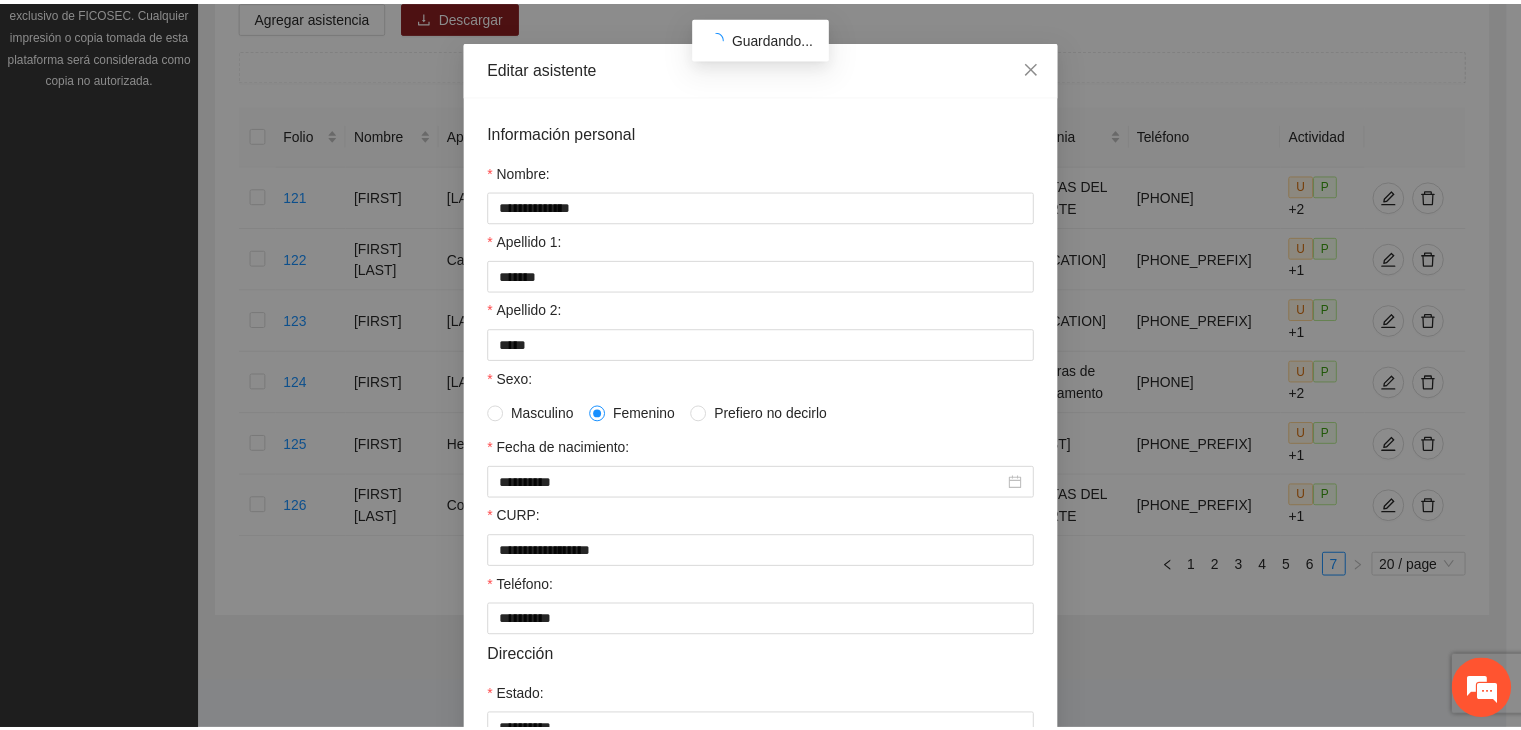 scroll, scrollTop: 56, scrollLeft: 0, axis: vertical 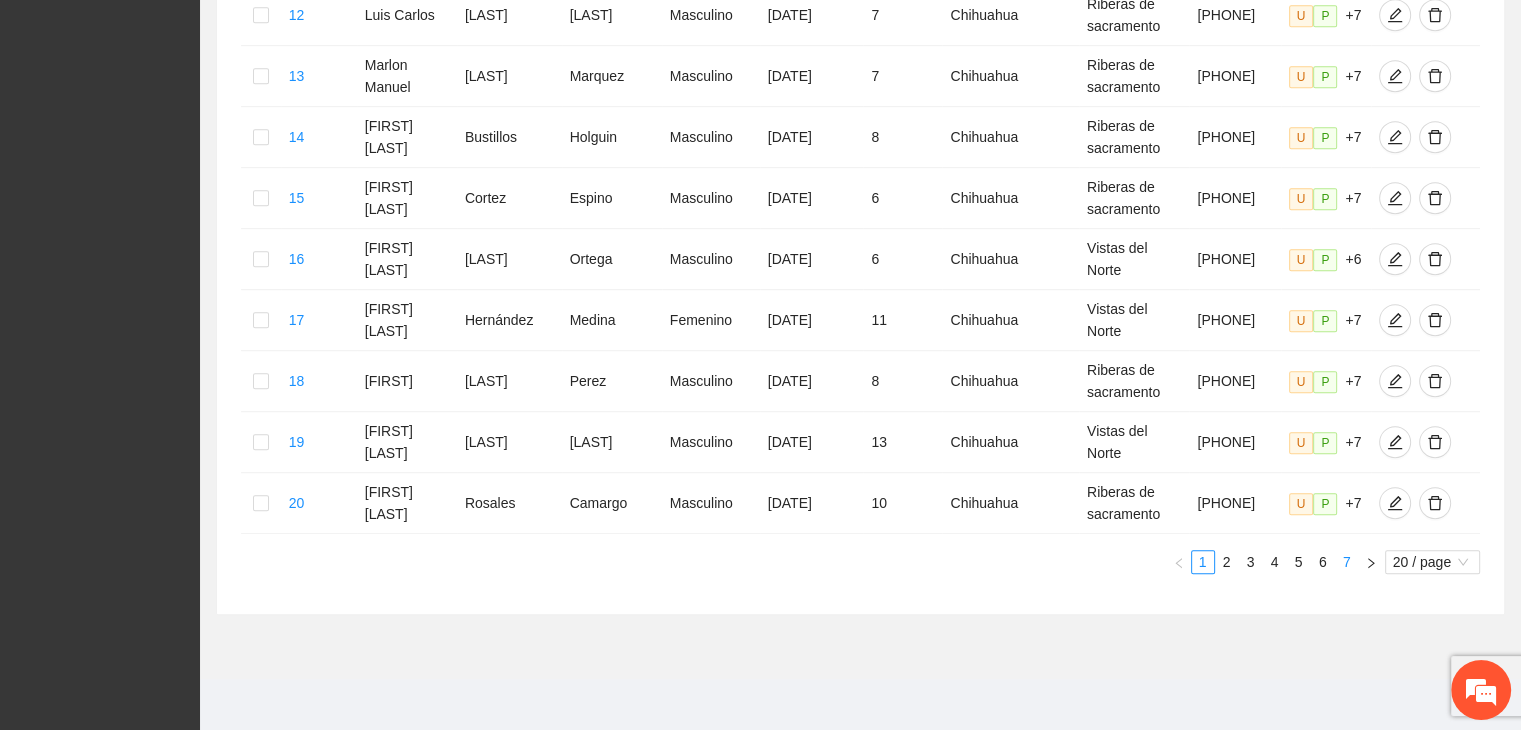 click on "7" at bounding box center [1347, 562] 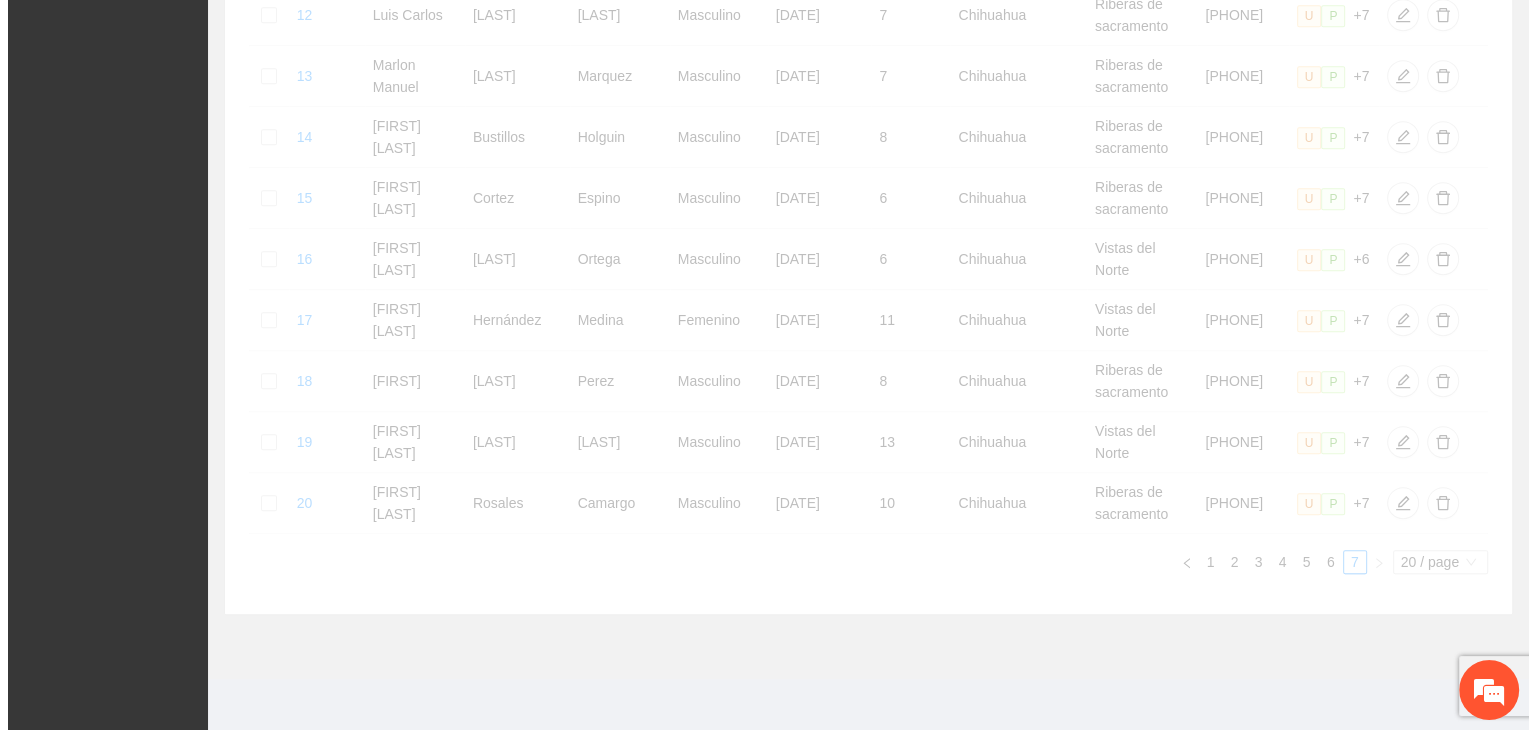 scroll, scrollTop: 290, scrollLeft: 0, axis: vertical 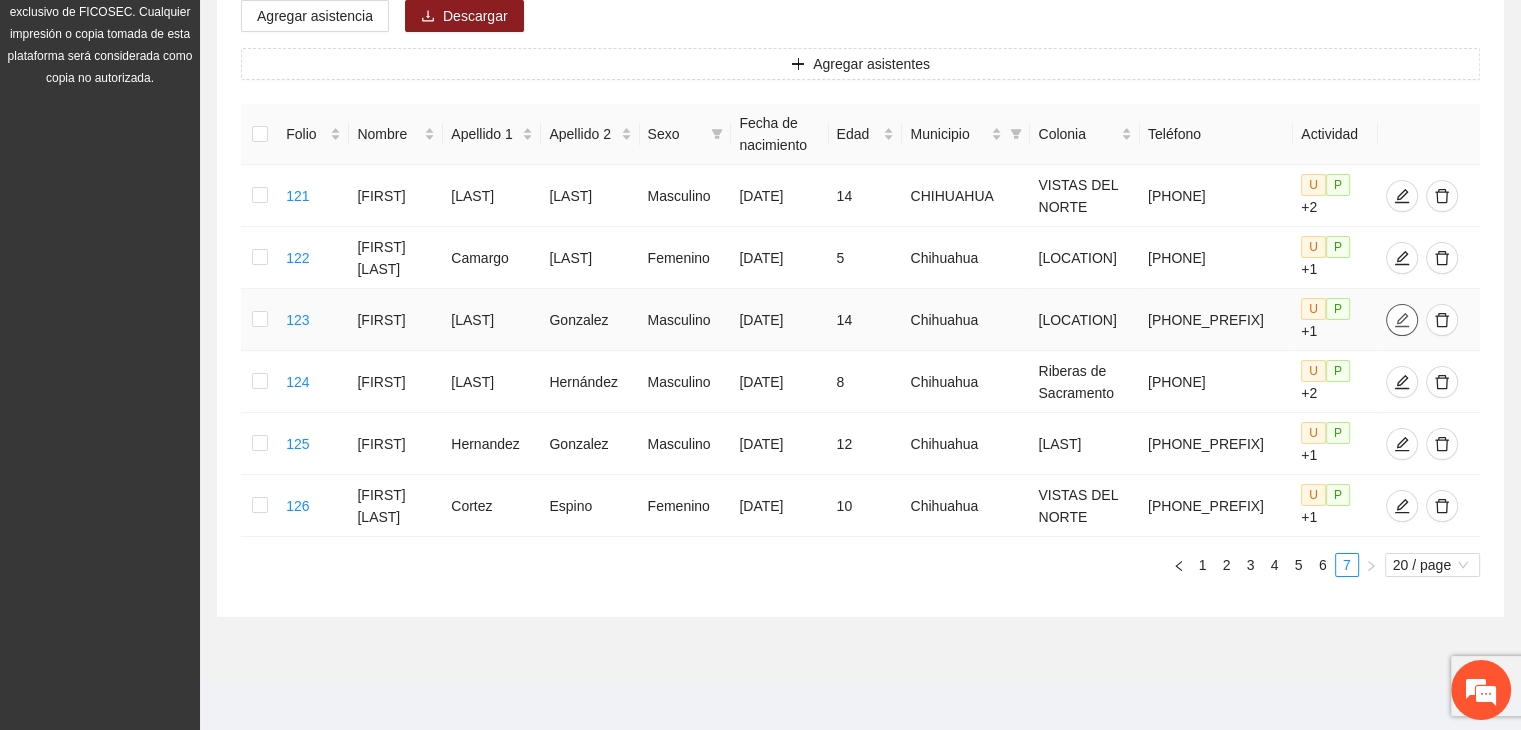 click 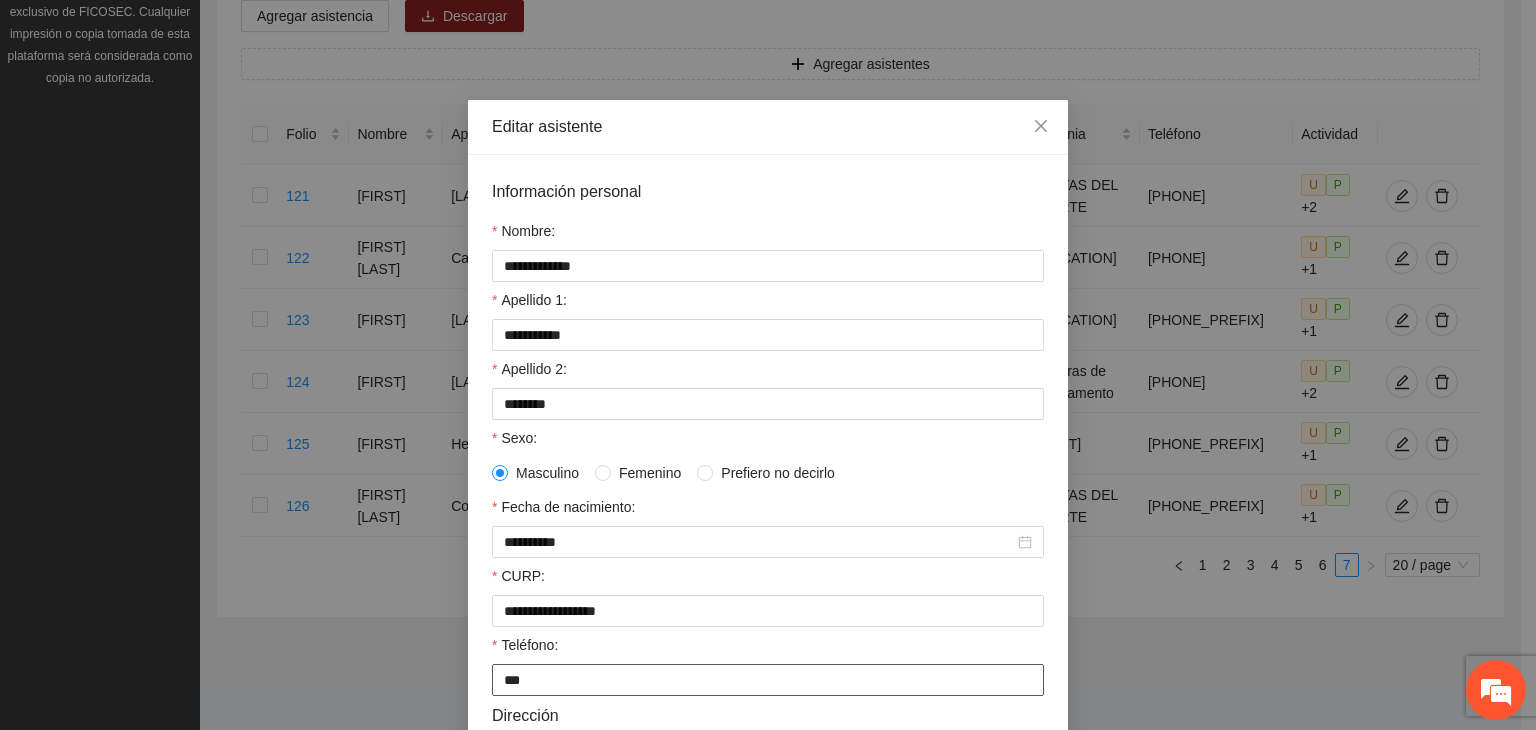 click on "***" at bounding box center (768, 680) 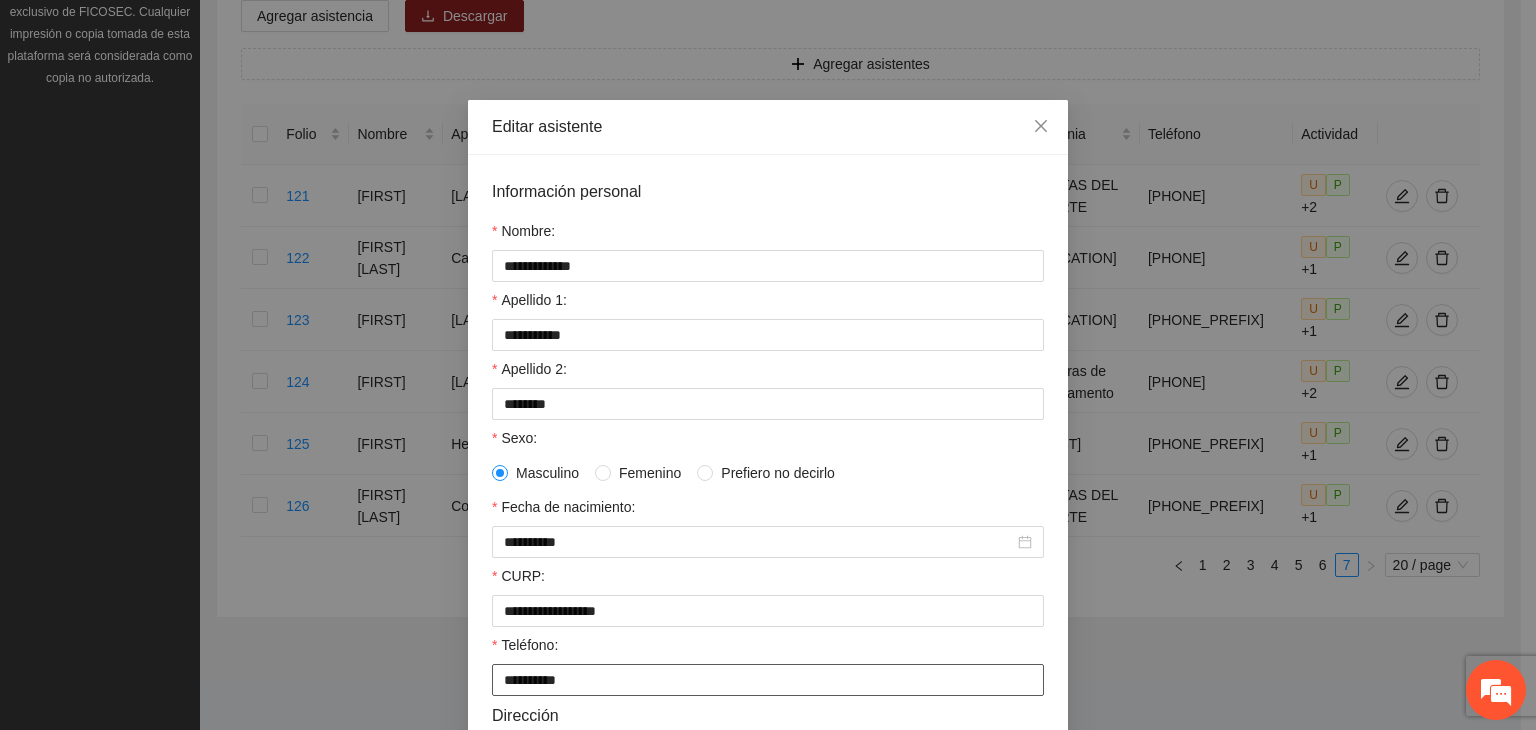type on "**********" 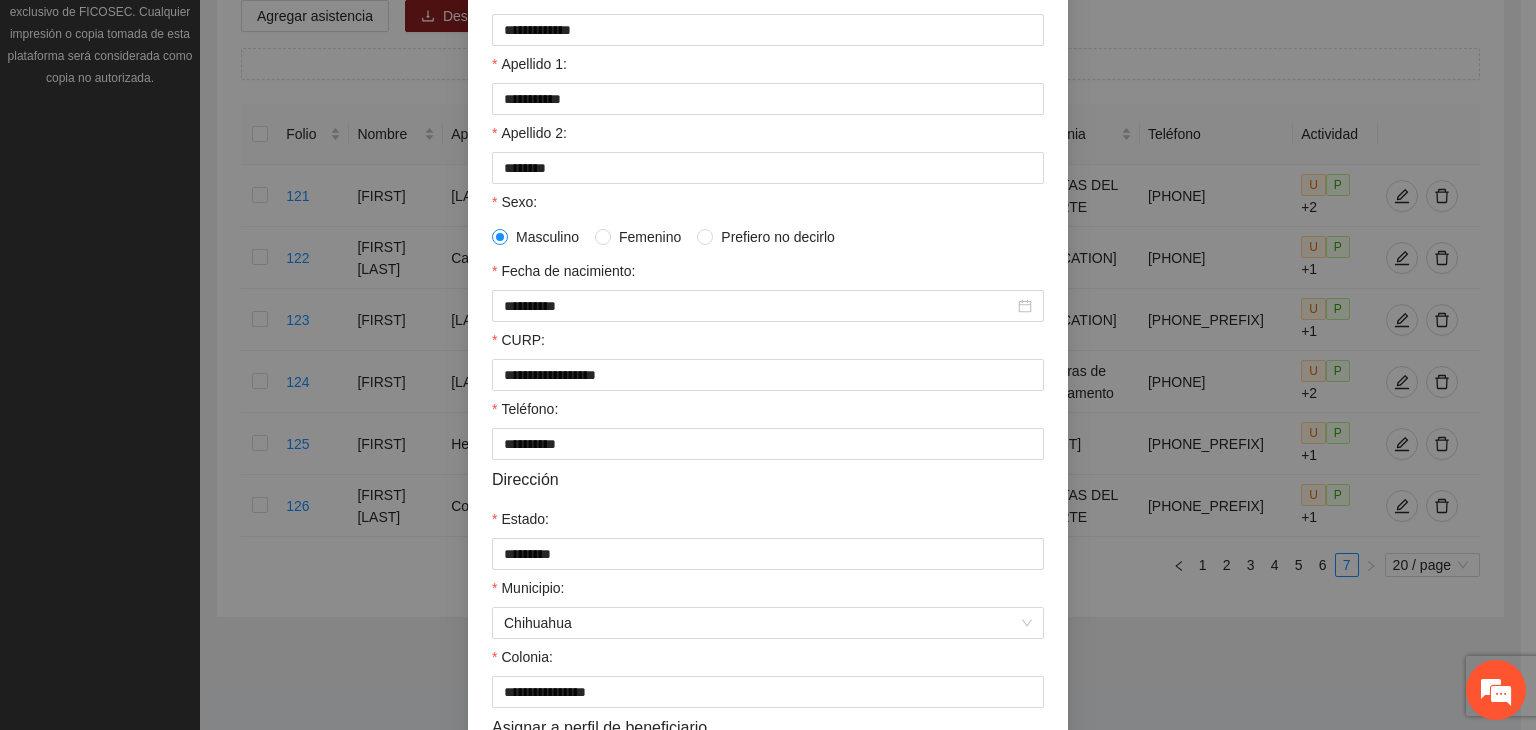 scroll, scrollTop: 441, scrollLeft: 0, axis: vertical 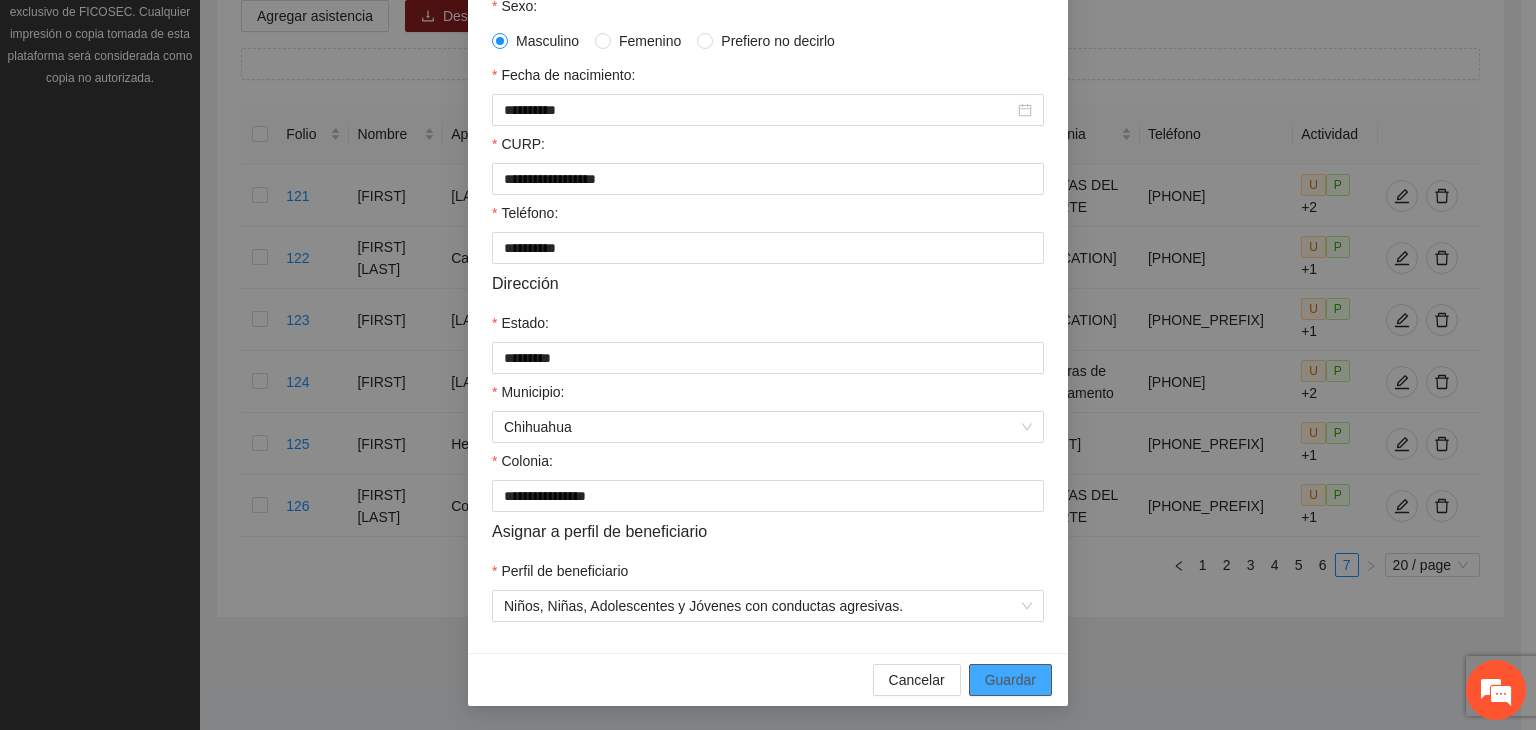 click on "Guardar" at bounding box center [1010, 680] 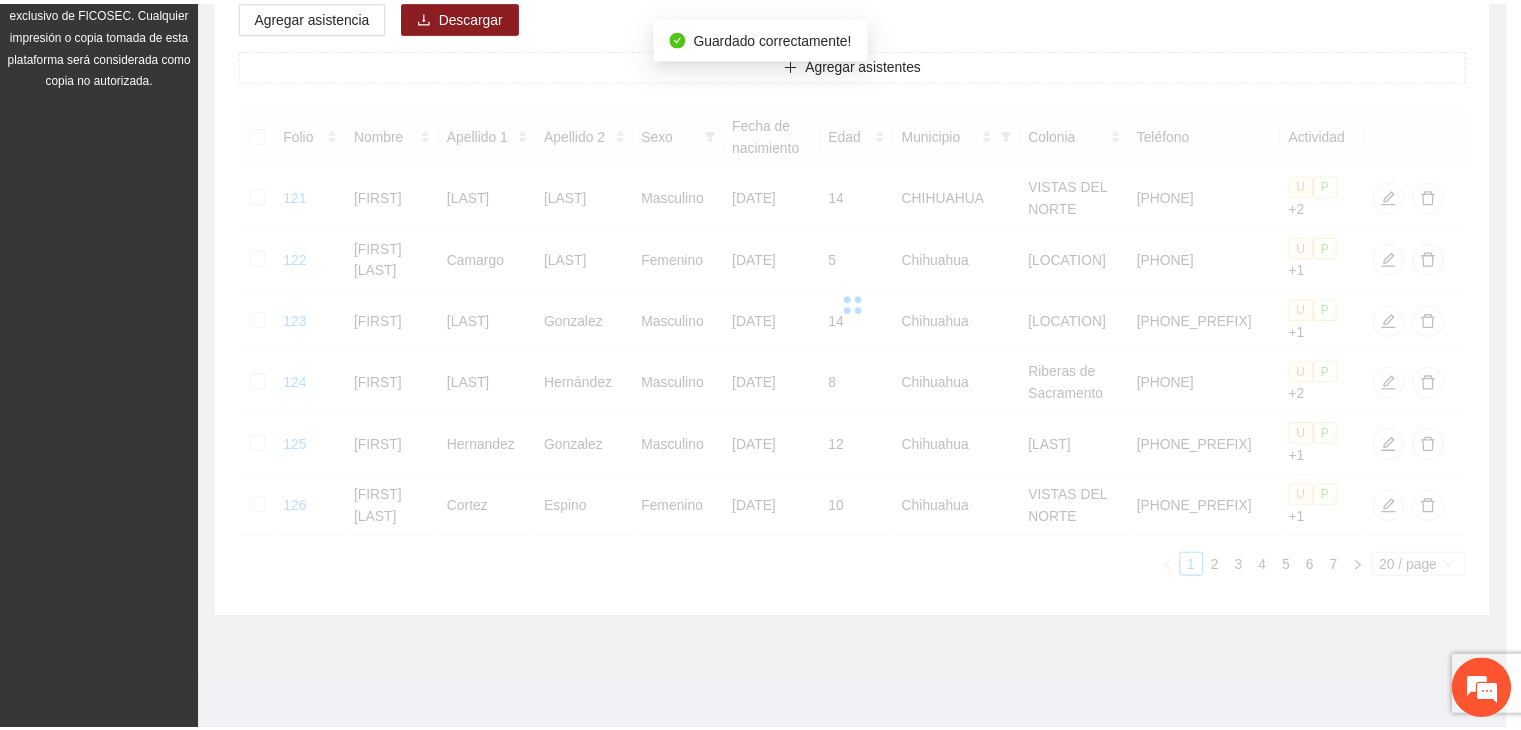 scroll, scrollTop: 341, scrollLeft: 0, axis: vertical 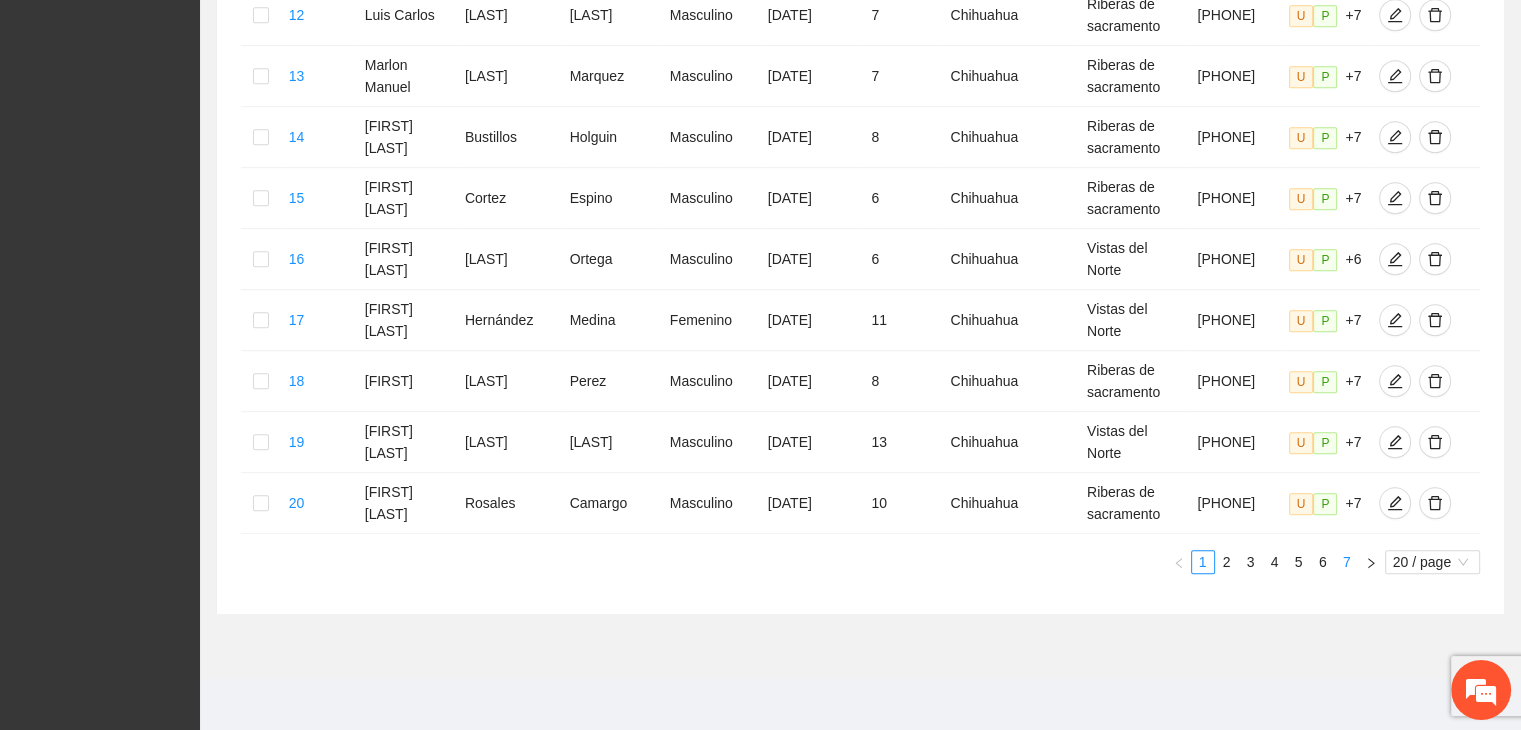 click on "7" at bounding box center (1347, 562) 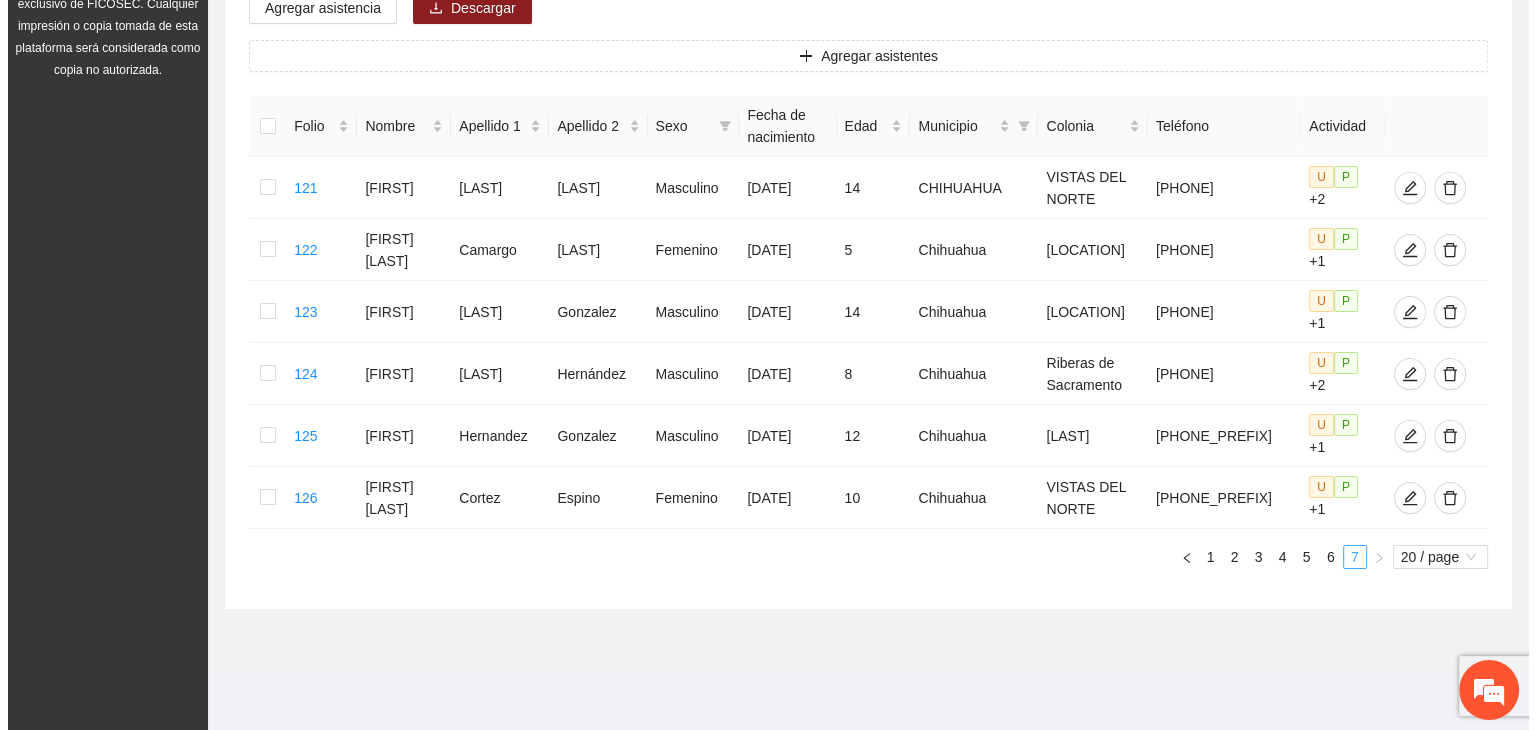 scroll, scrollTop: 290, scrollLeft: 0, axis: vertical 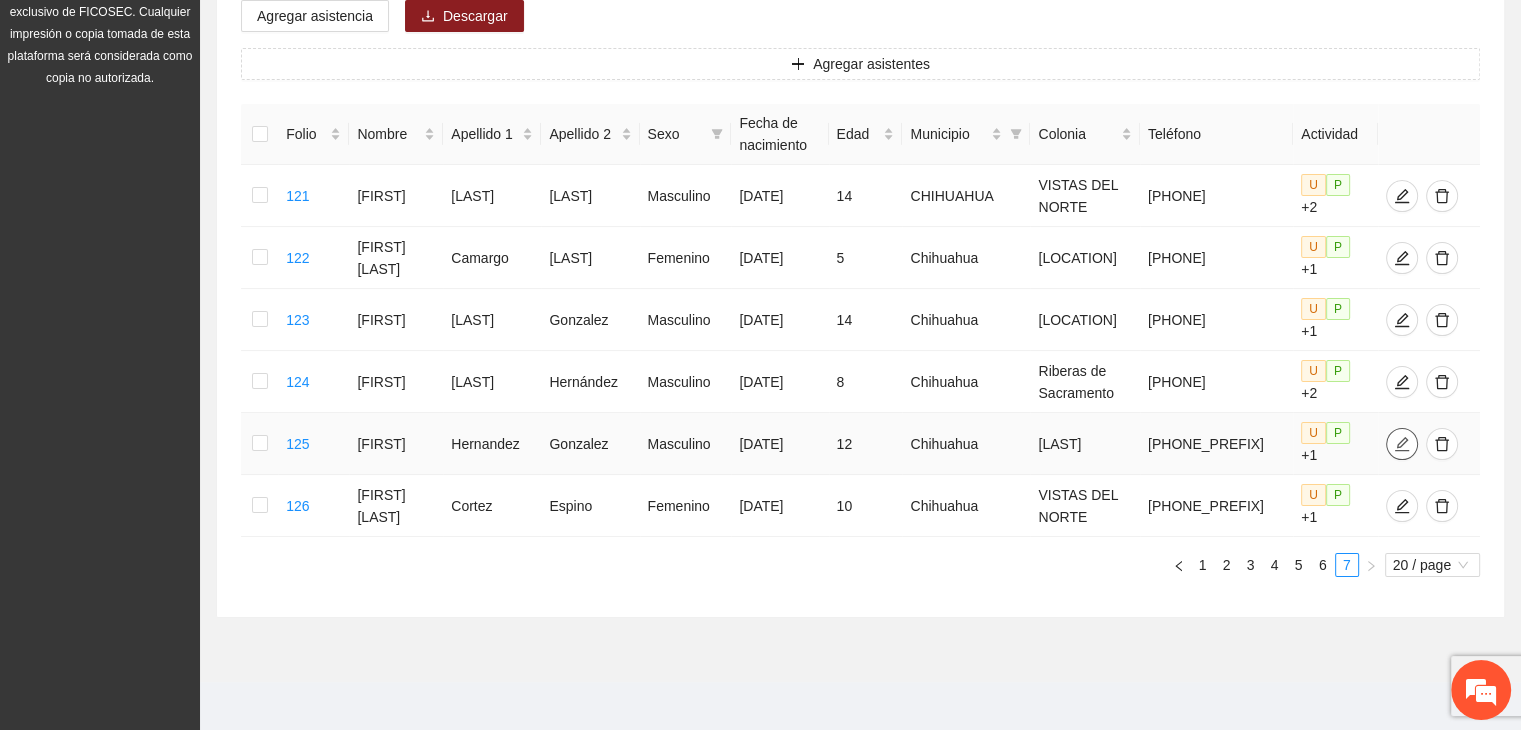click at bounding box center [1402, 444] 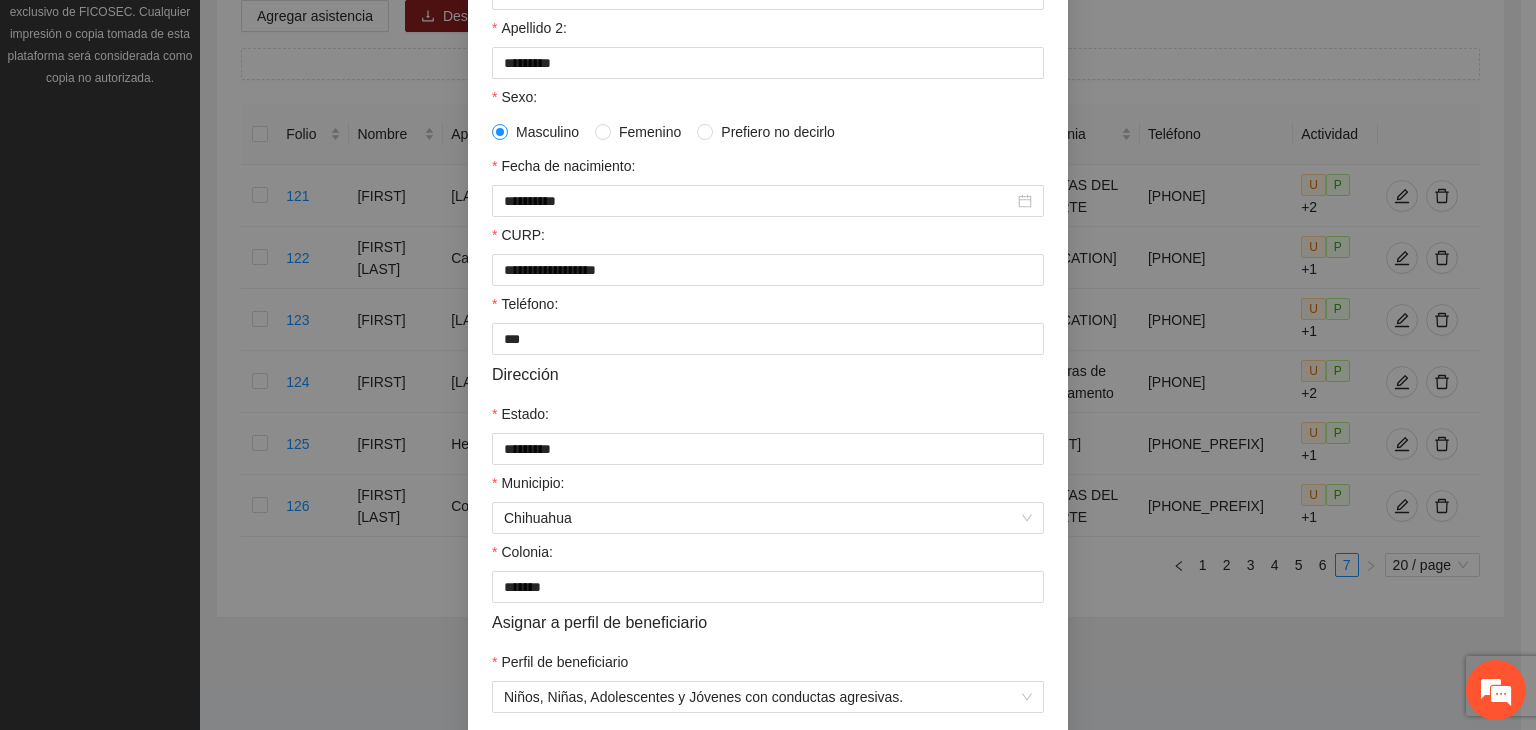 scroll, scrollTop: 441, scrollLeft: 0, axis: vertical 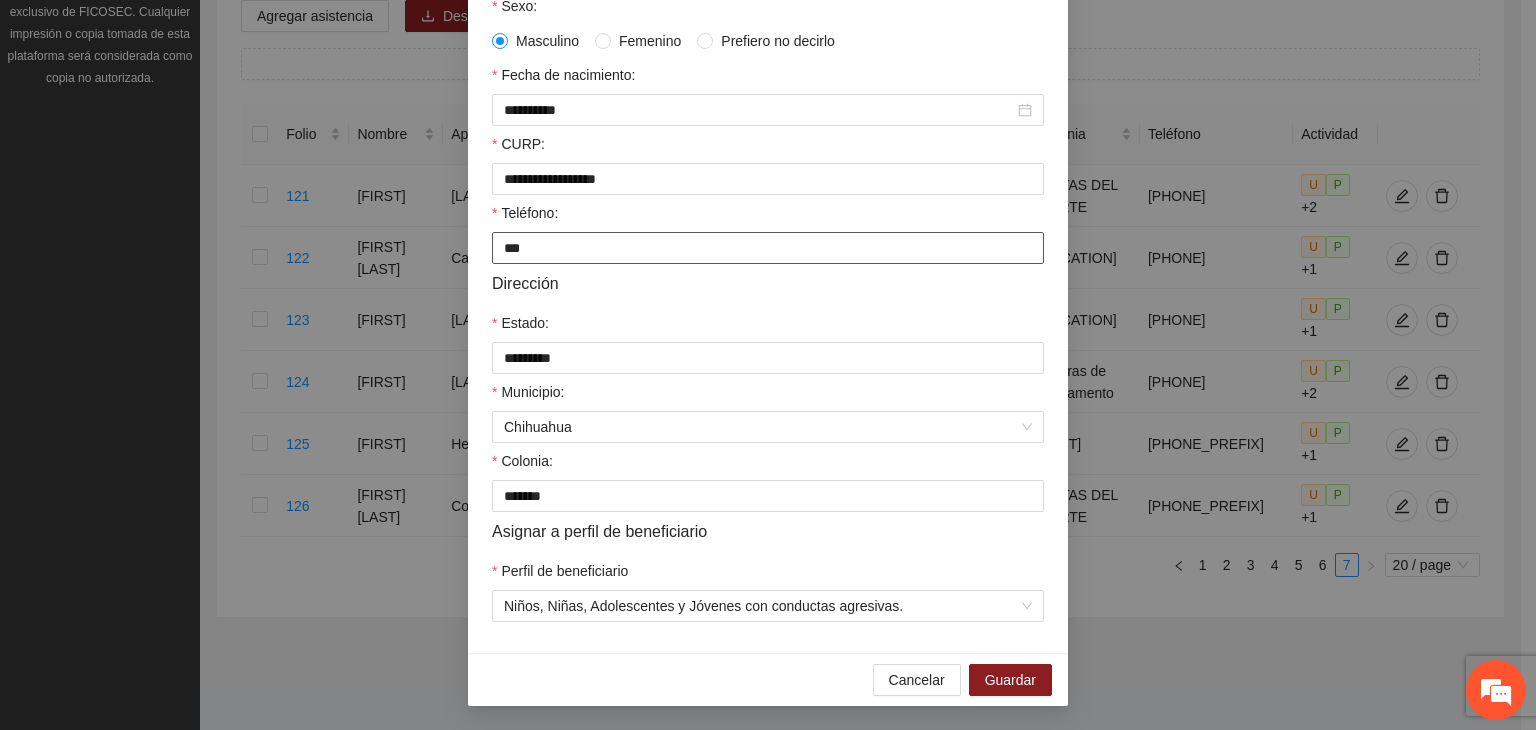 click on "***" at bounding box center [768, 248] 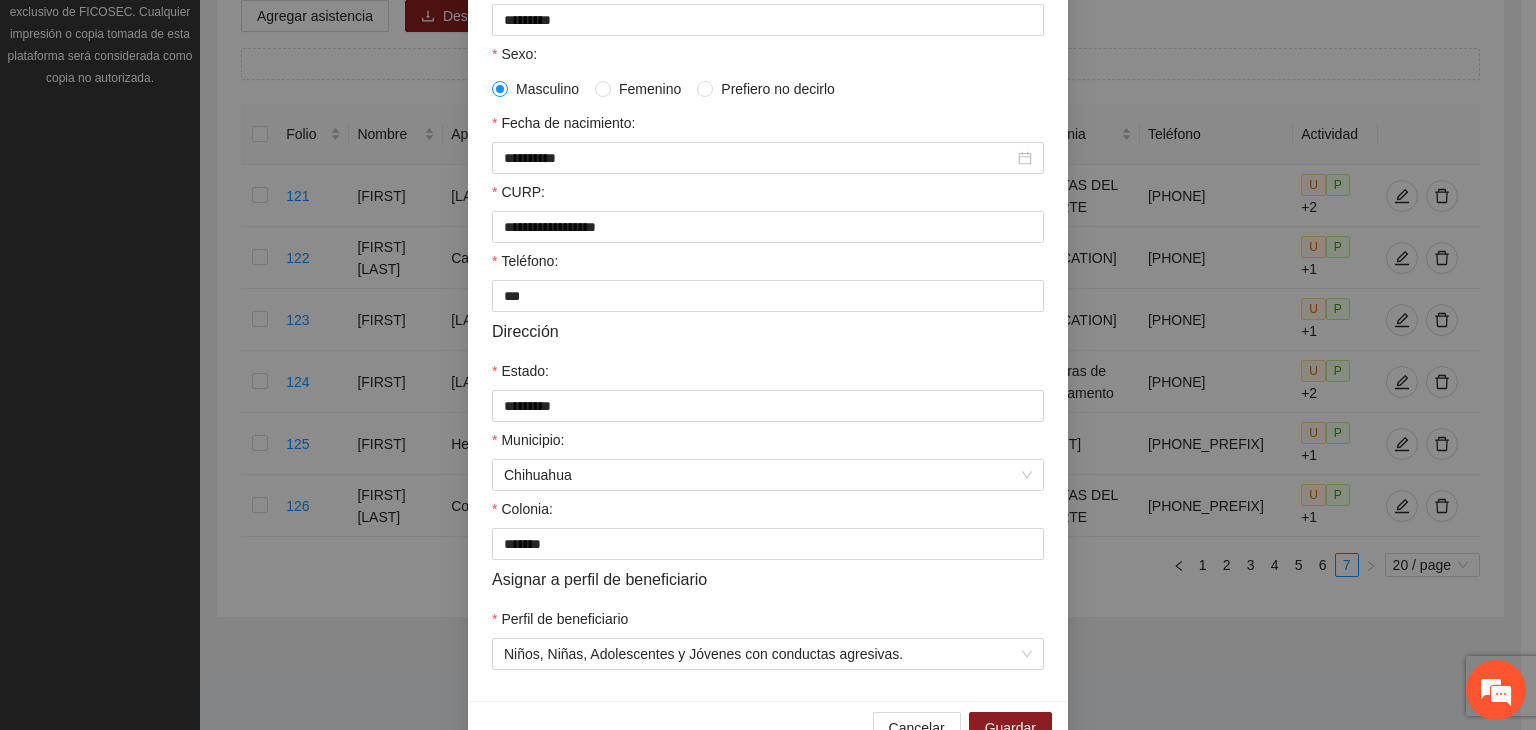 scroll, scrollTop: 441, scrollLeft: 0, axis: vertical 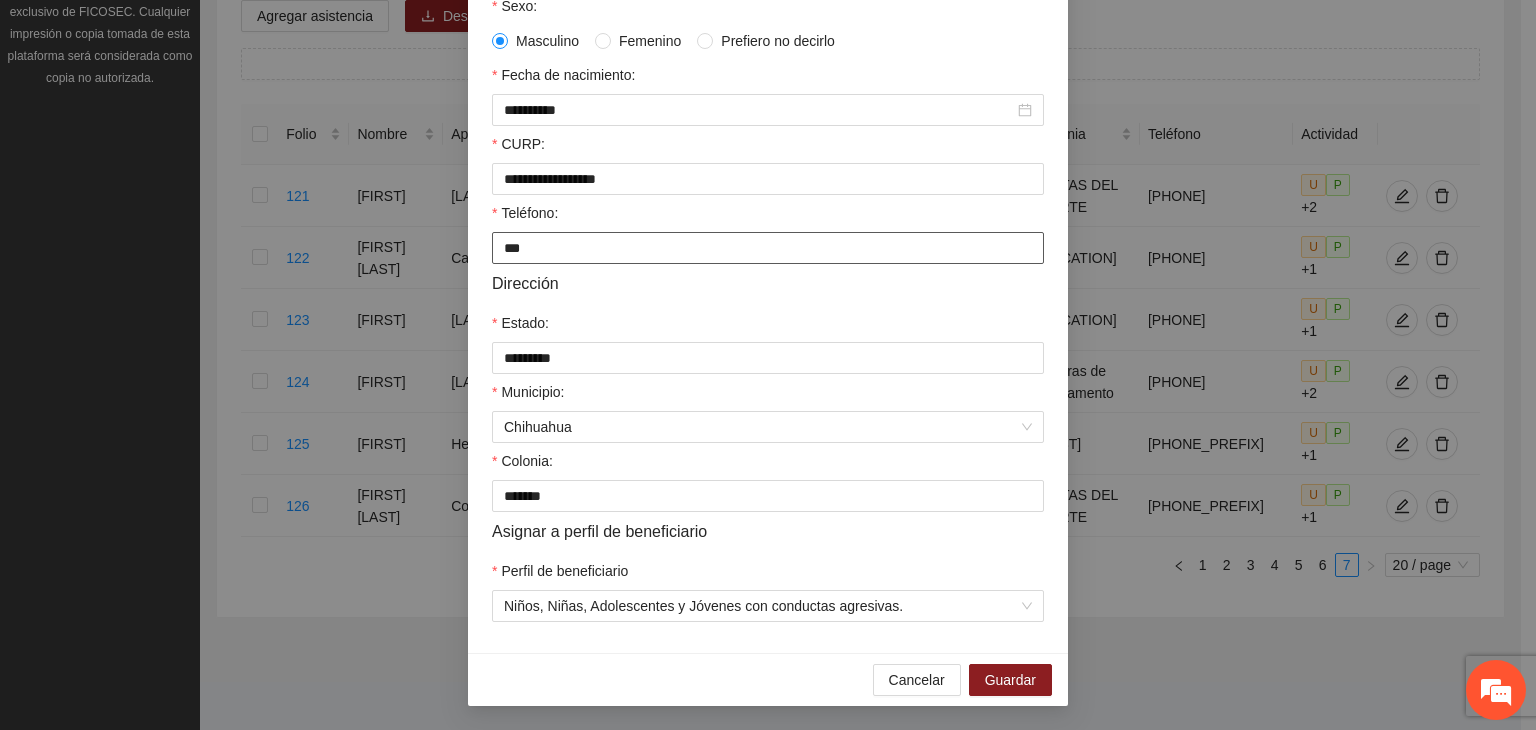 click on "***" at bounding box center (768, 248) 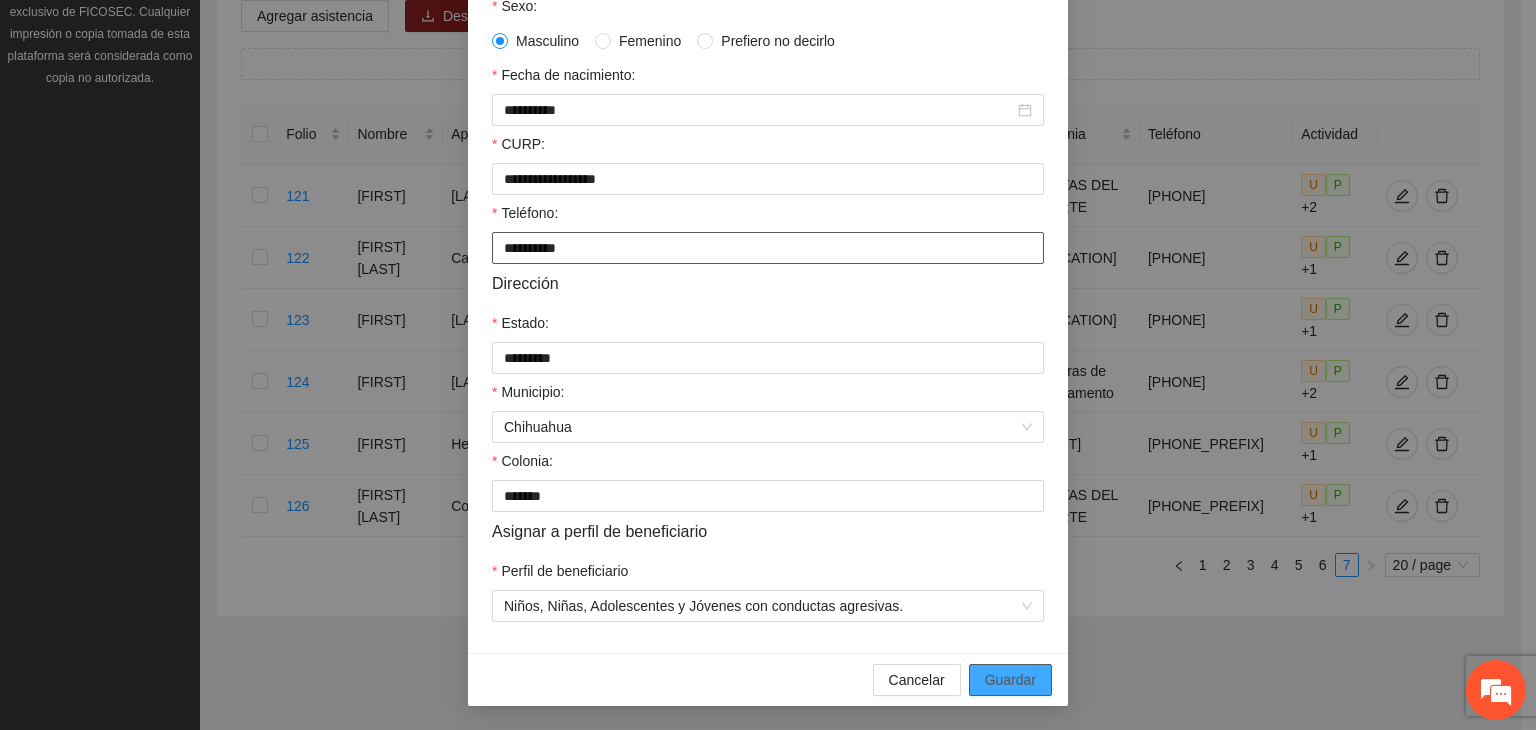 type on "**********" 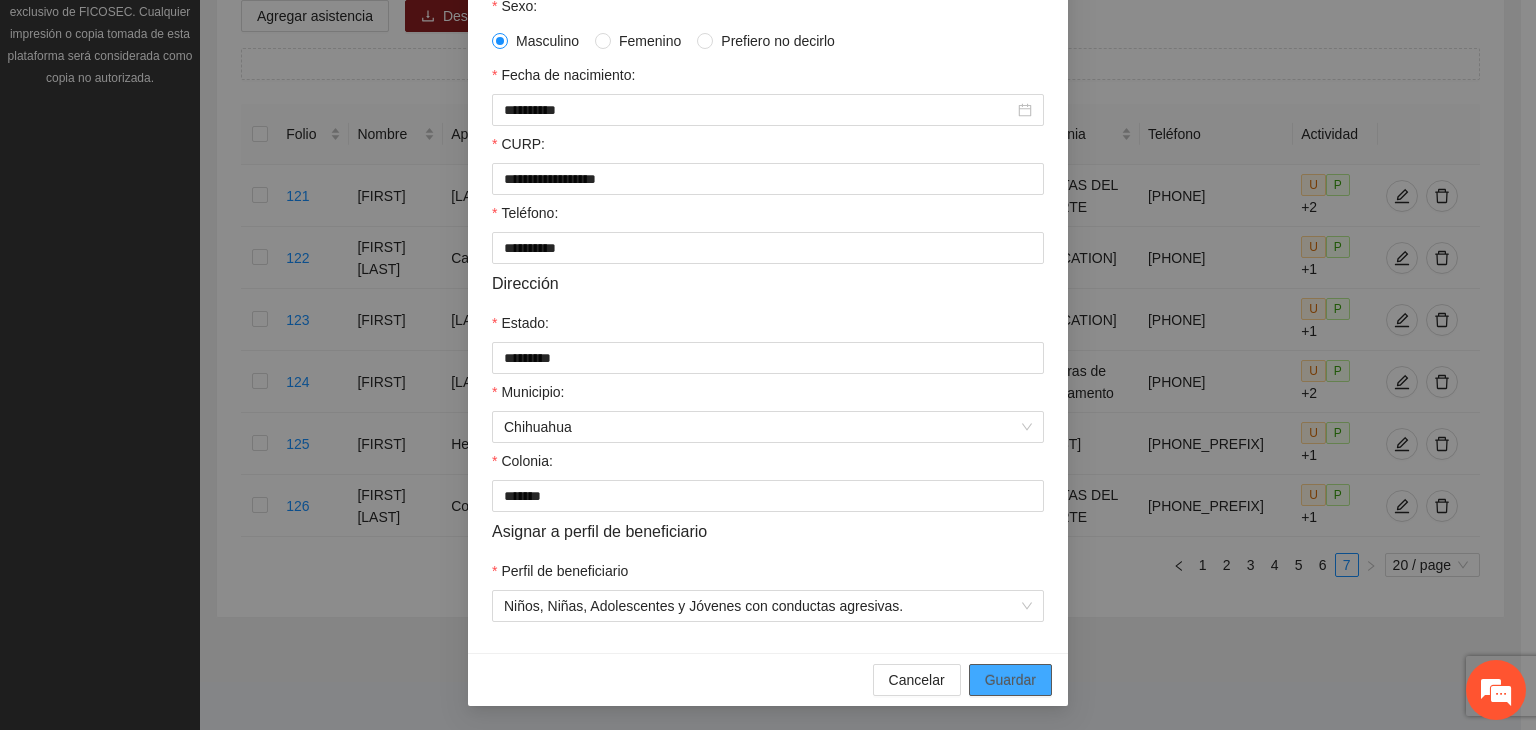 click on "Guardar" at bounding box center (1010, 680) 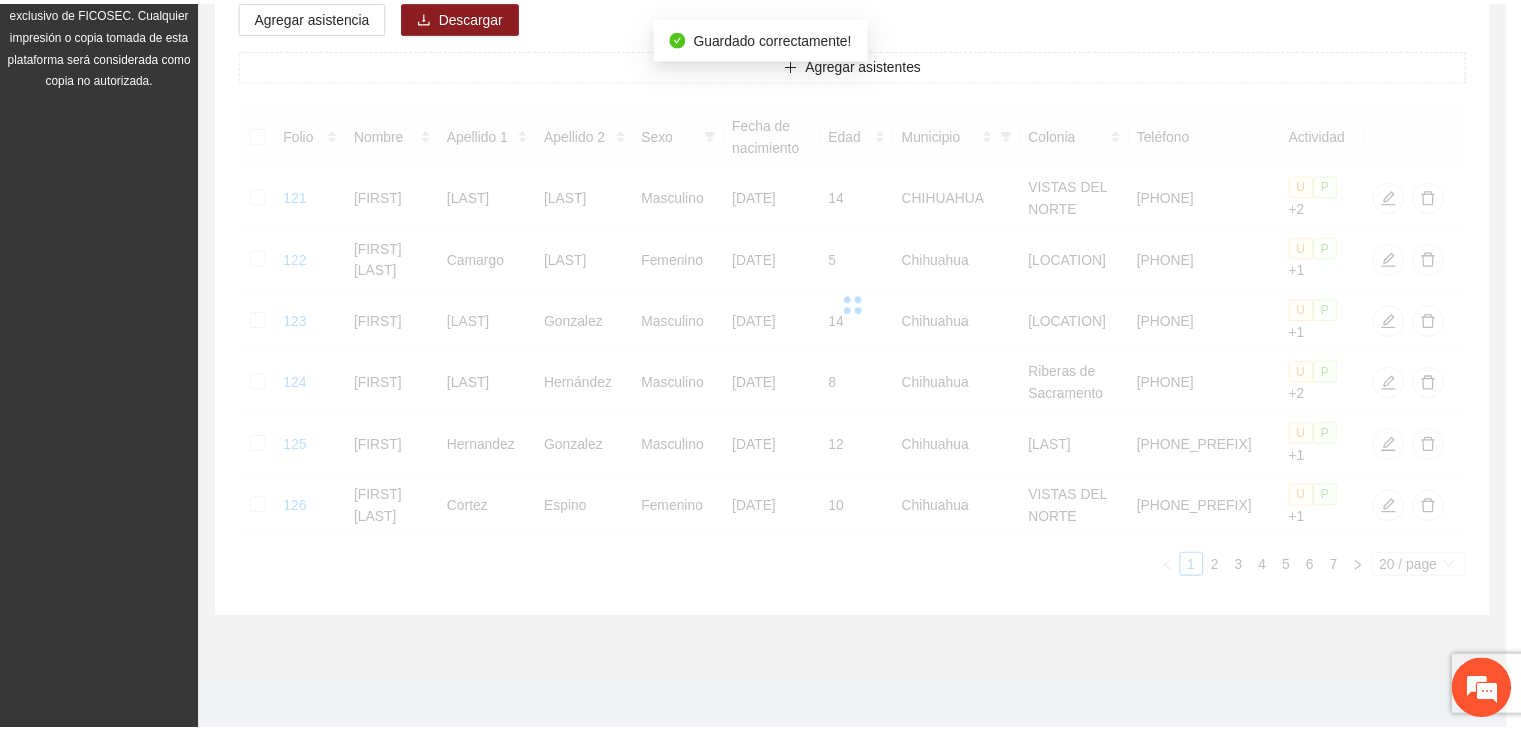 scroll, scrollTop: 341, scrollLeft: 0, axis: vertical 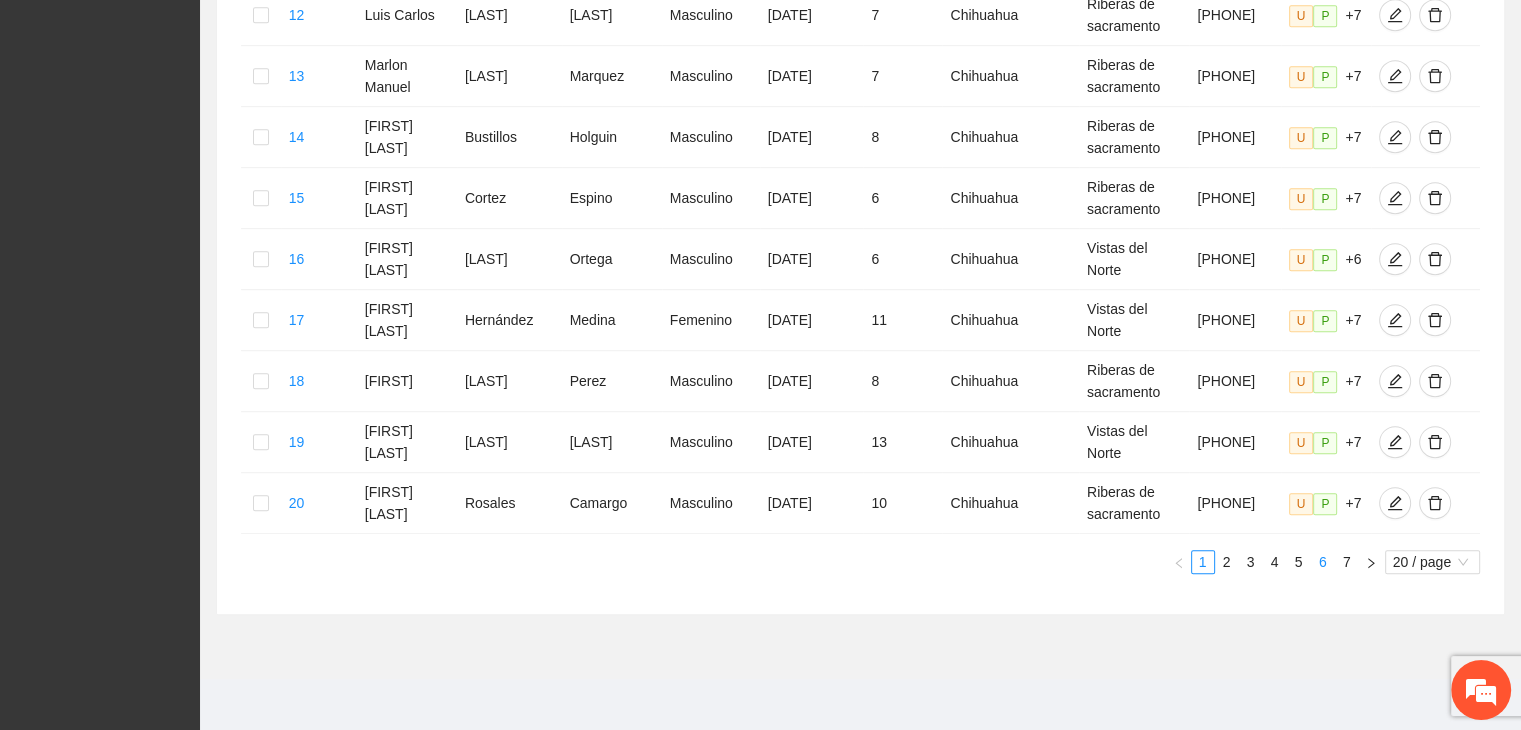 click on "6" at bounding box center (1323, 562) 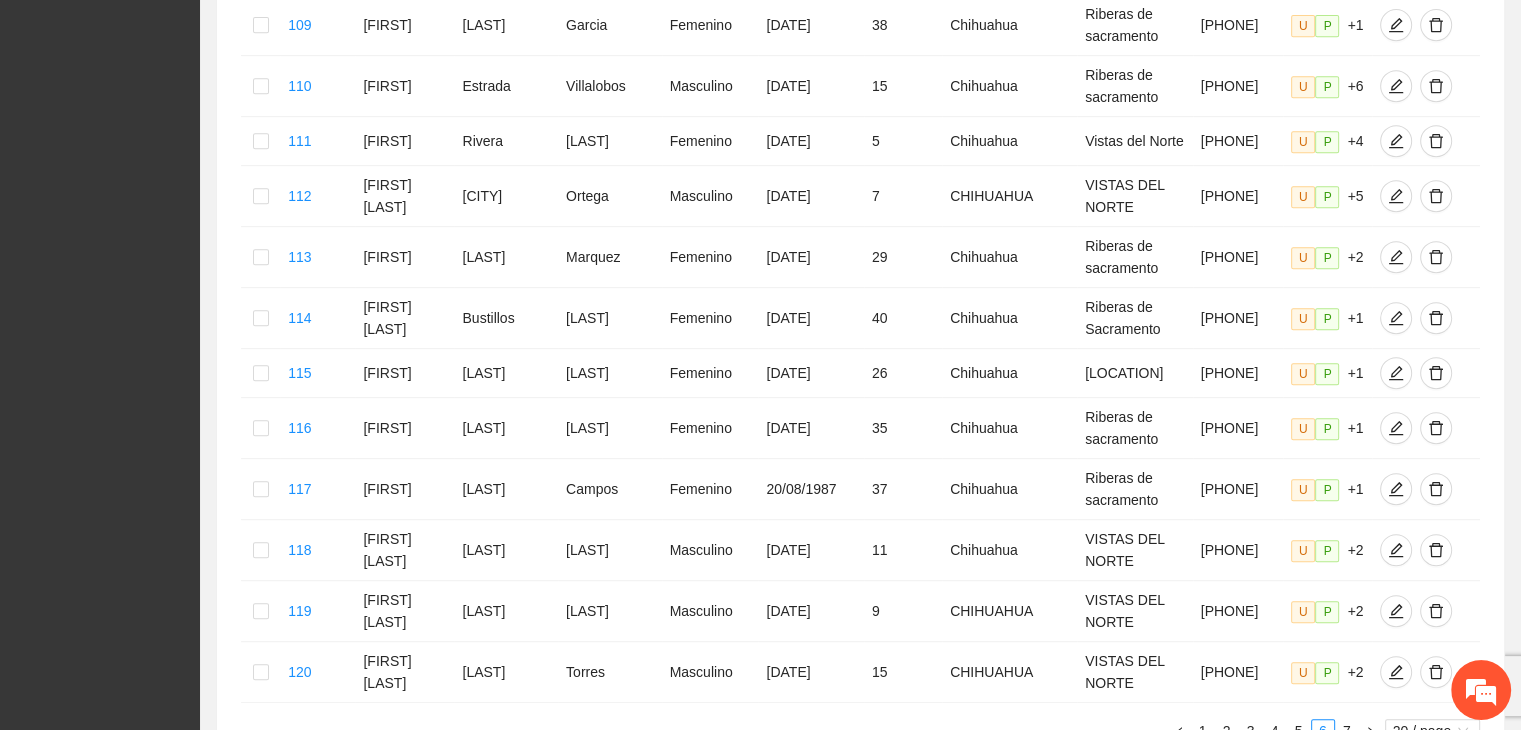 scroll, scrollTop: 1141, scrollLeft: 0, axis: vertical 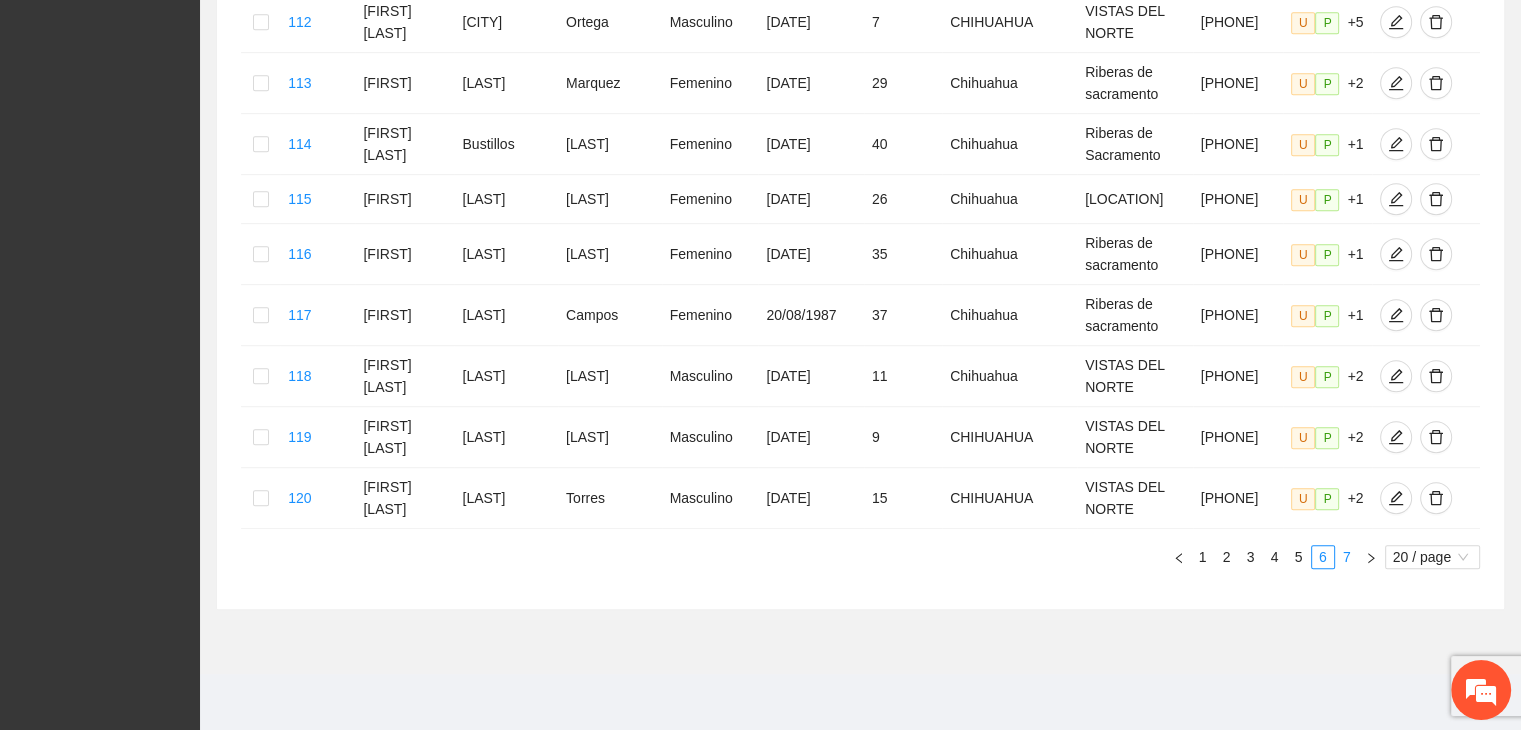click on "7" at bounding box center [1347, 557] 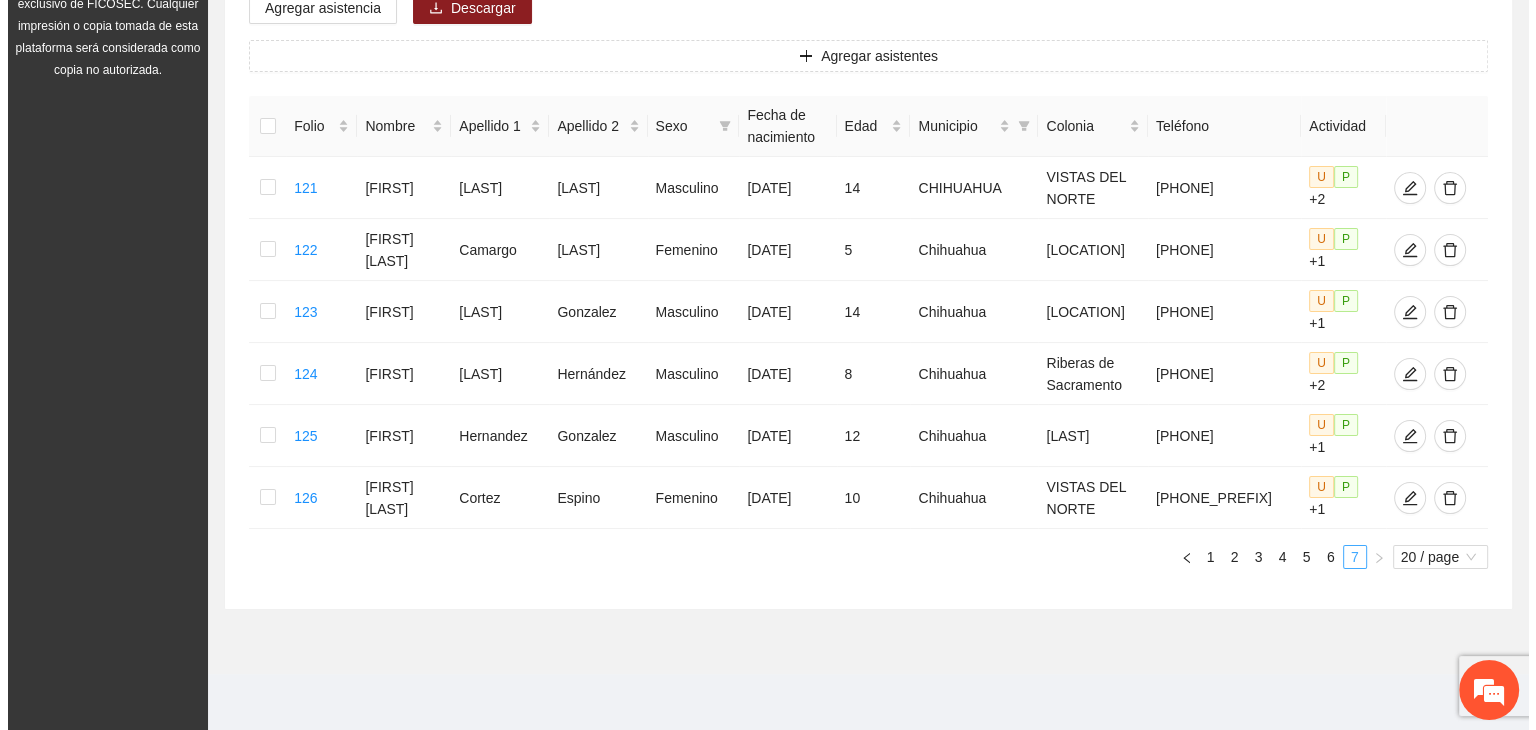 scroll, scrollTop: 290, scrollLeft: 0, axis: vertical 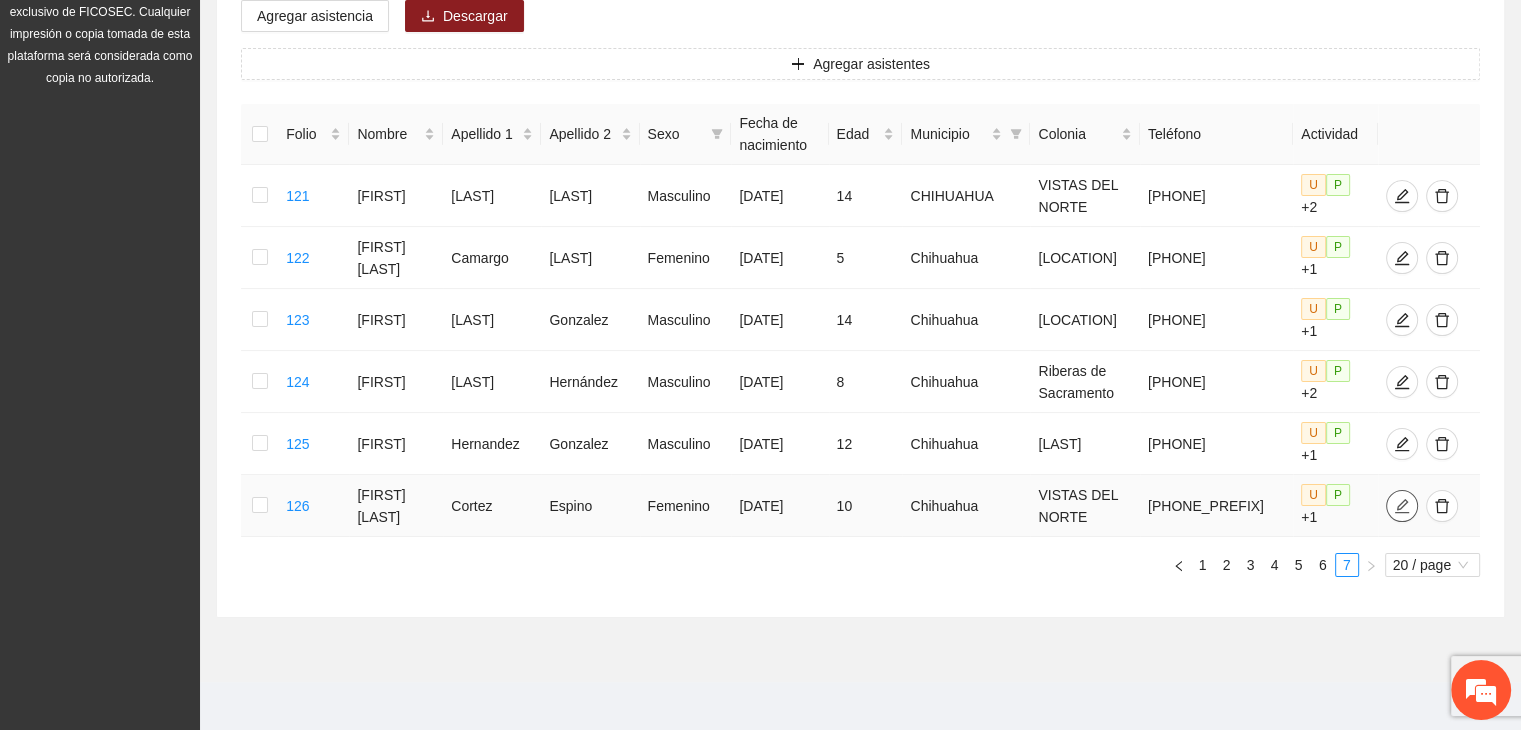 click 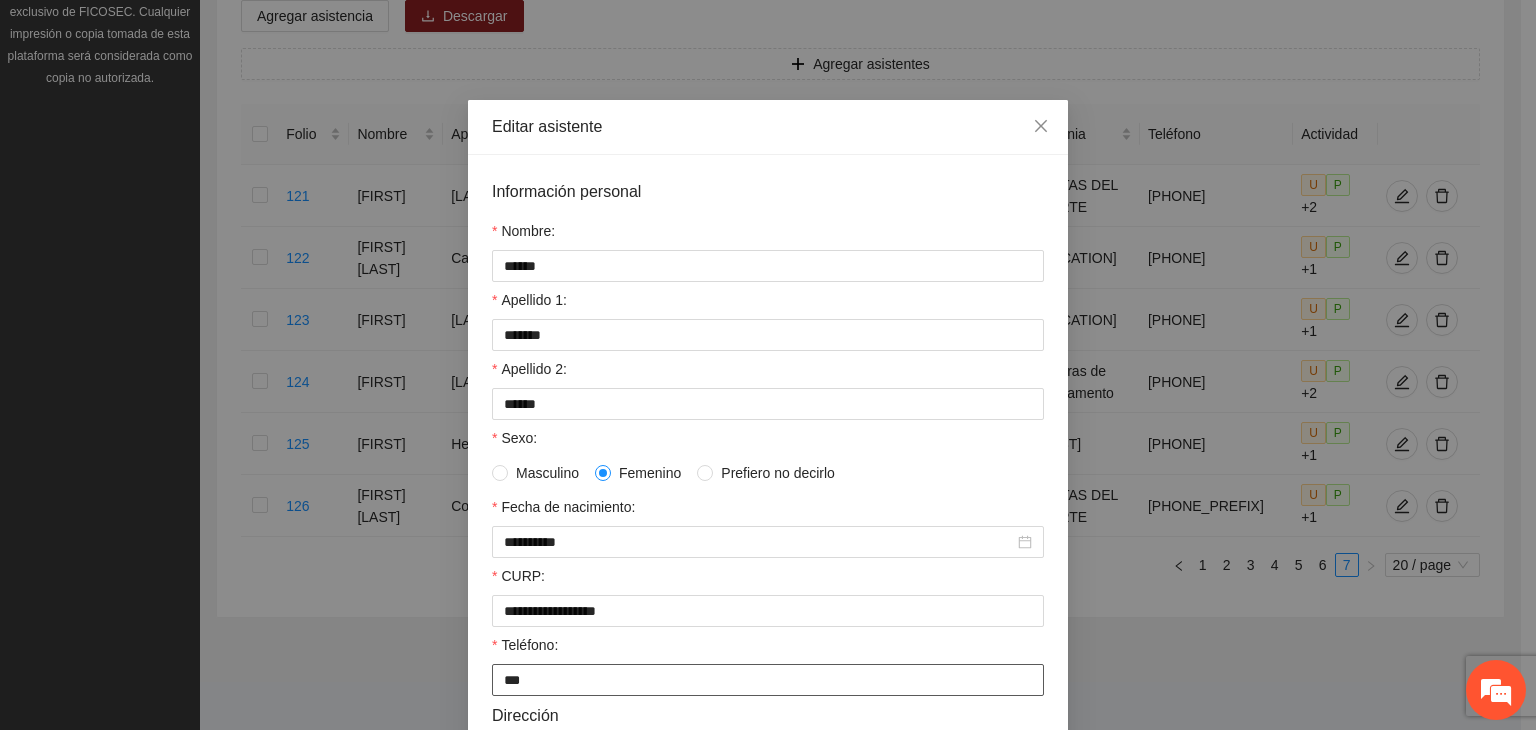 click on "***" at bounding box center [768, 680] 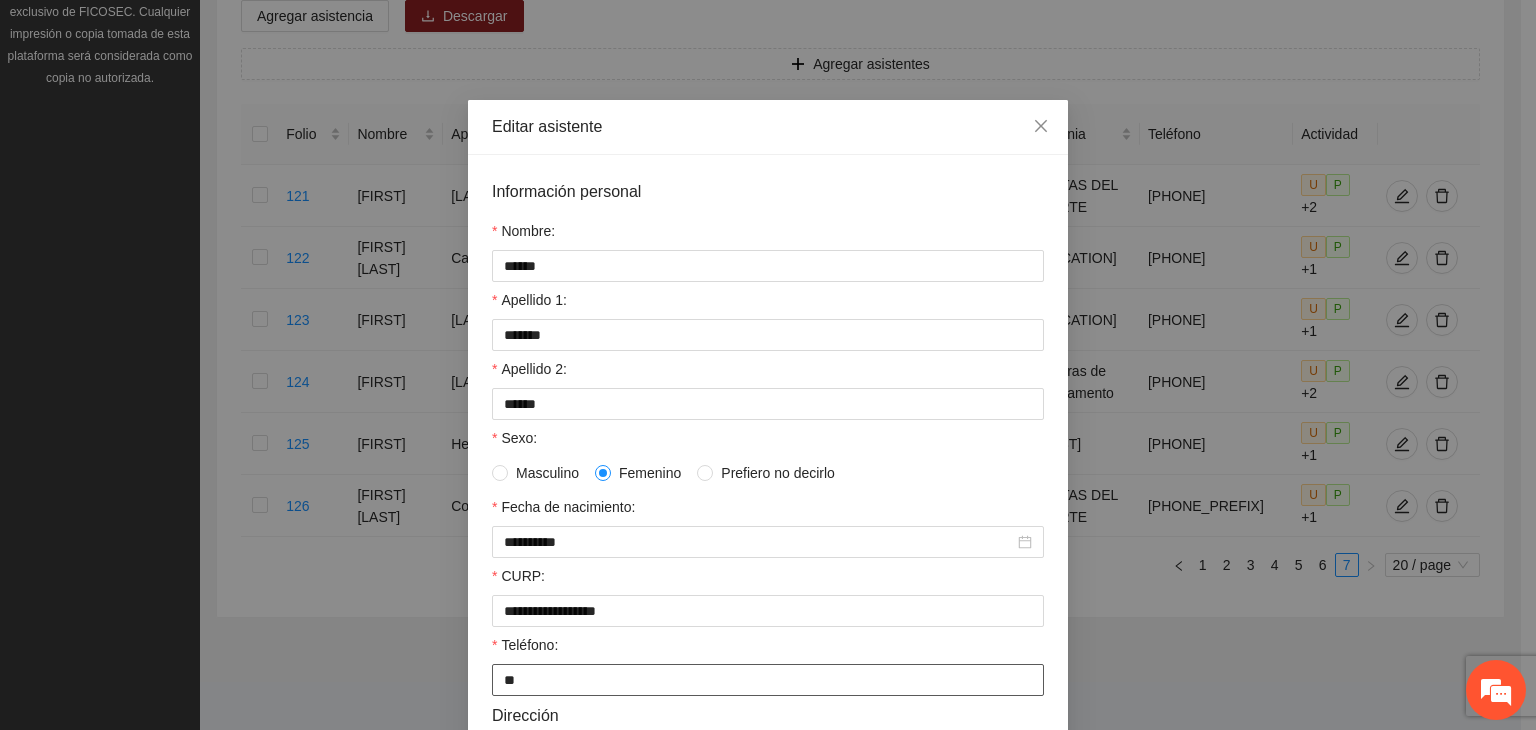 type on "*" 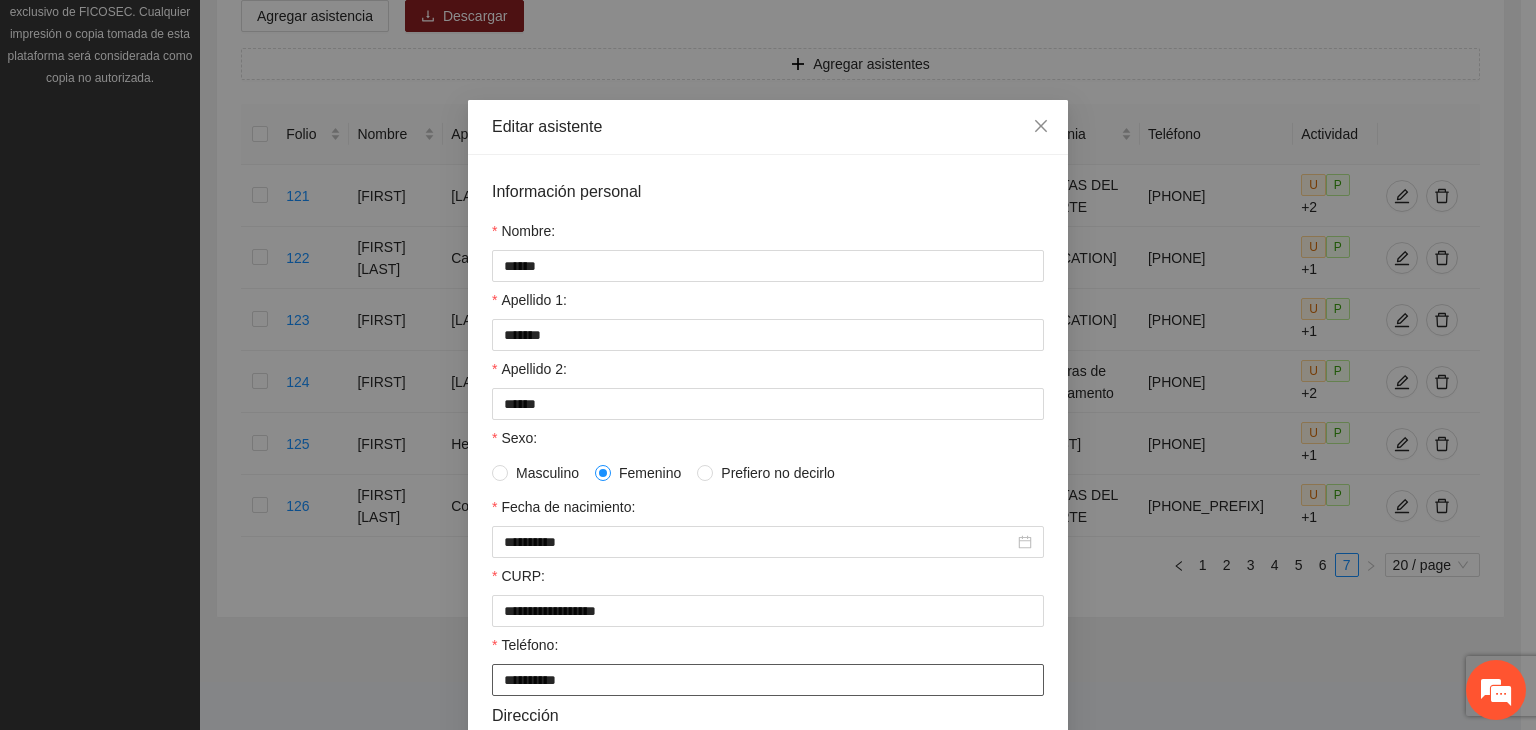 type on "**********" 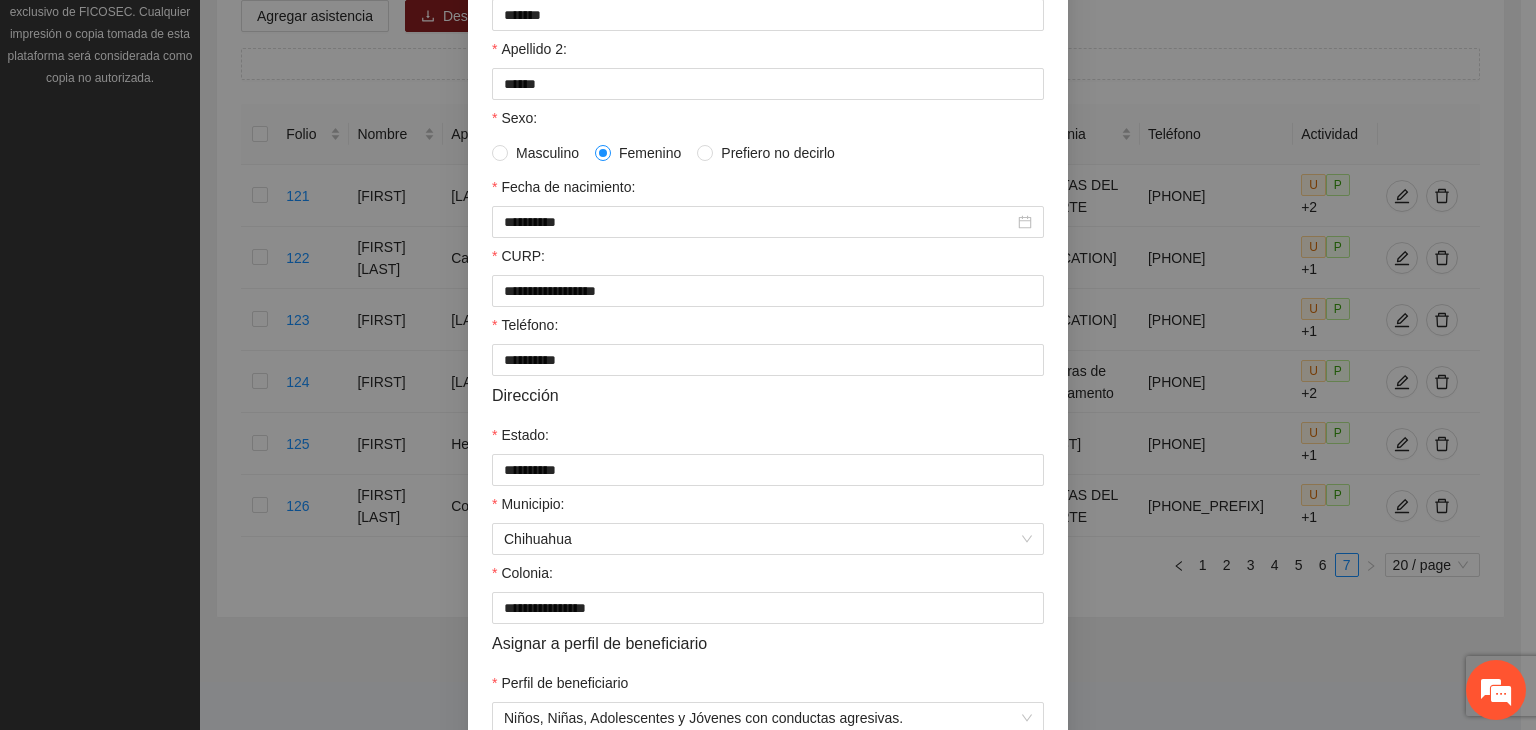 scroll, scrollTop: 441, scrollLeft: 0, axis: vertical 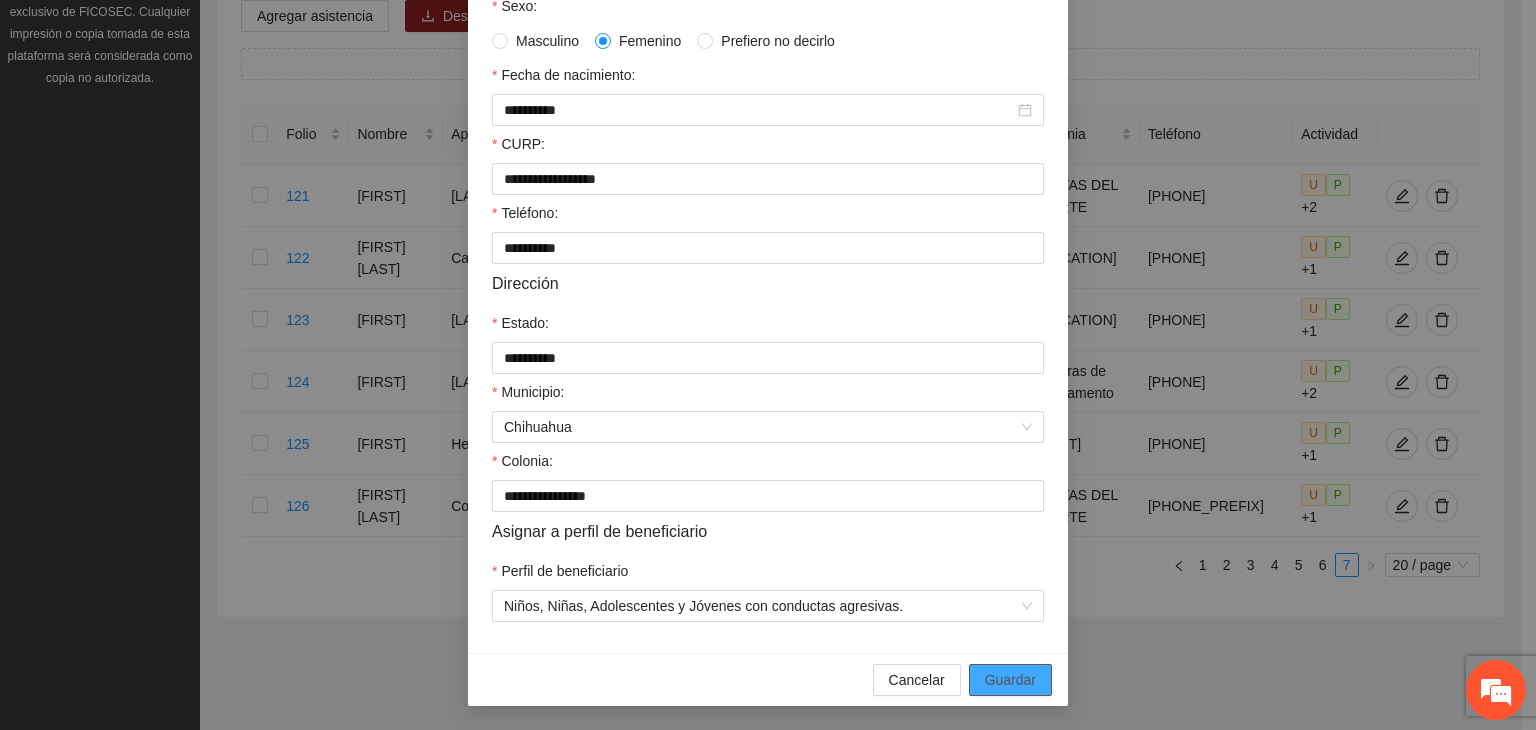 click on "Guardar" at bounding box center (1010, 680) 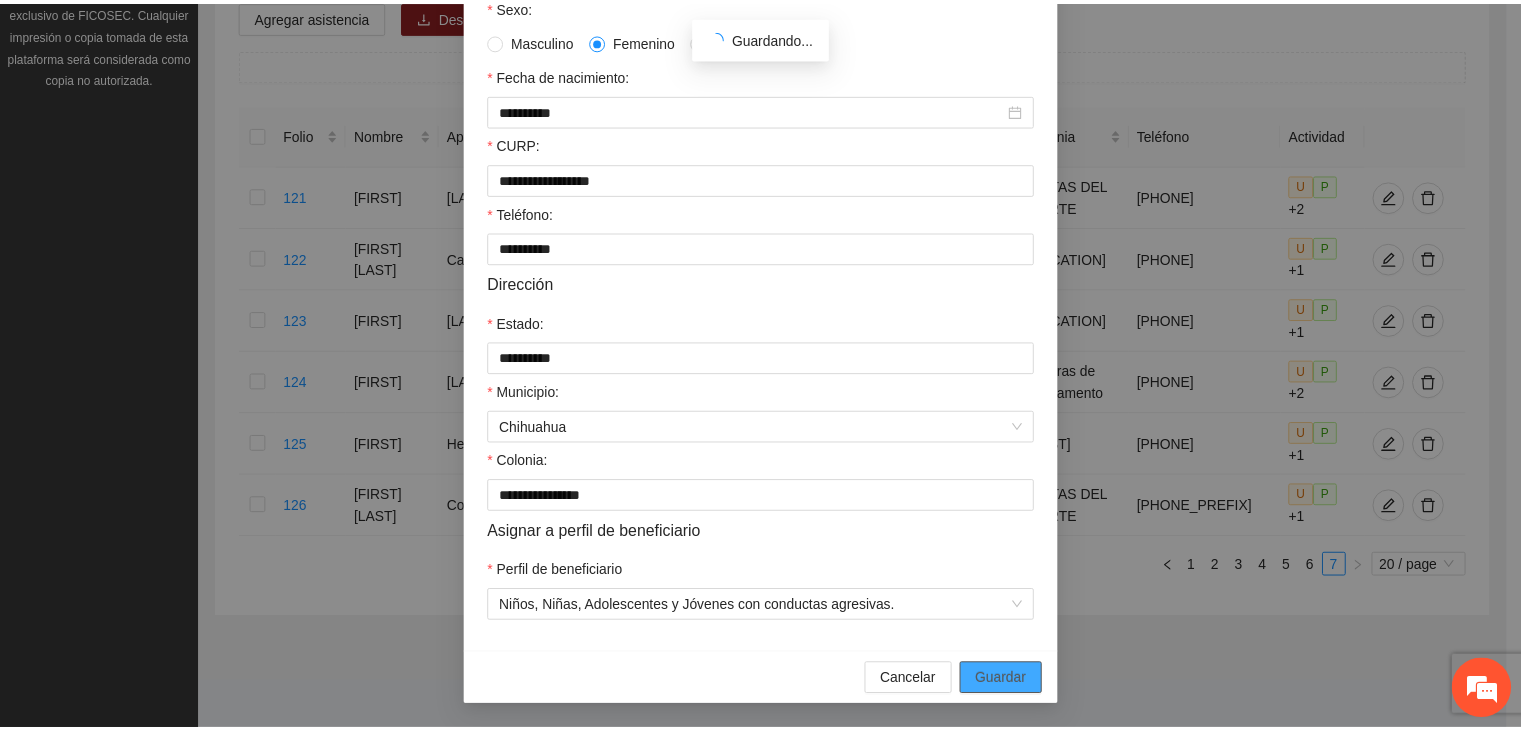 scroll, scrollTop: 341, scrollLeft: 0, axis: vertical 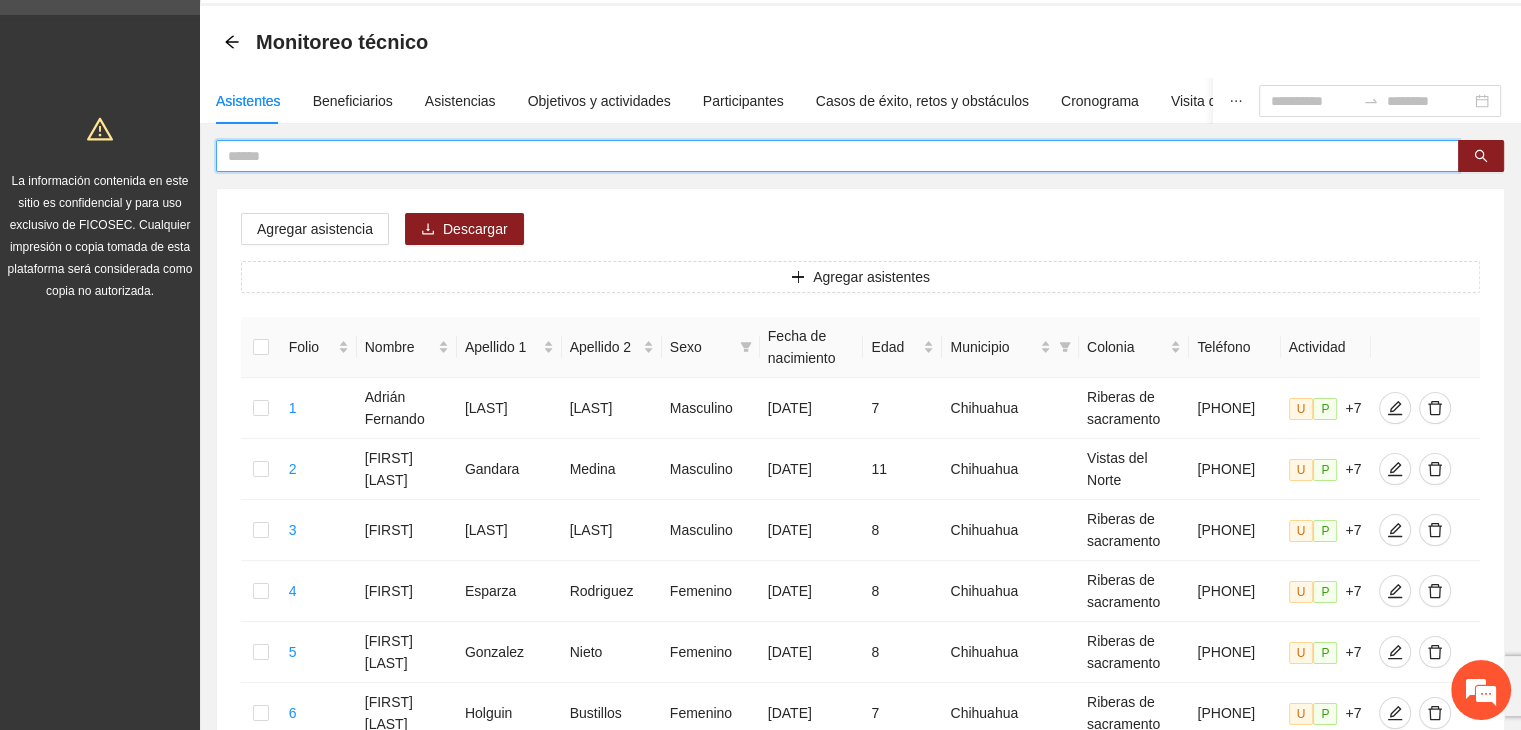 click at bounding box center (829, 156) 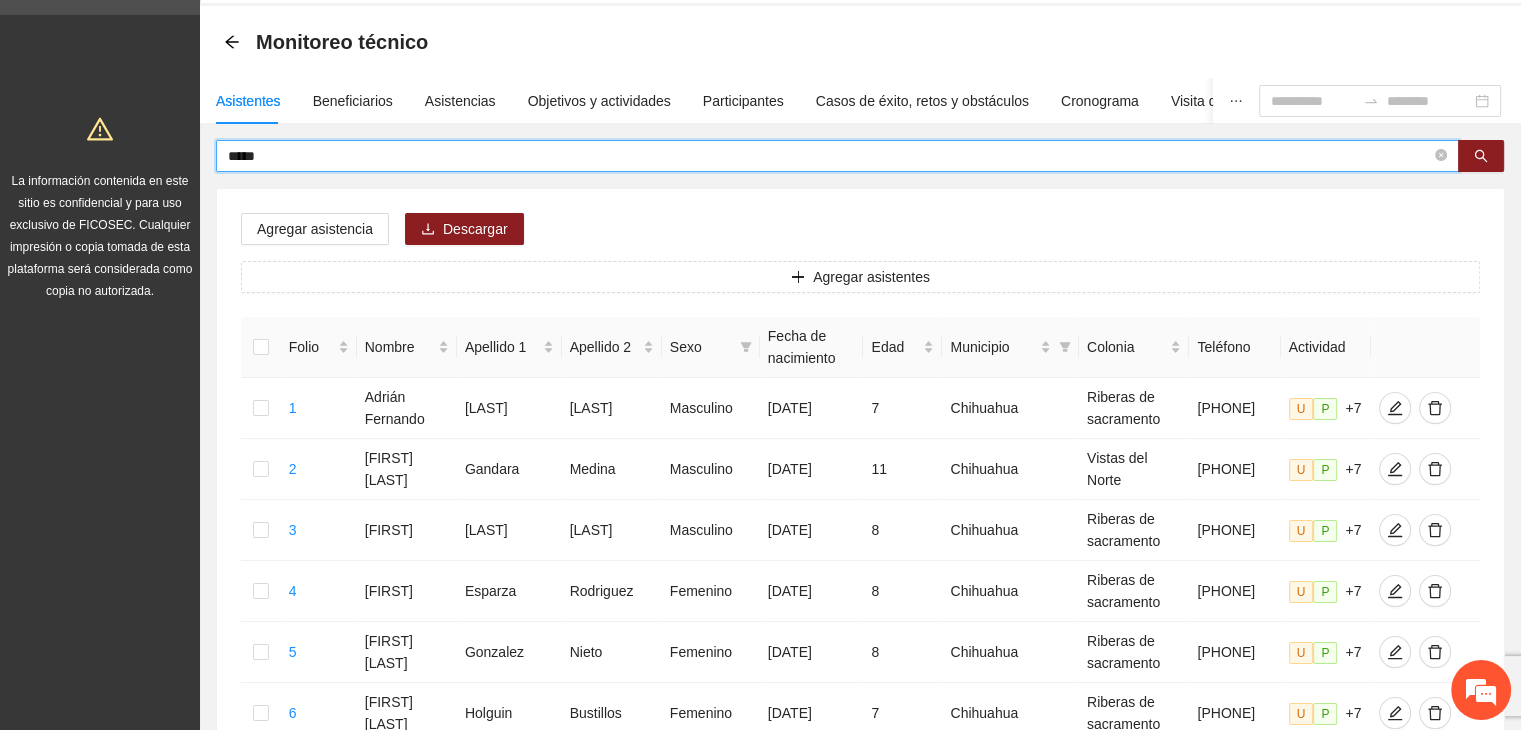 type on "*****" 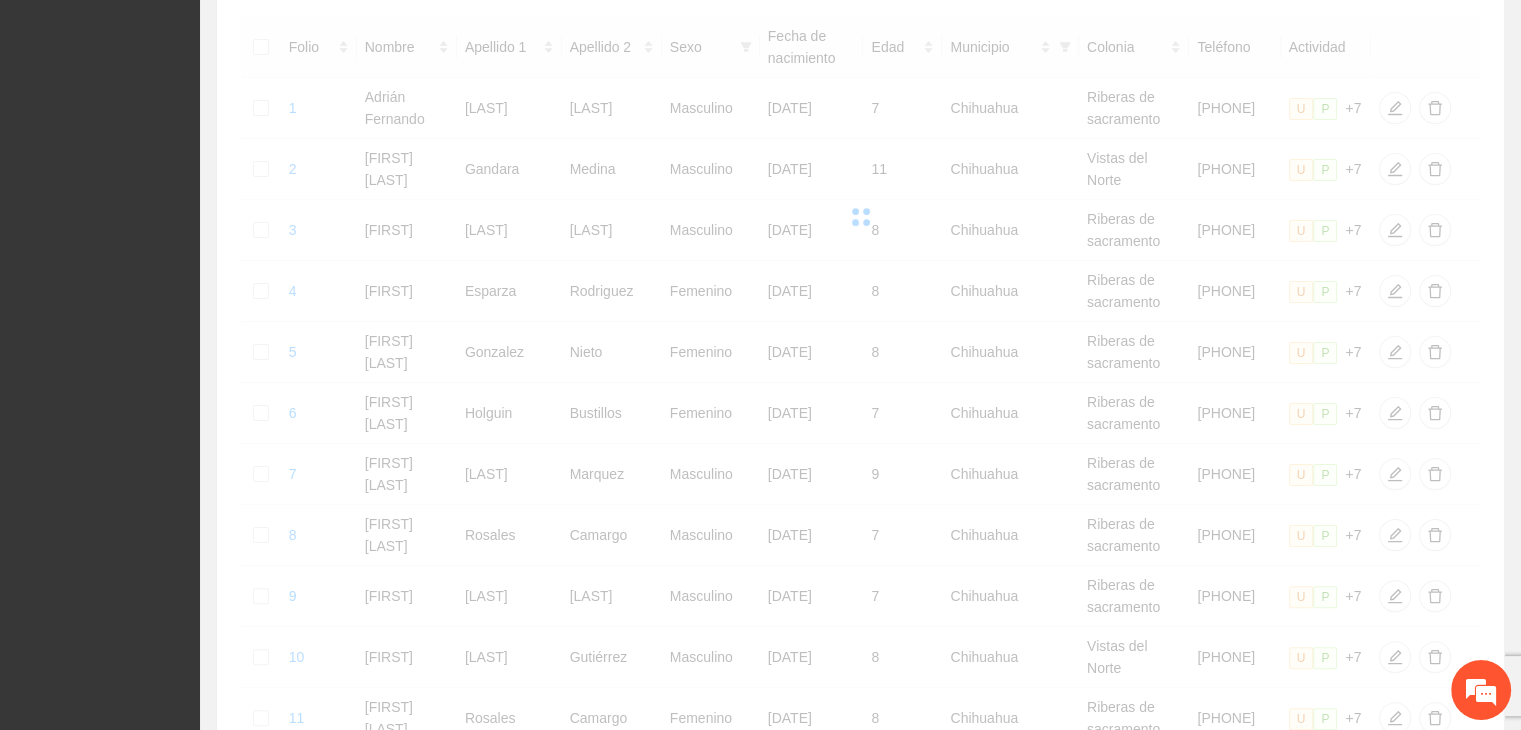 scroll, scrollTop: 0, scrollLeft: 0, axis: both 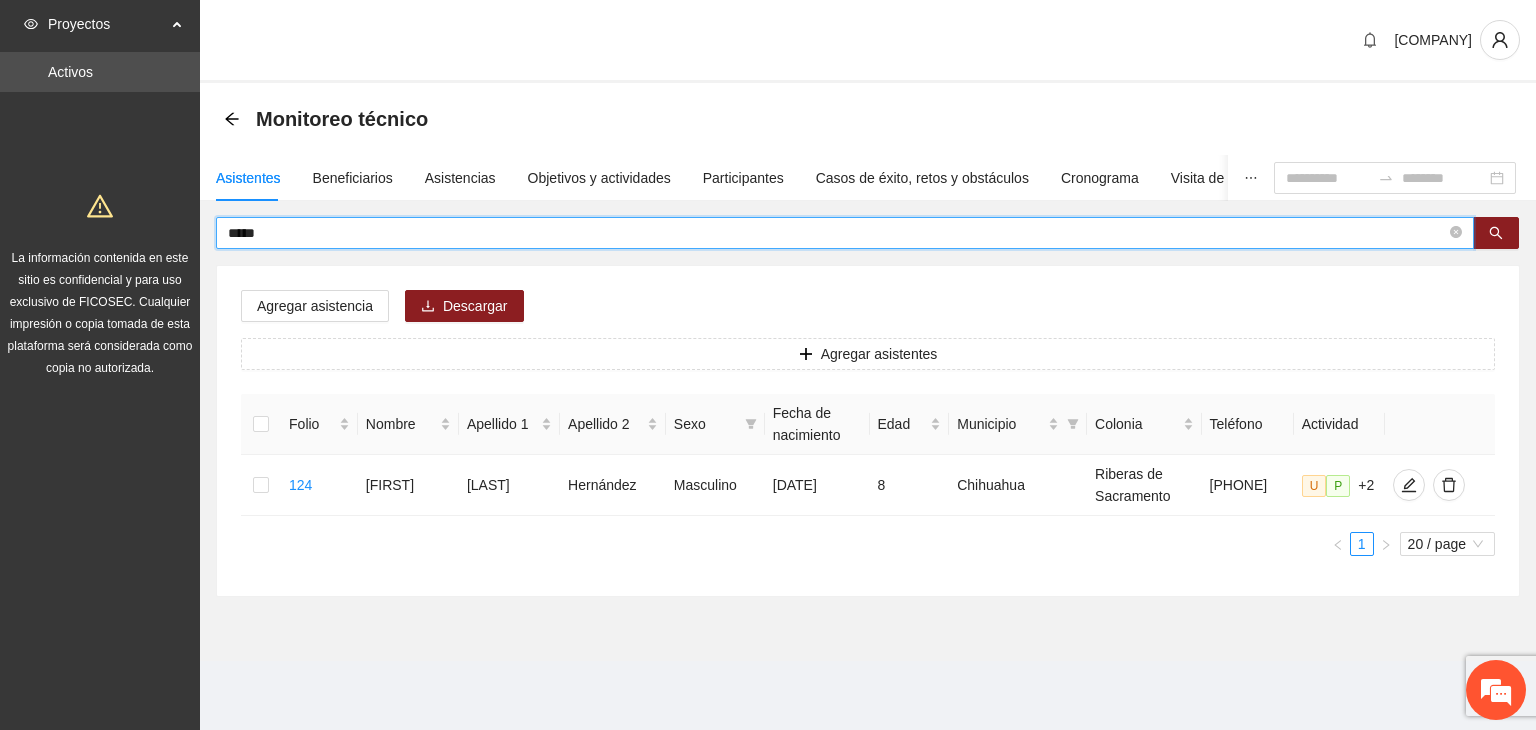 drag, startPoint x: 1528, startPoint y: 118, endPoint x: 1535, endPoint y: 224, distance: 106.23088 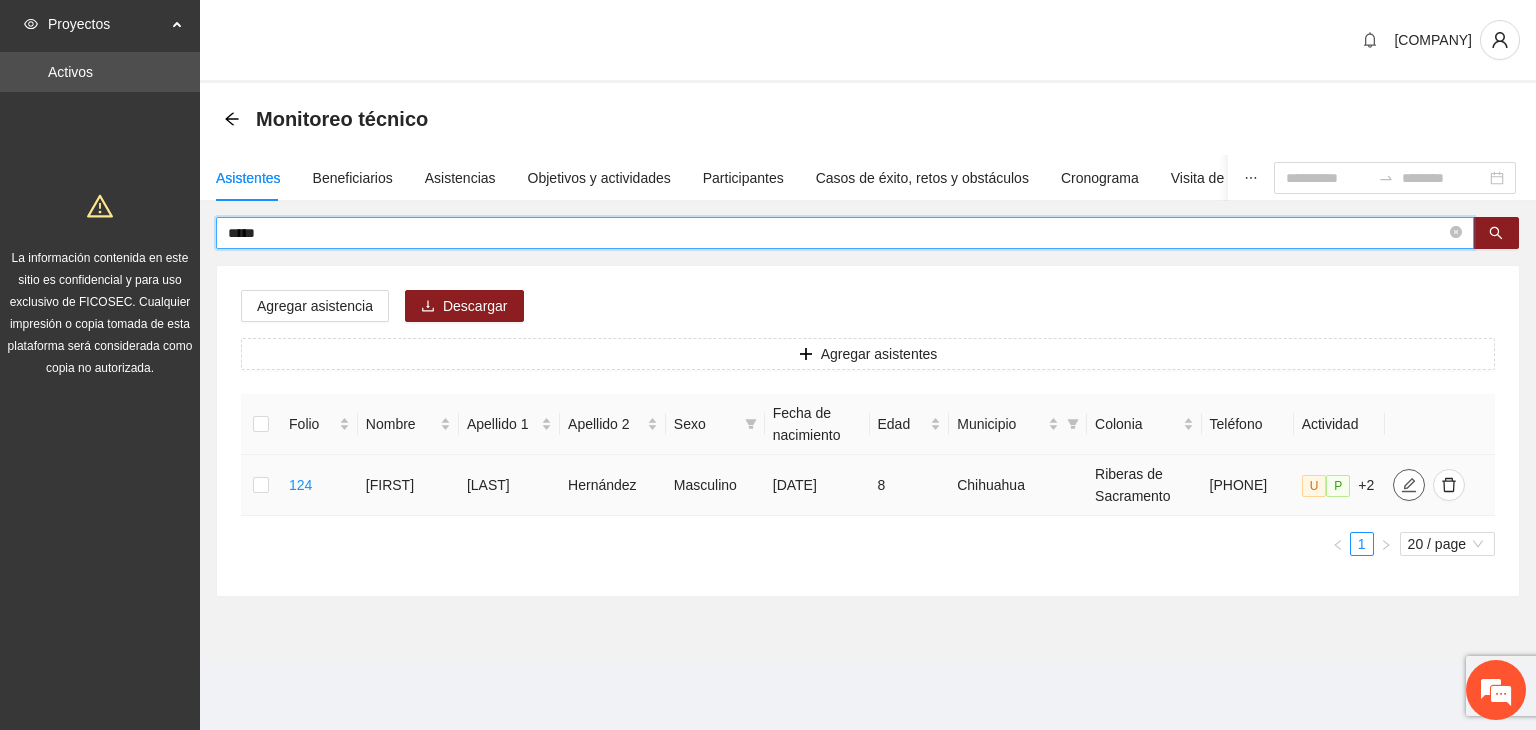 click 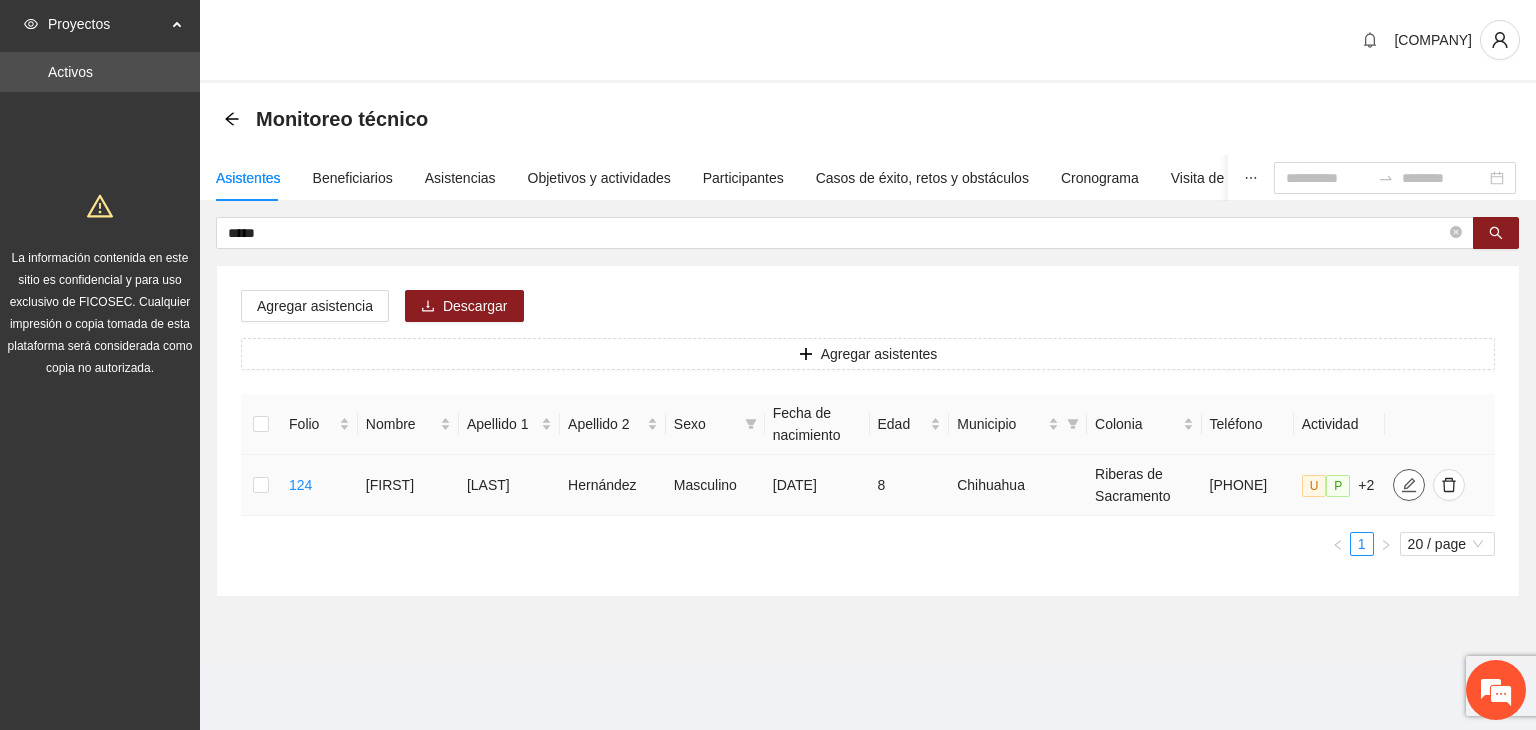 type on "**********" 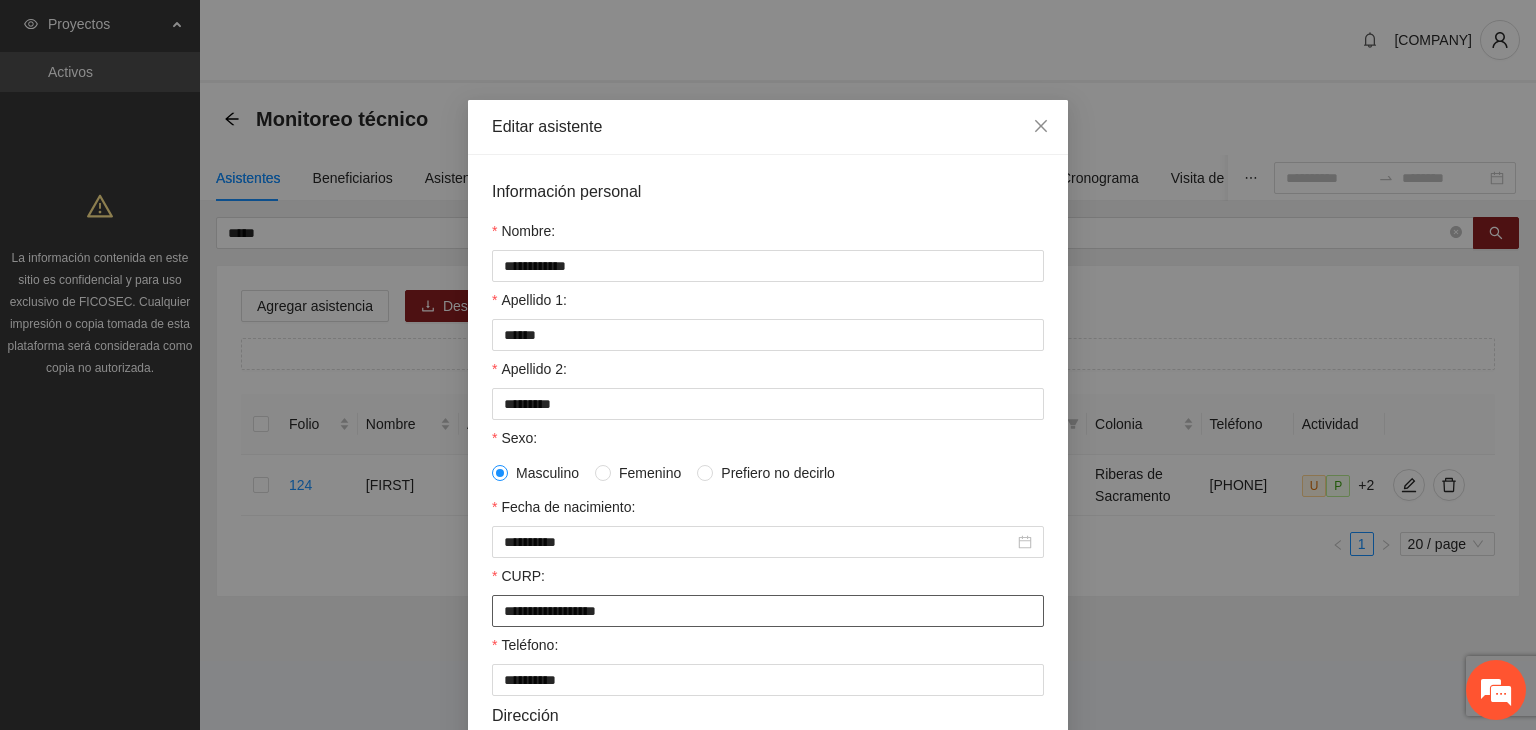 drag, startPoint x: 726, startPoint y: 621, endPoint x: 461, endPoint y: 629, distance: 265.12073 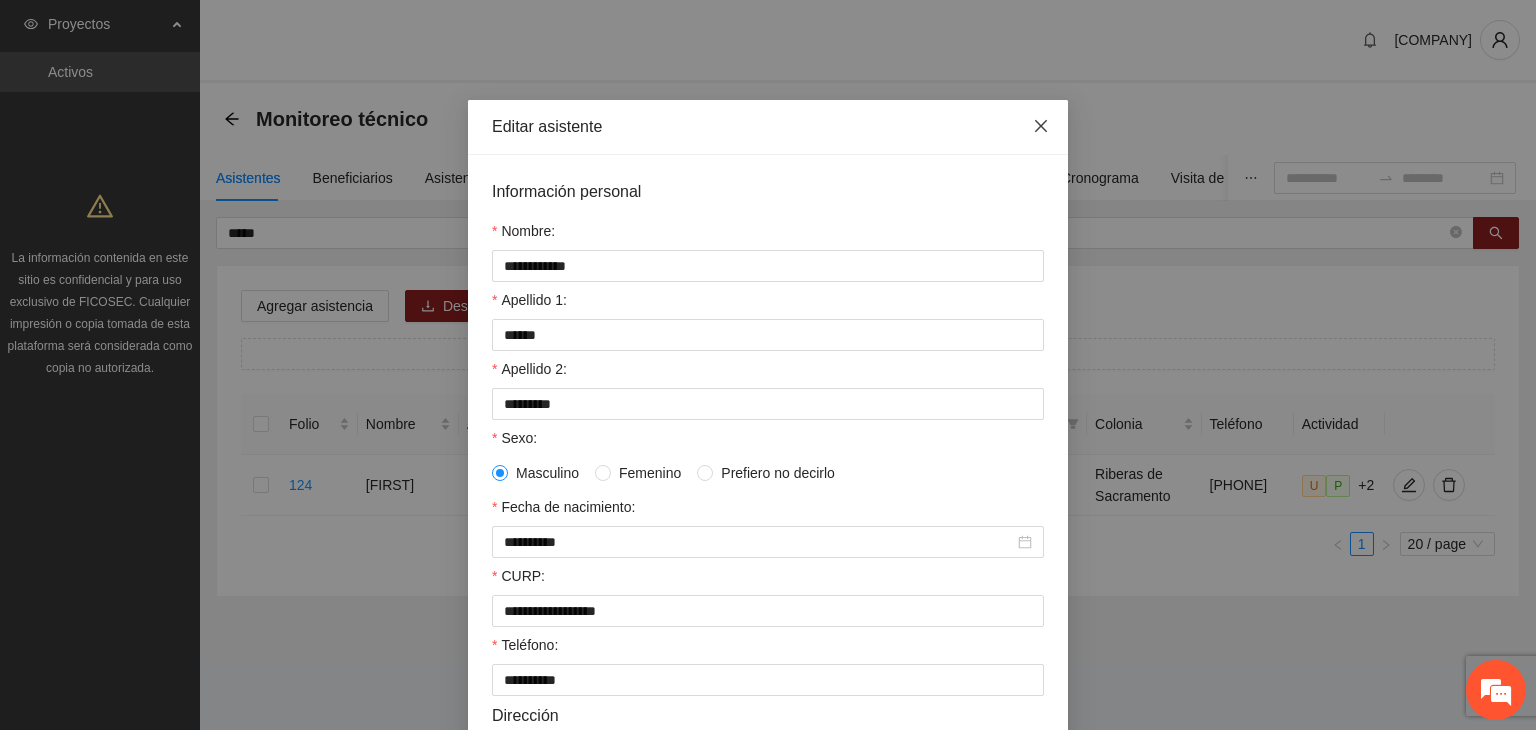 click 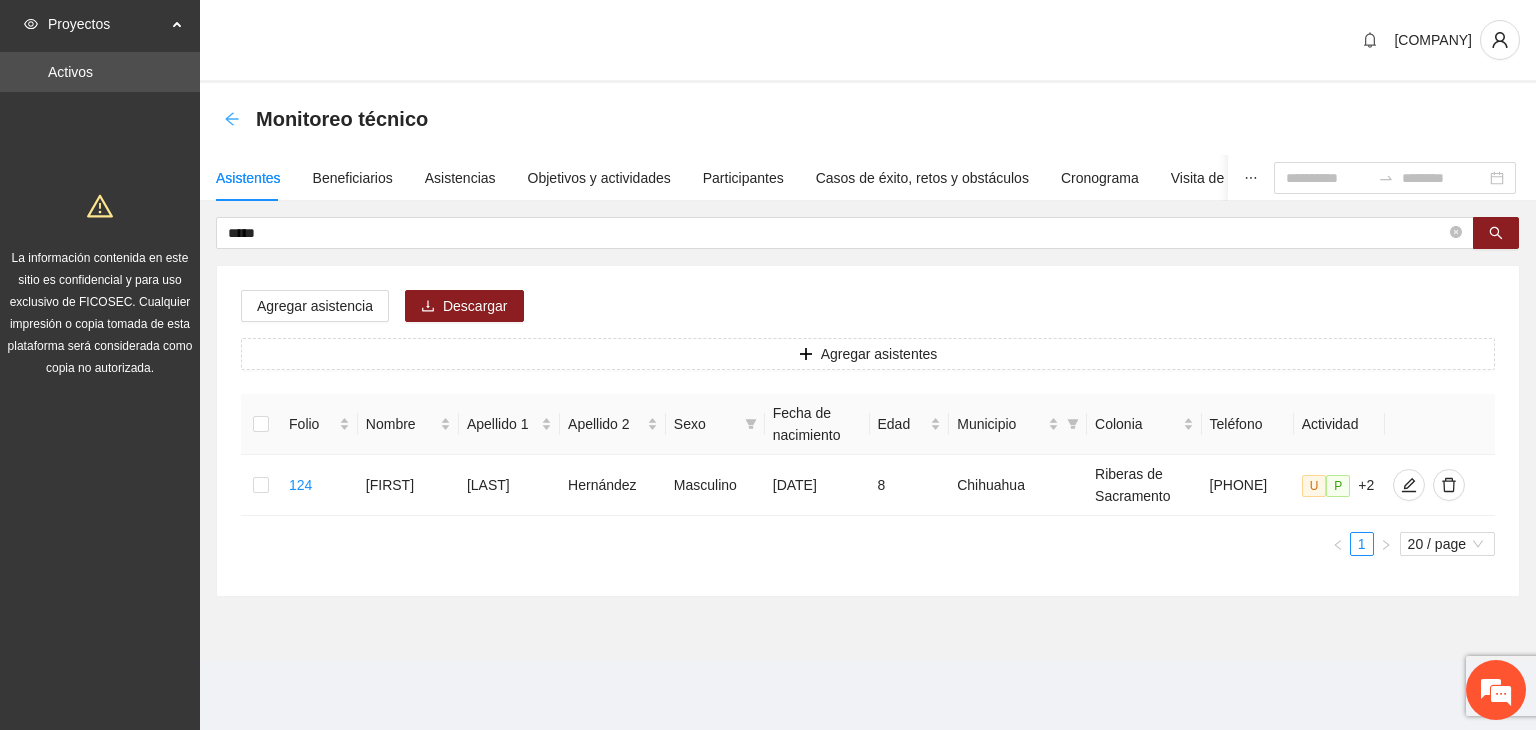 click 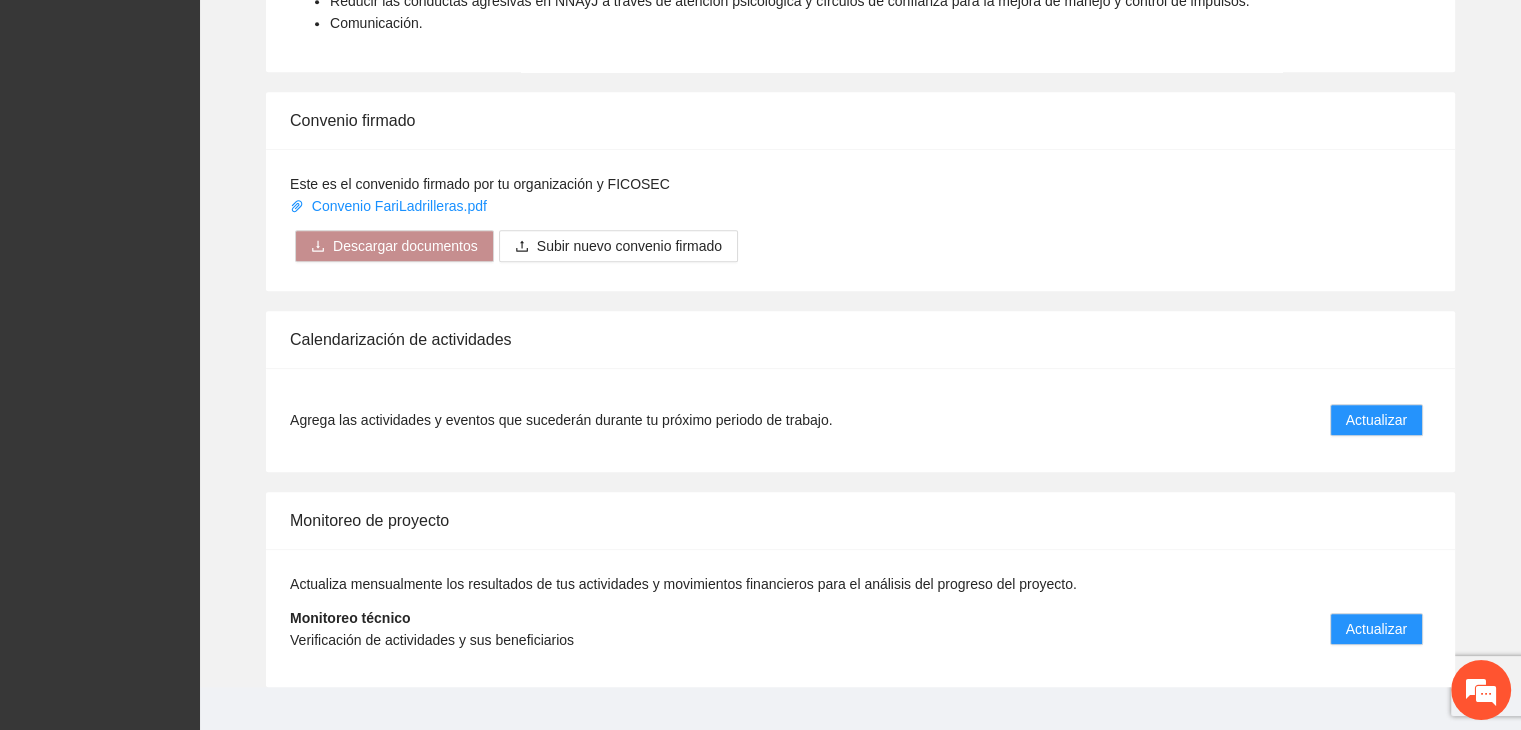 scroll, scrollTop: 1516, scrollLeft: 0, axis: vertical 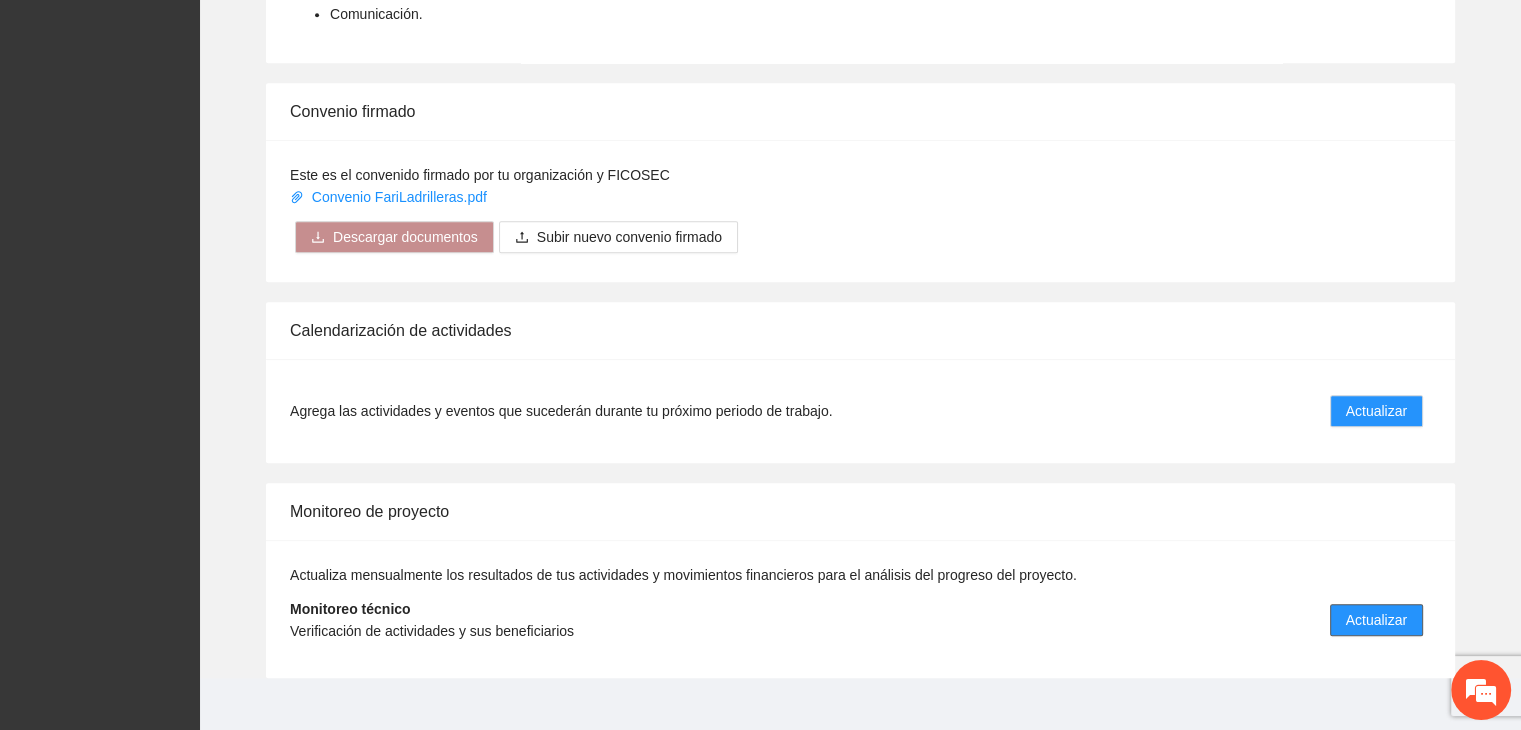 click on "Actualizar" at bounding box center (1376, 620) 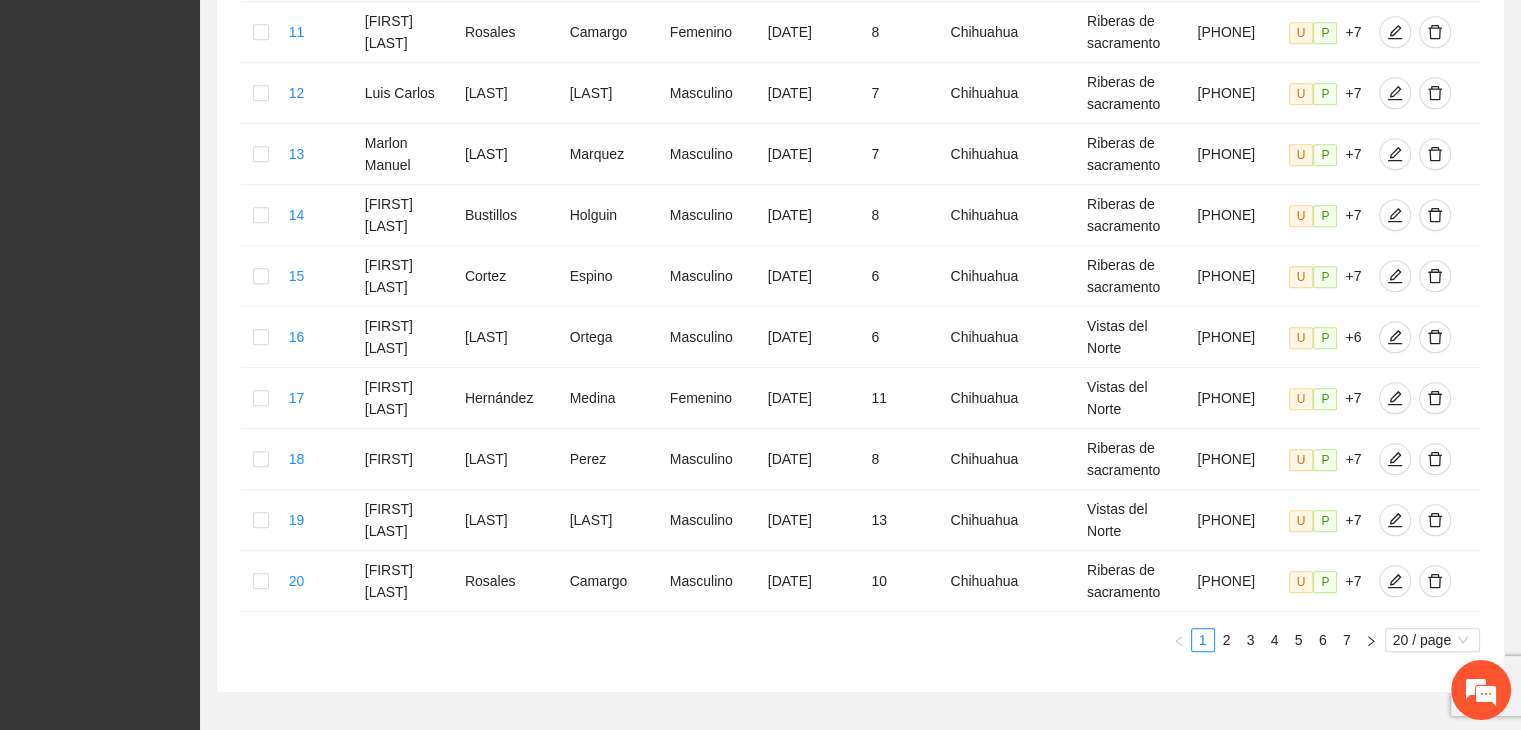 scroll, scrollTop: 1060, scrollLeft: 0, axis: vertical 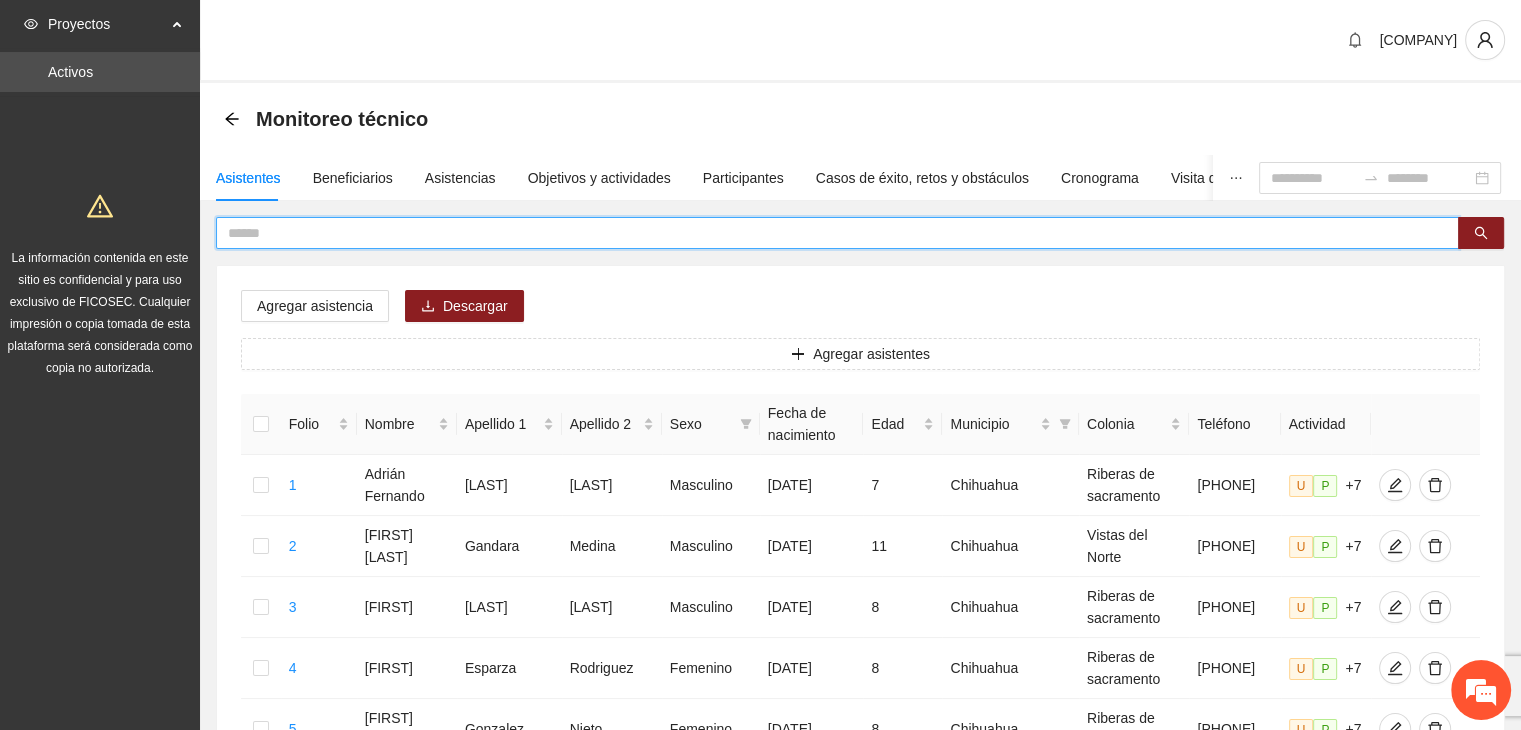 click at bounding box center (829, 233) 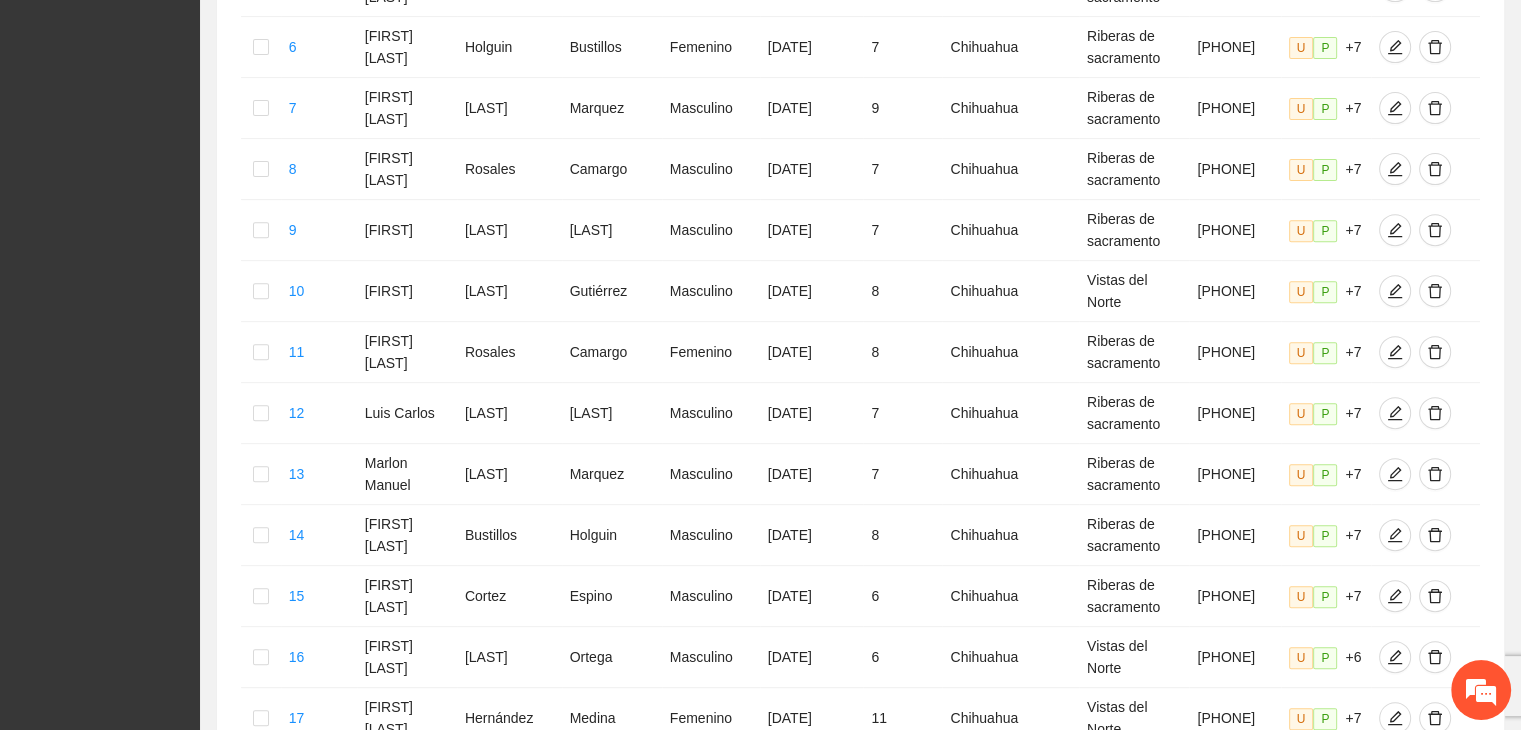 scroll, scrollTop: 1141, scrollLeft: 0, axis: vertical 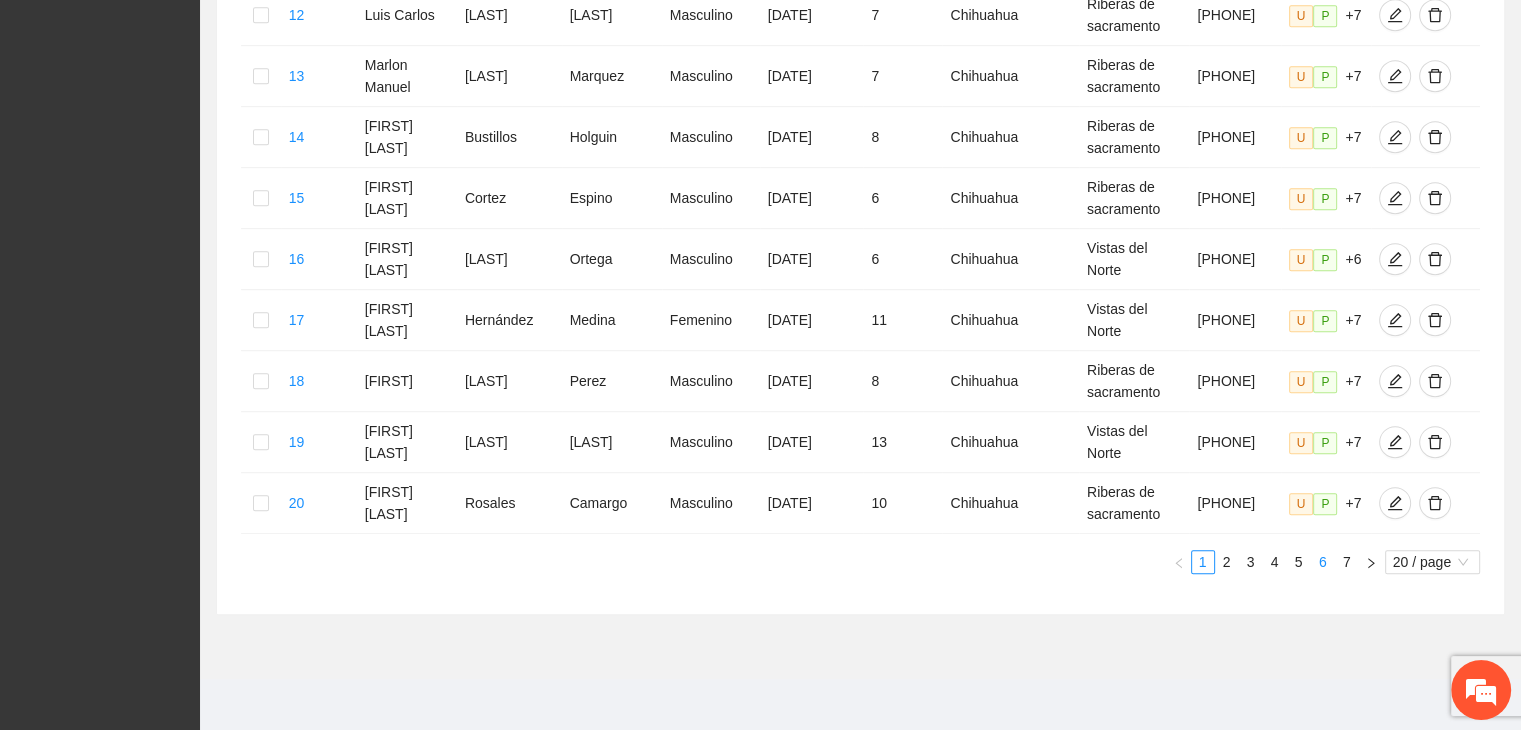 click on "6" at bounding box center (1323, 562) 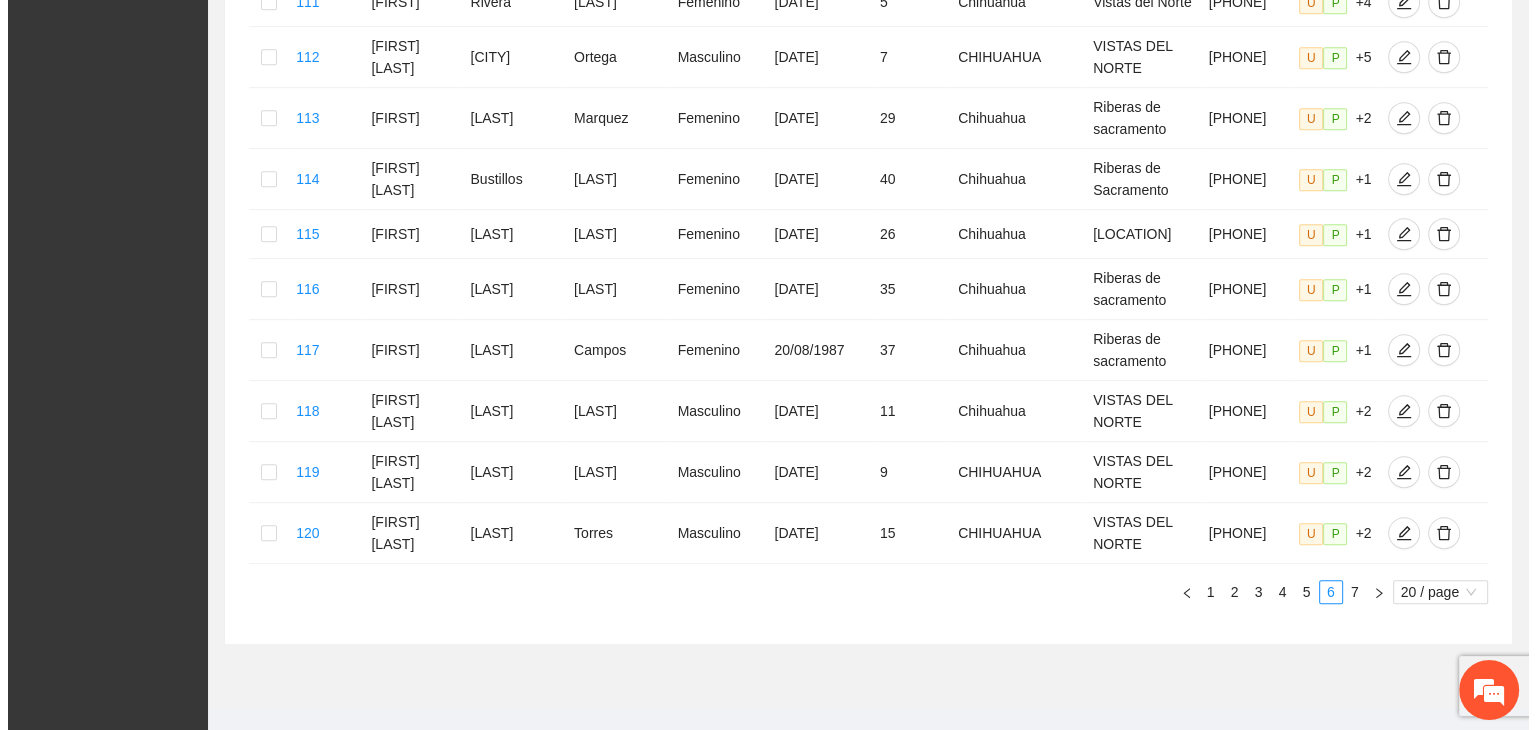 scroll, scrollTop: 1037, scrollLeft: 0, axis: vertical 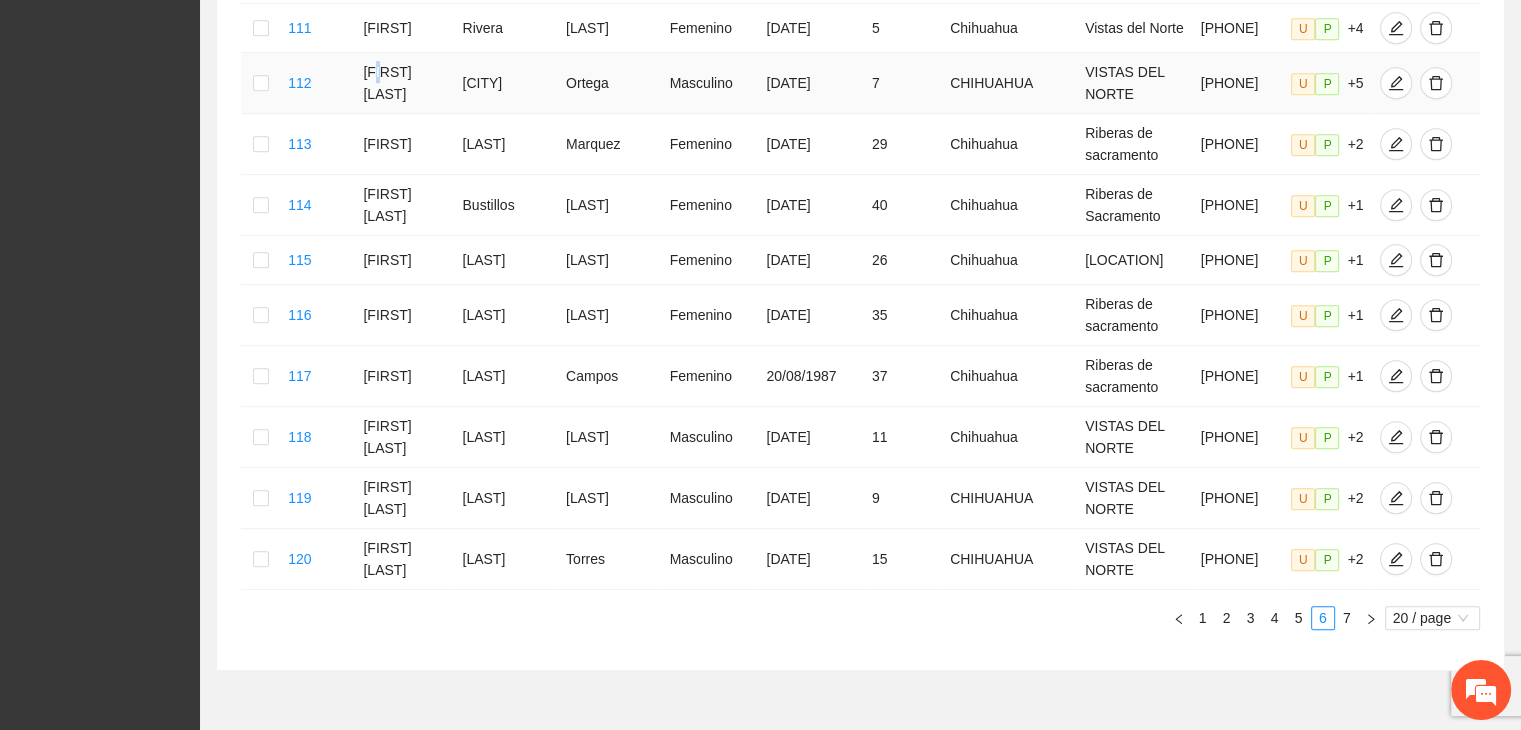 drag, startPoint x: 377, startPoint y: 96, endPoint x: 394, endPoint y: 96, distance: 17 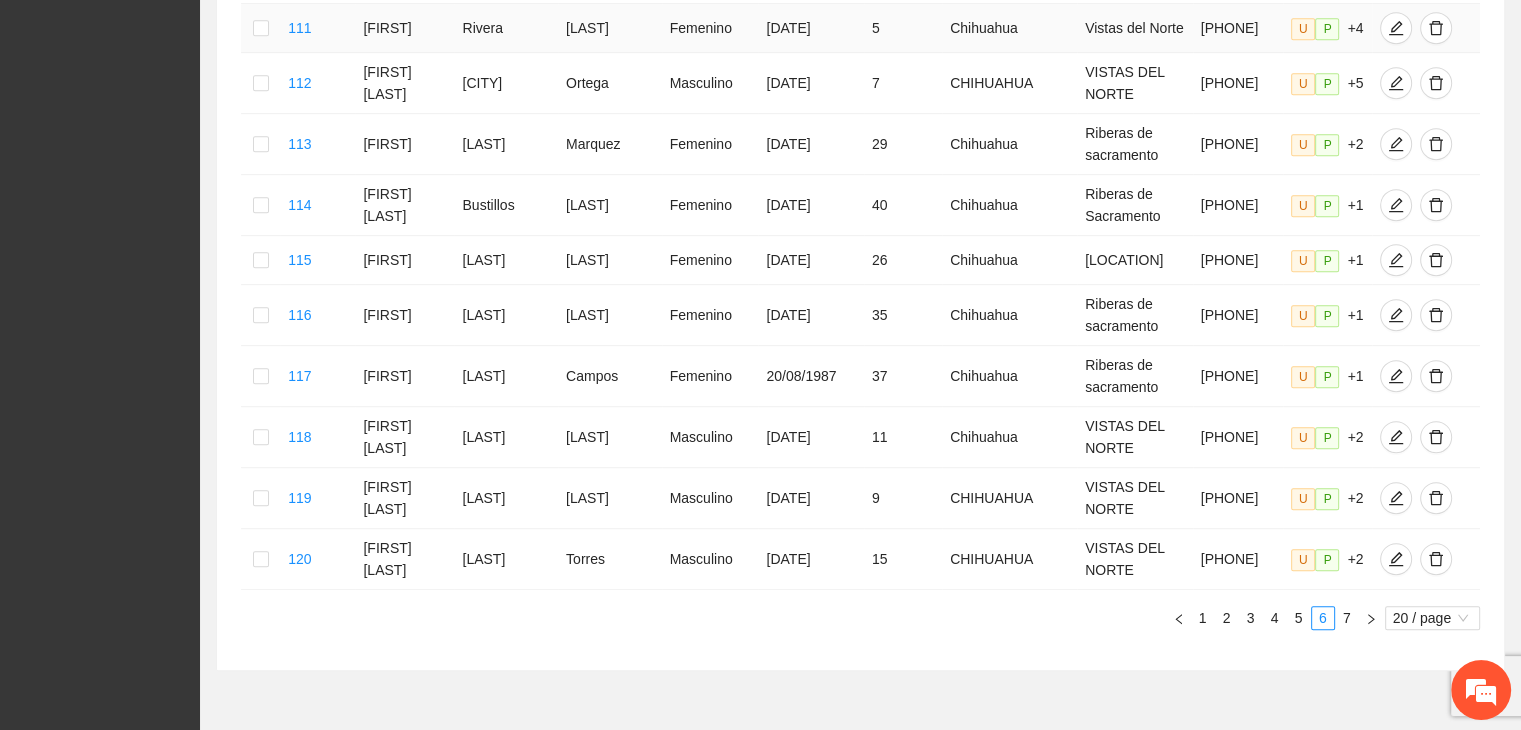 click on "[LAST]" at bounding box center [610, 28] 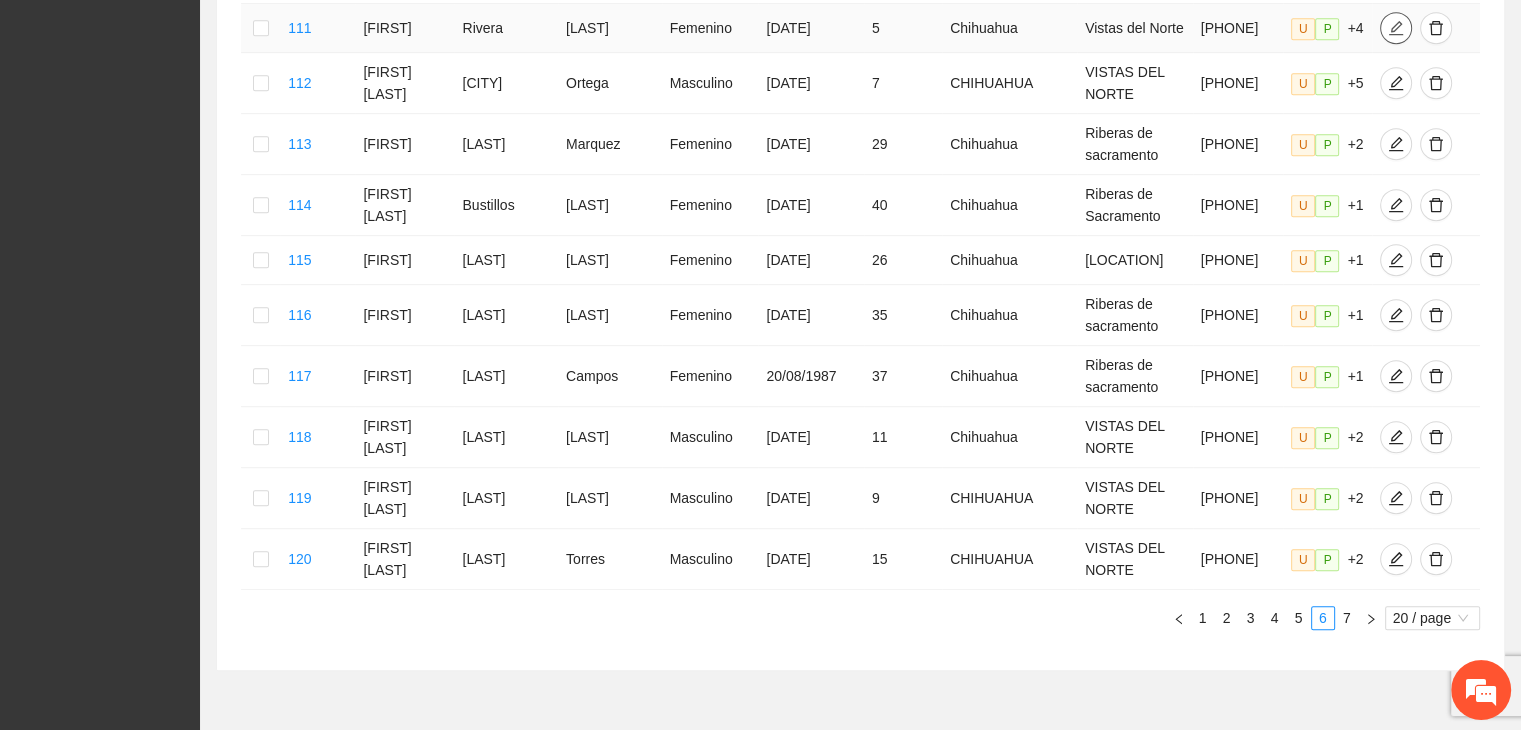 click 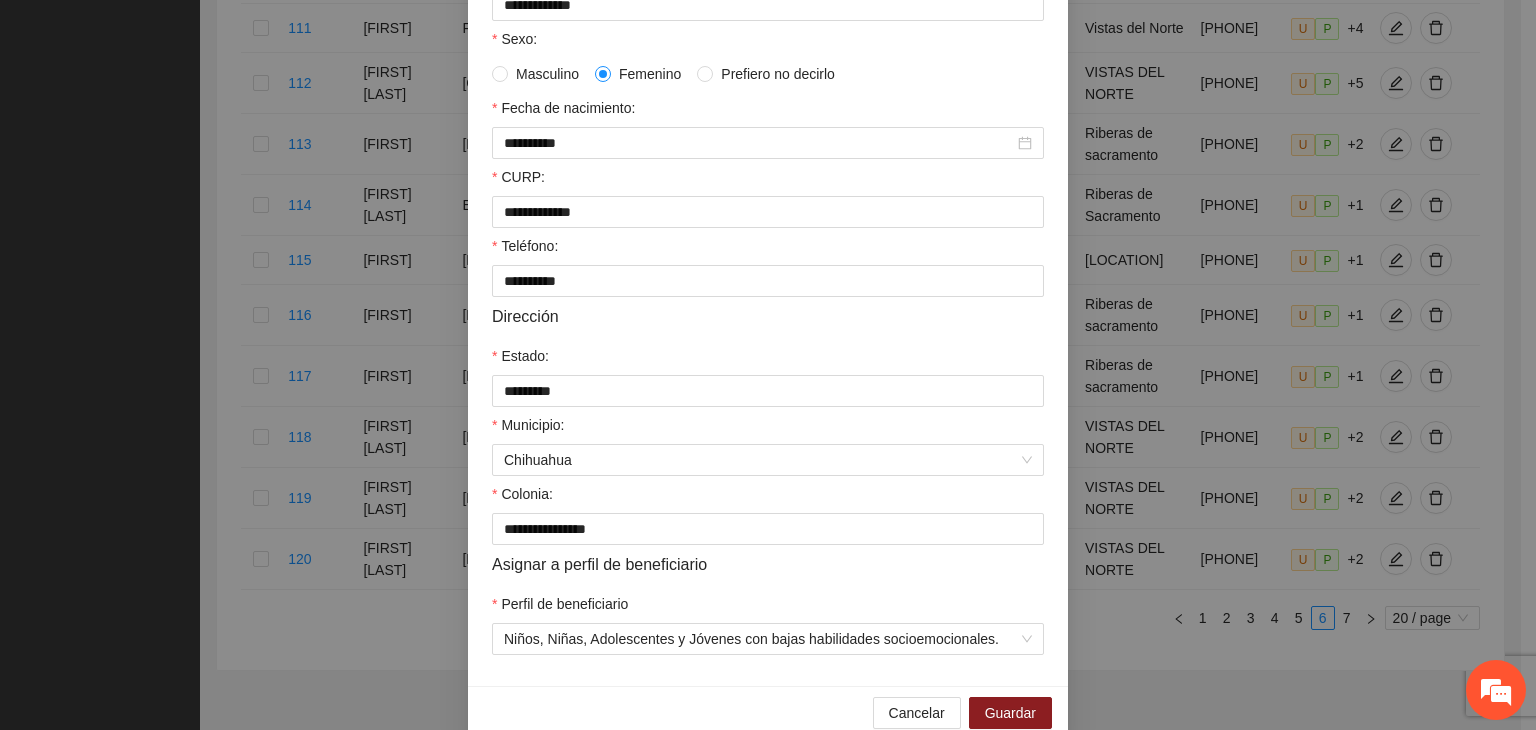 scroll, scrollTop: 441, scrollLeft: 0, axis: vertical 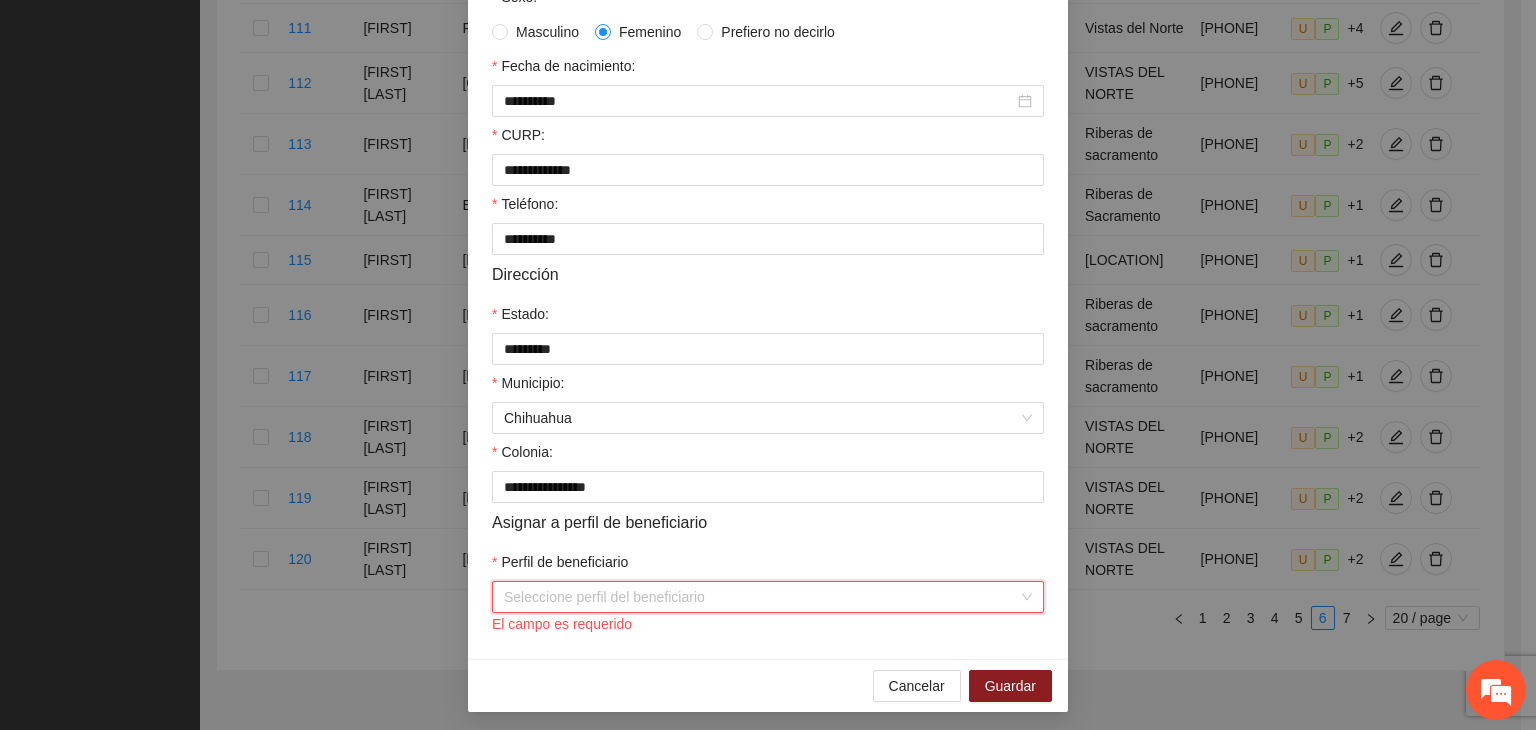 click on "Seleccione perfil del beneficiario" at bounding box center [768, 597] 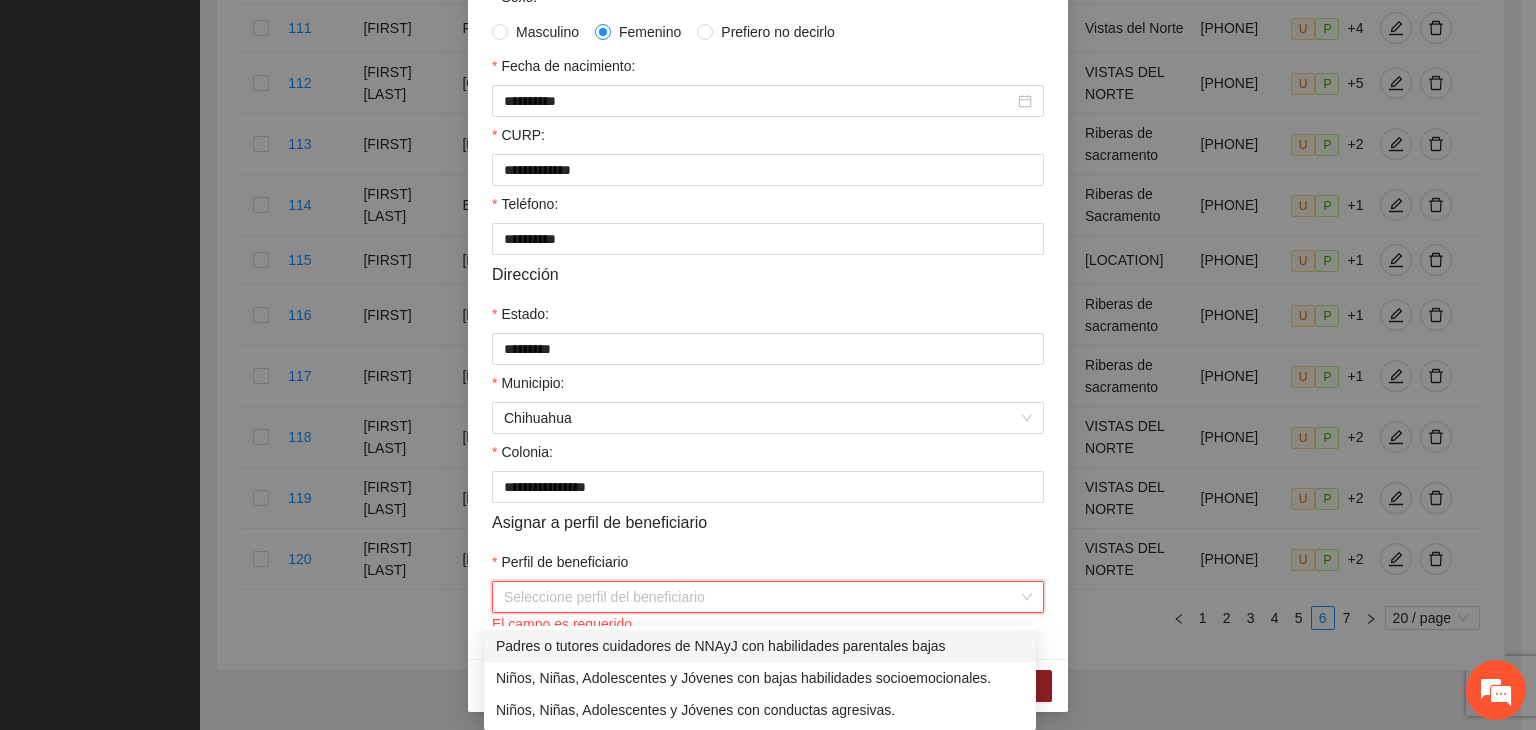 click on "Perfil de beneficiario" at bounding box center (768, 566) 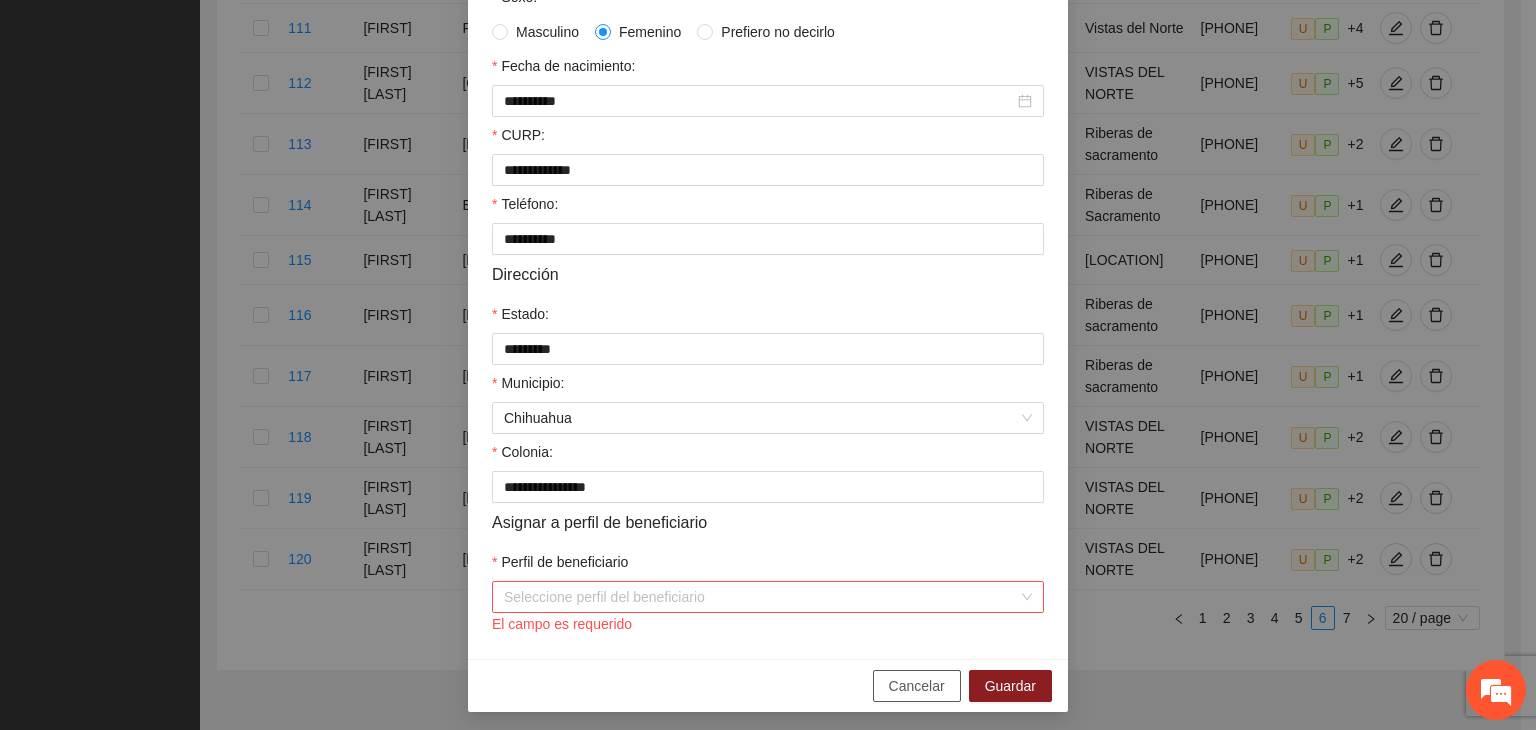 click on "Cancelar" at bounding box center [917, 686] 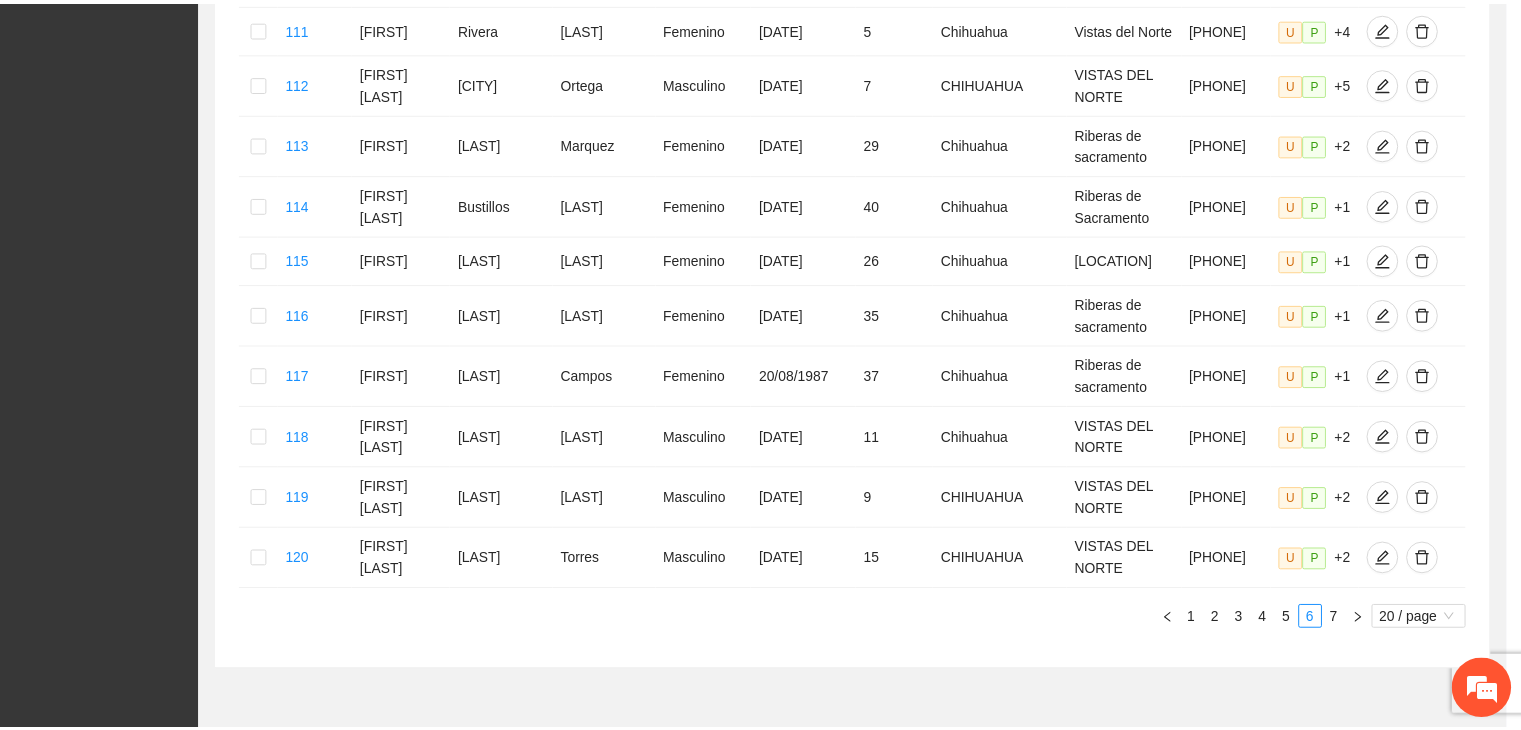 scroll, scrollTop: 341, scrollLeft: 0, axis: vertical 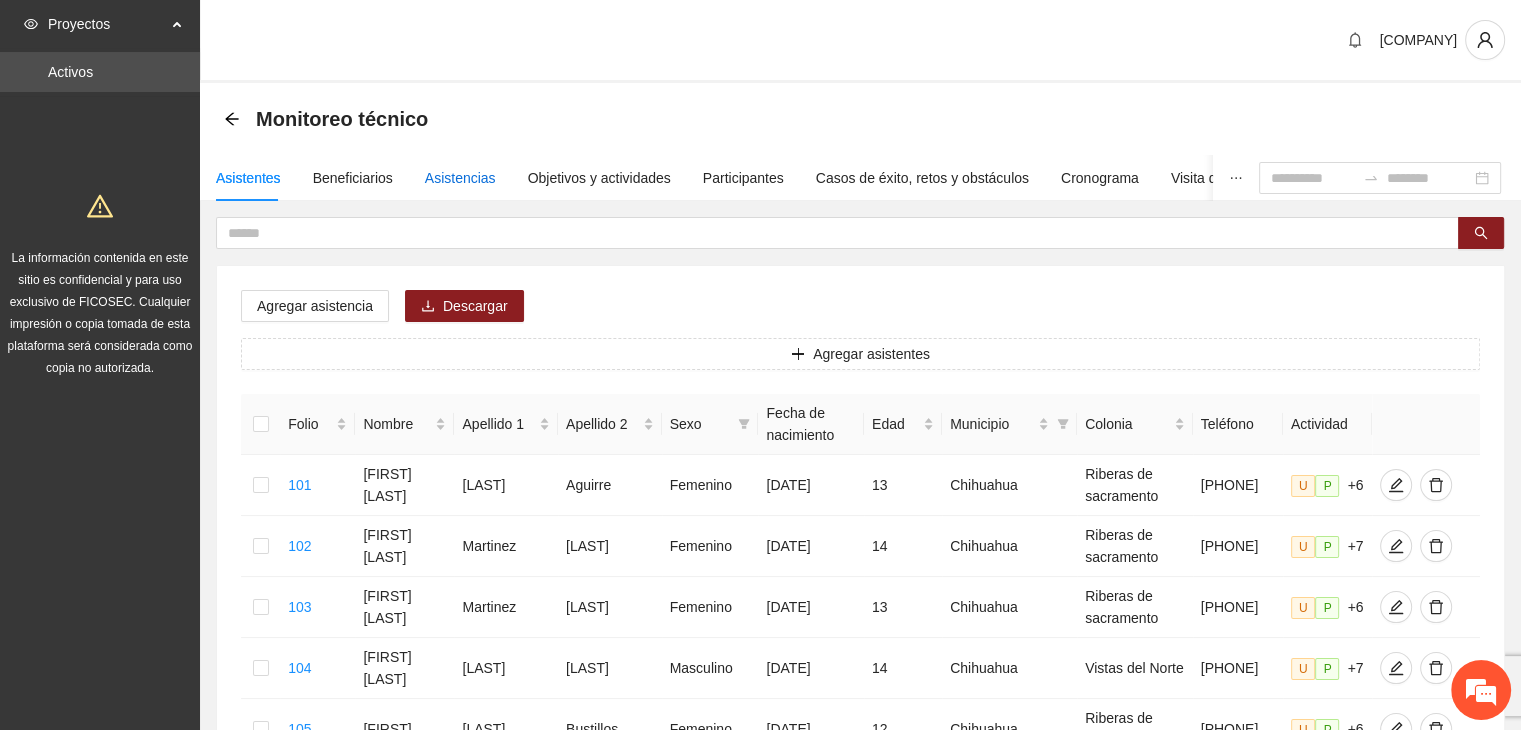 click on "Asistencias" at bounding box center [460, 178] 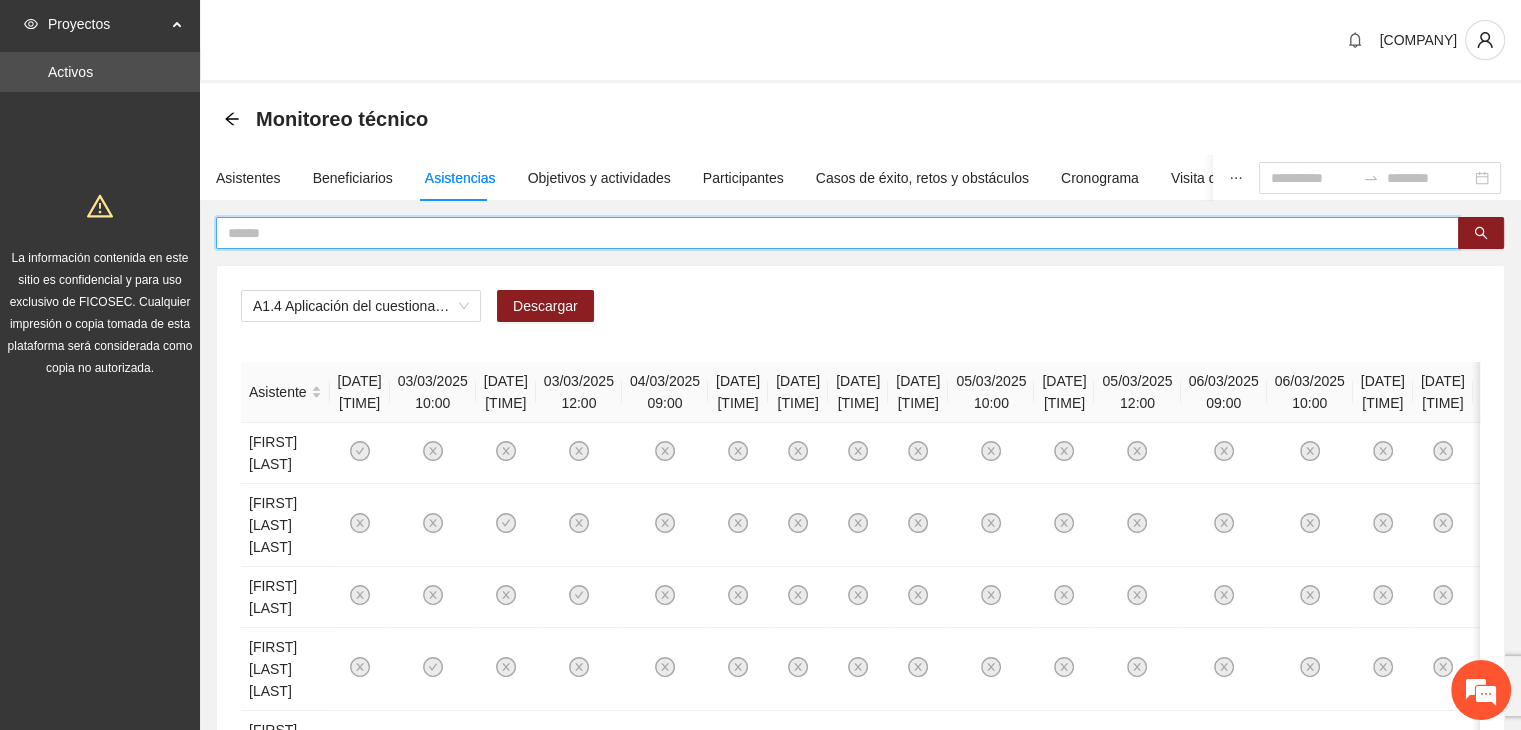 click at bounding box center [829, 233] 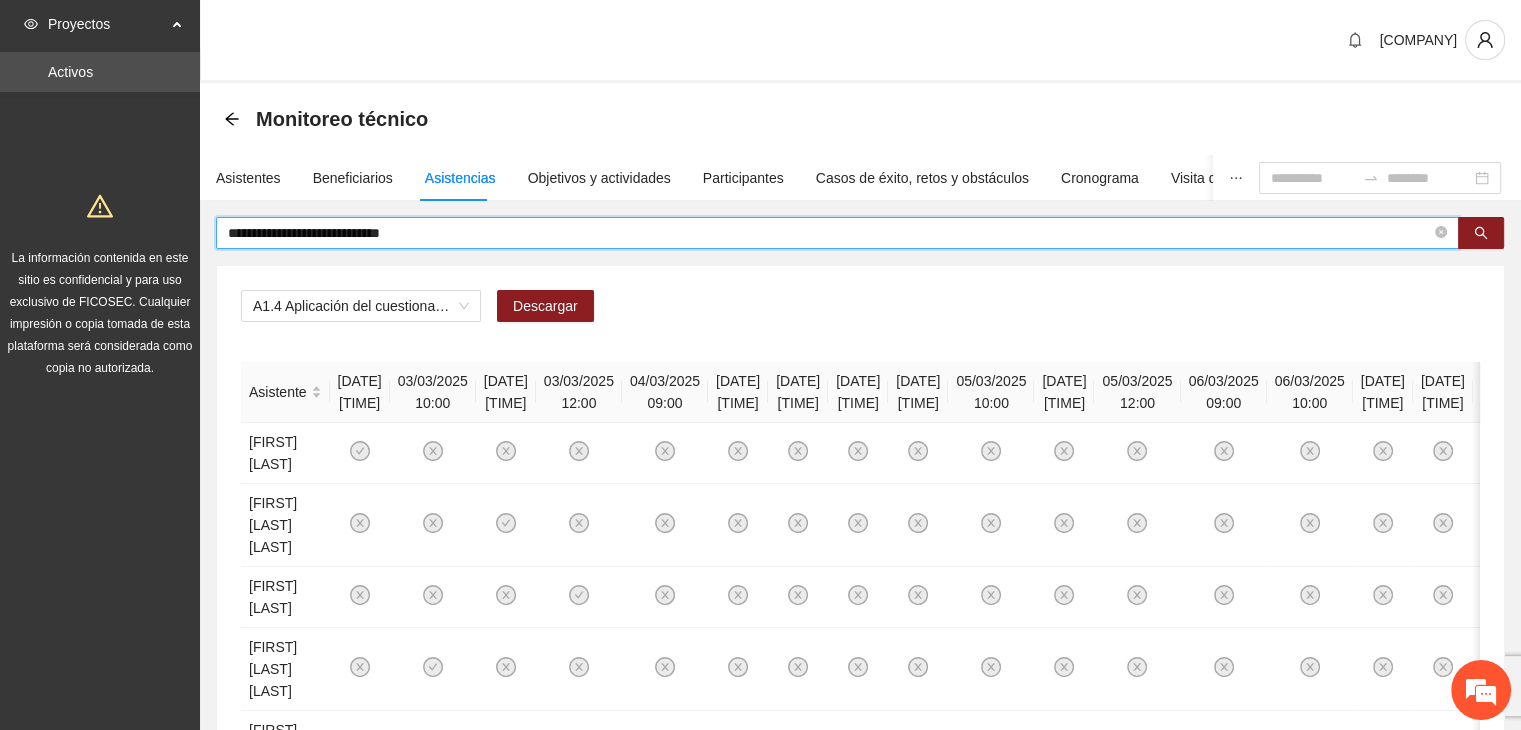 type on "**********" 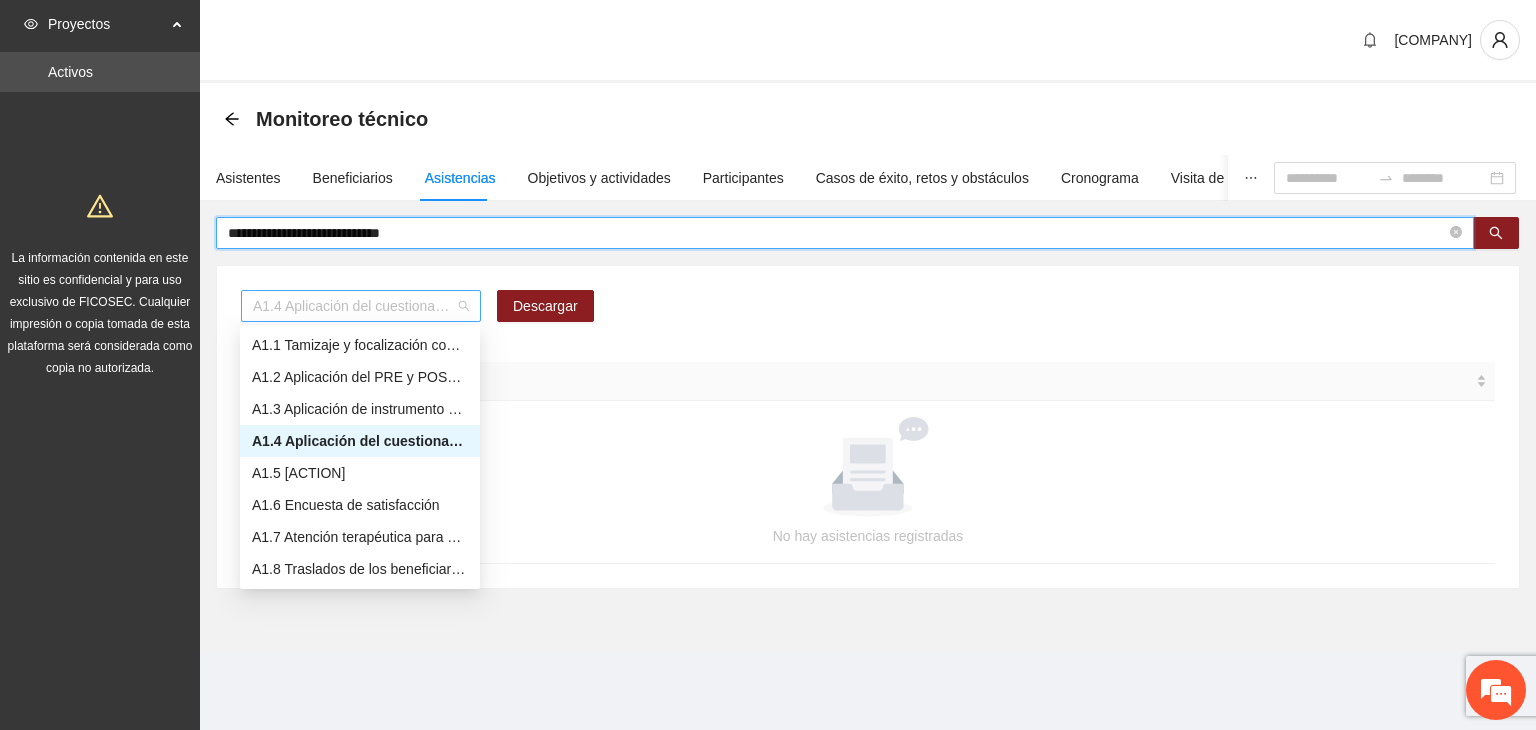 click on "A1.4 Aplicación del cuestionario MENA PRE y POST" at bounding box center [361, 306] 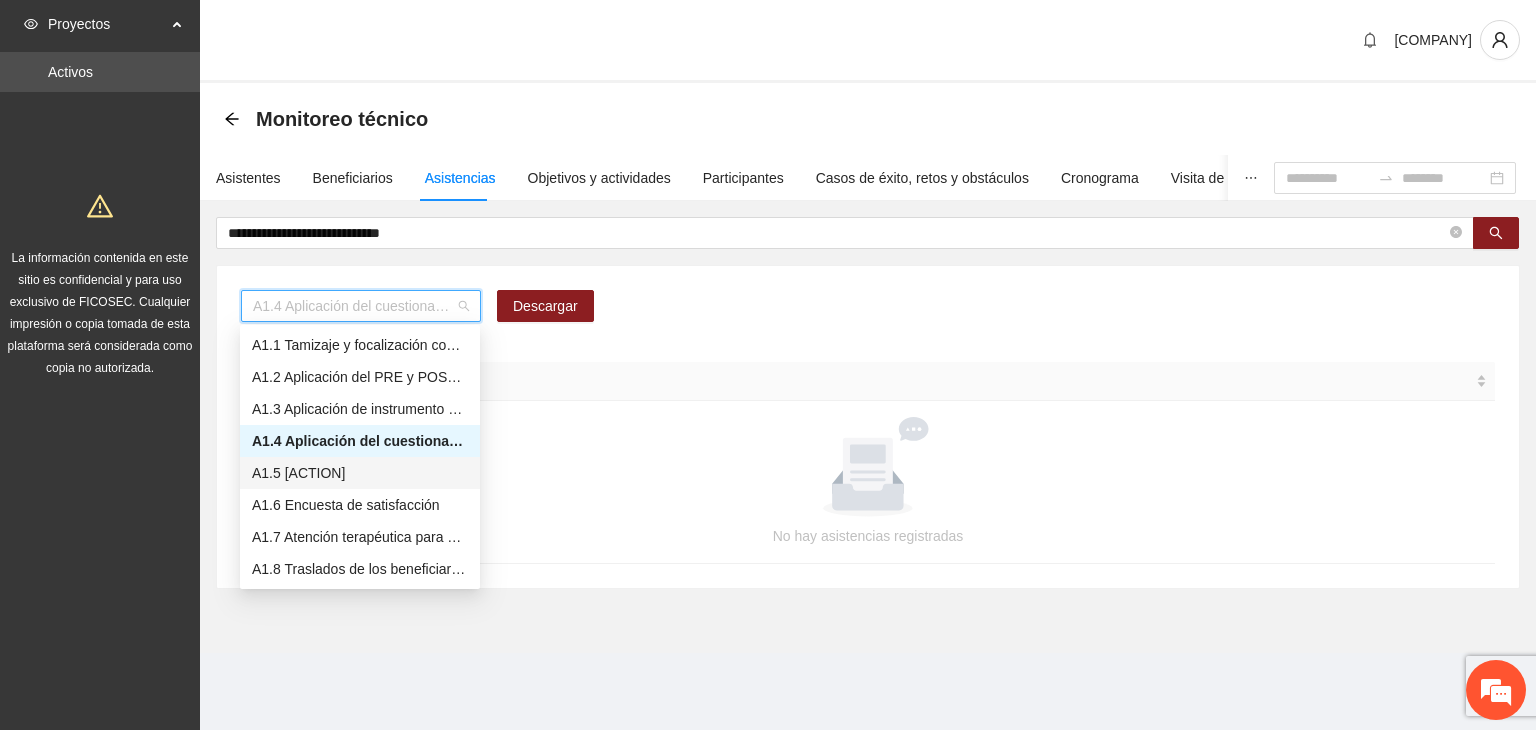 click on "A1.5 [ACTION]" at bounding box center (360, 473) 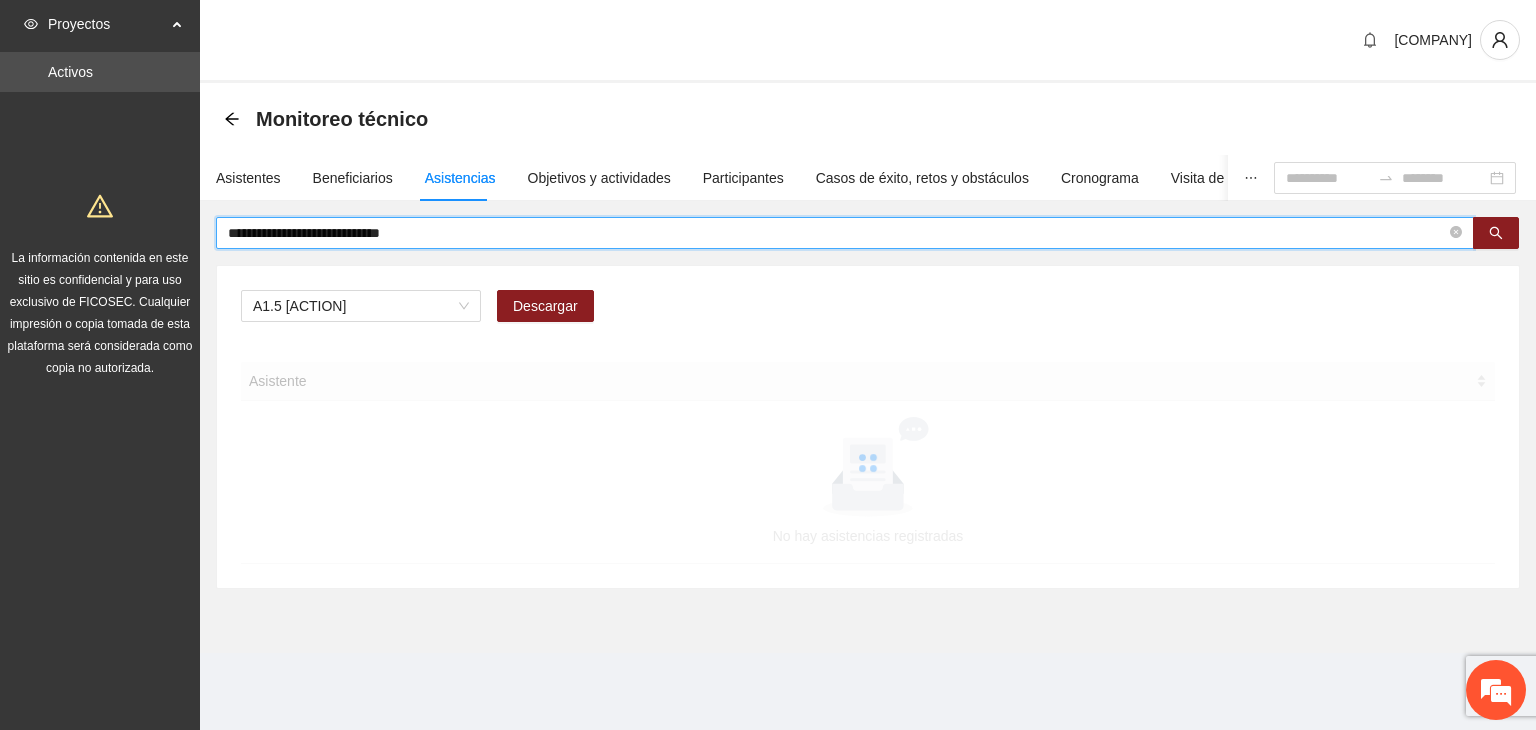 click on "**********" at bounding box center (837, 233) 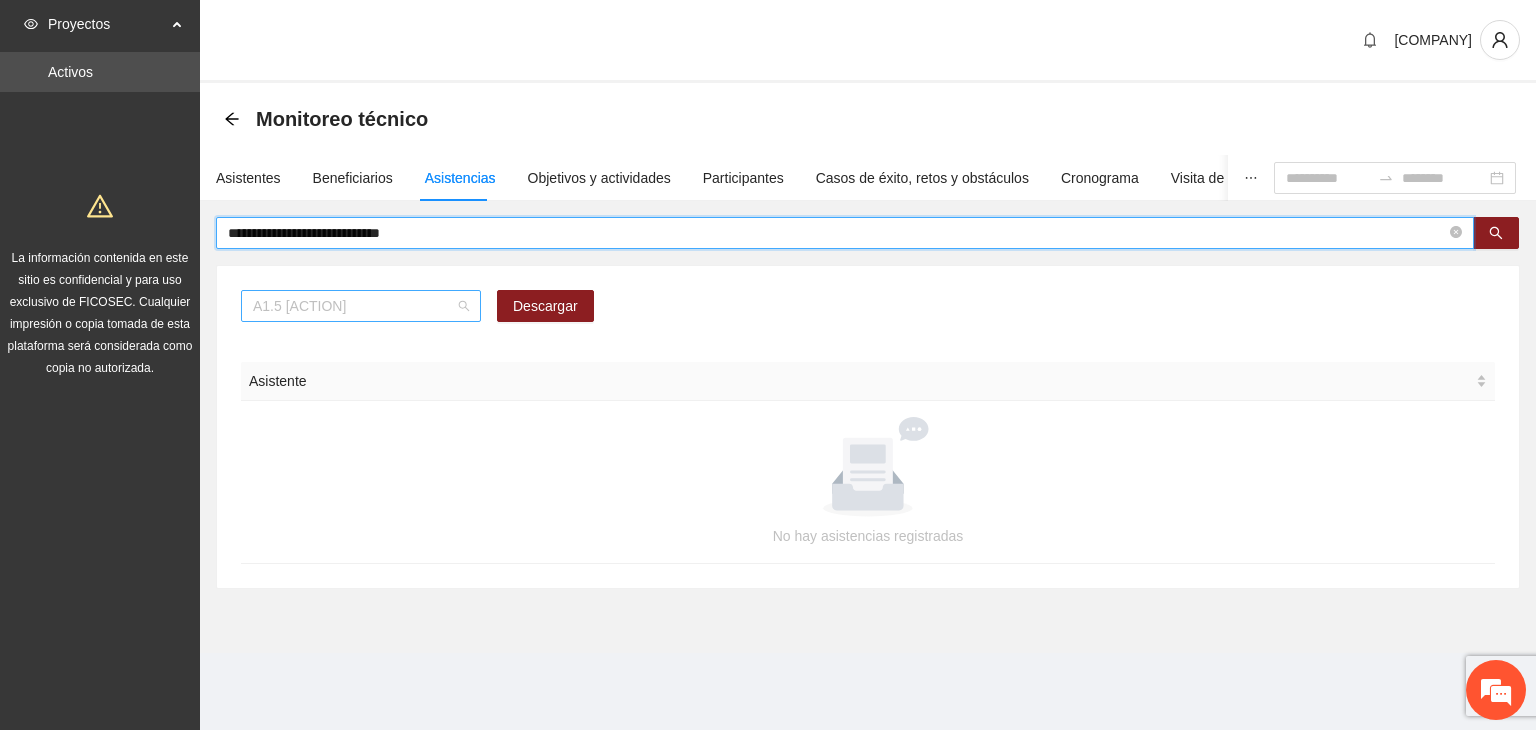 click on "A1.5 [ACTION]" at bounding box center [361, 306] 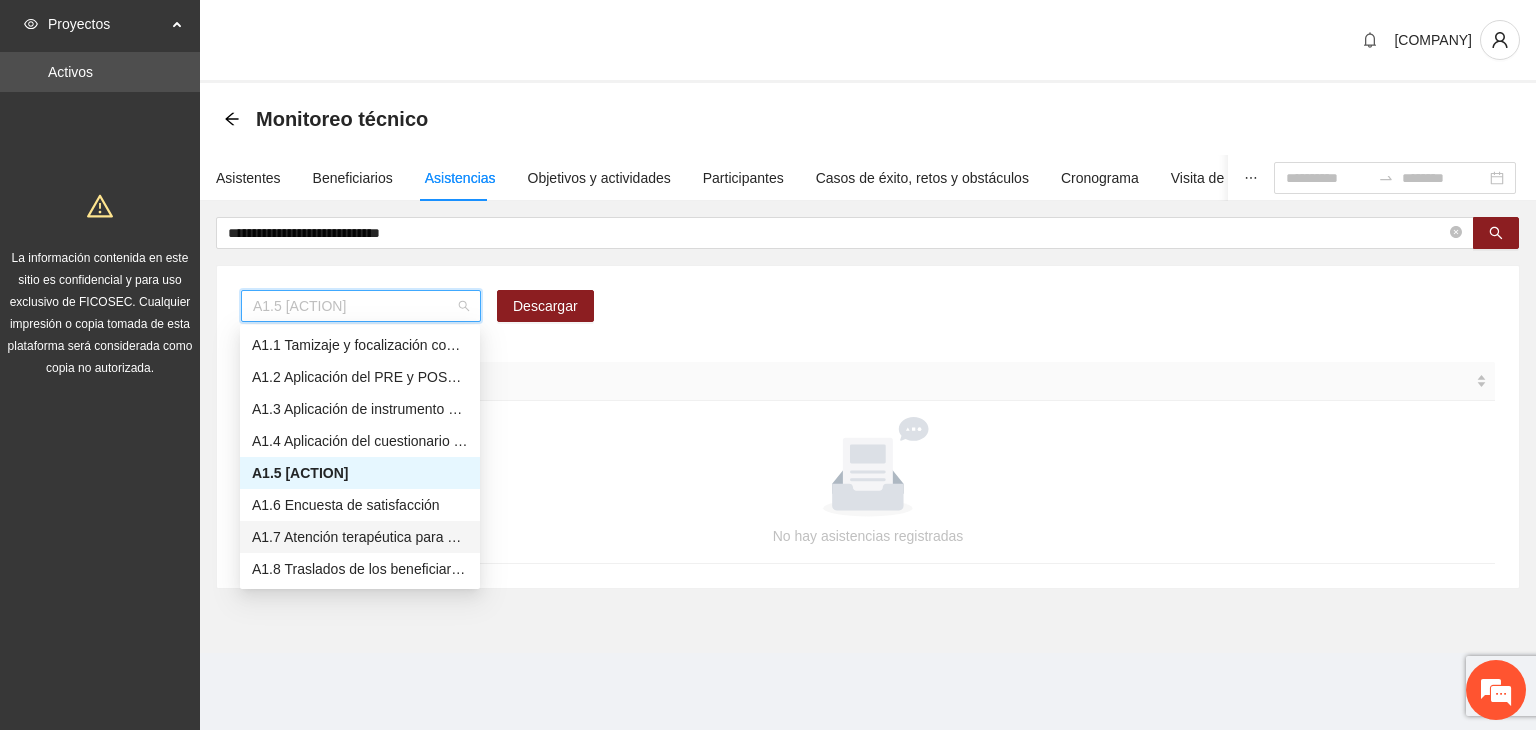 click on "A1.7 Atención terapéutica para el incremento de habilidades socioemocionales a NNAyJ que presentan bajo manejo y control de emociones." at bounding box center [360, 537] 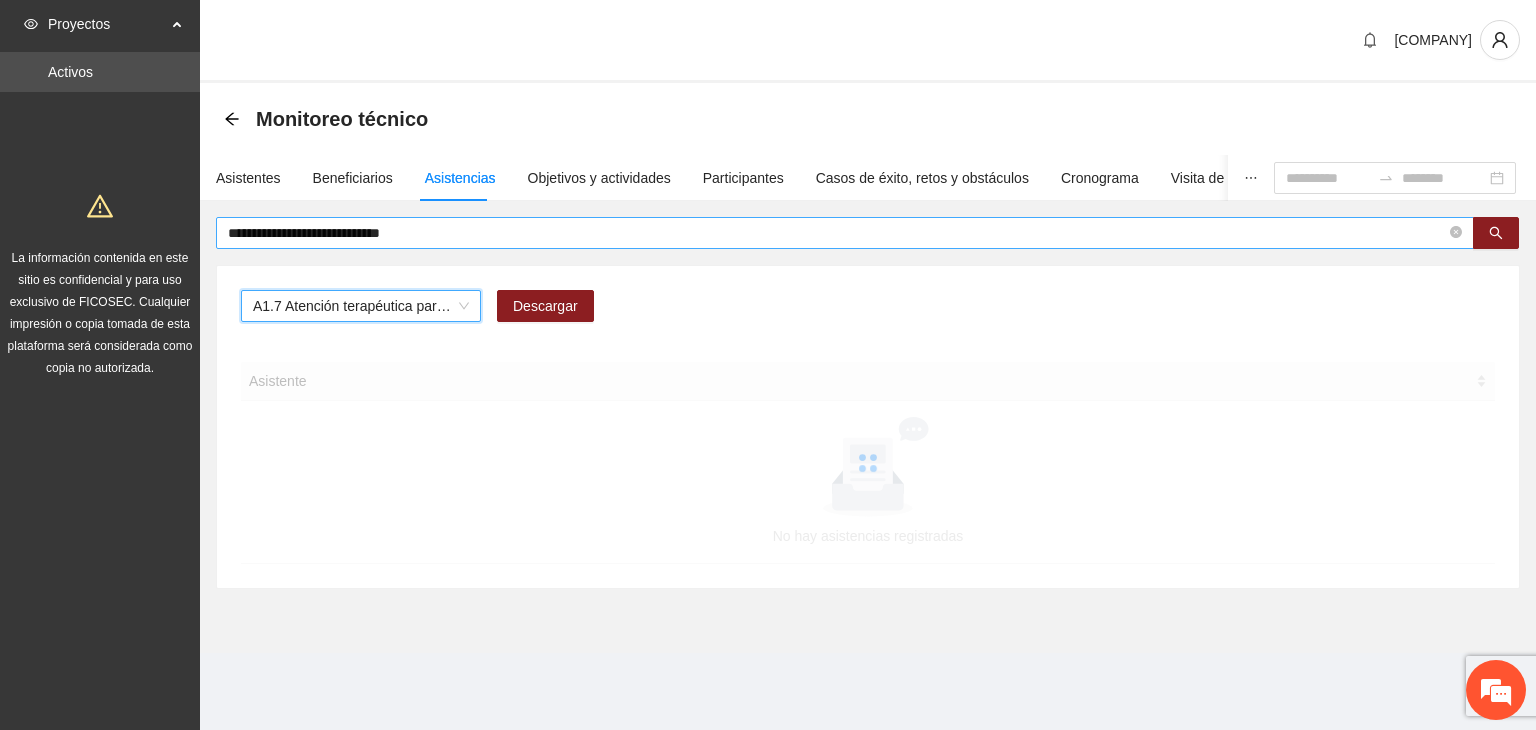 click on "**********" at bounding box center (837, 233) 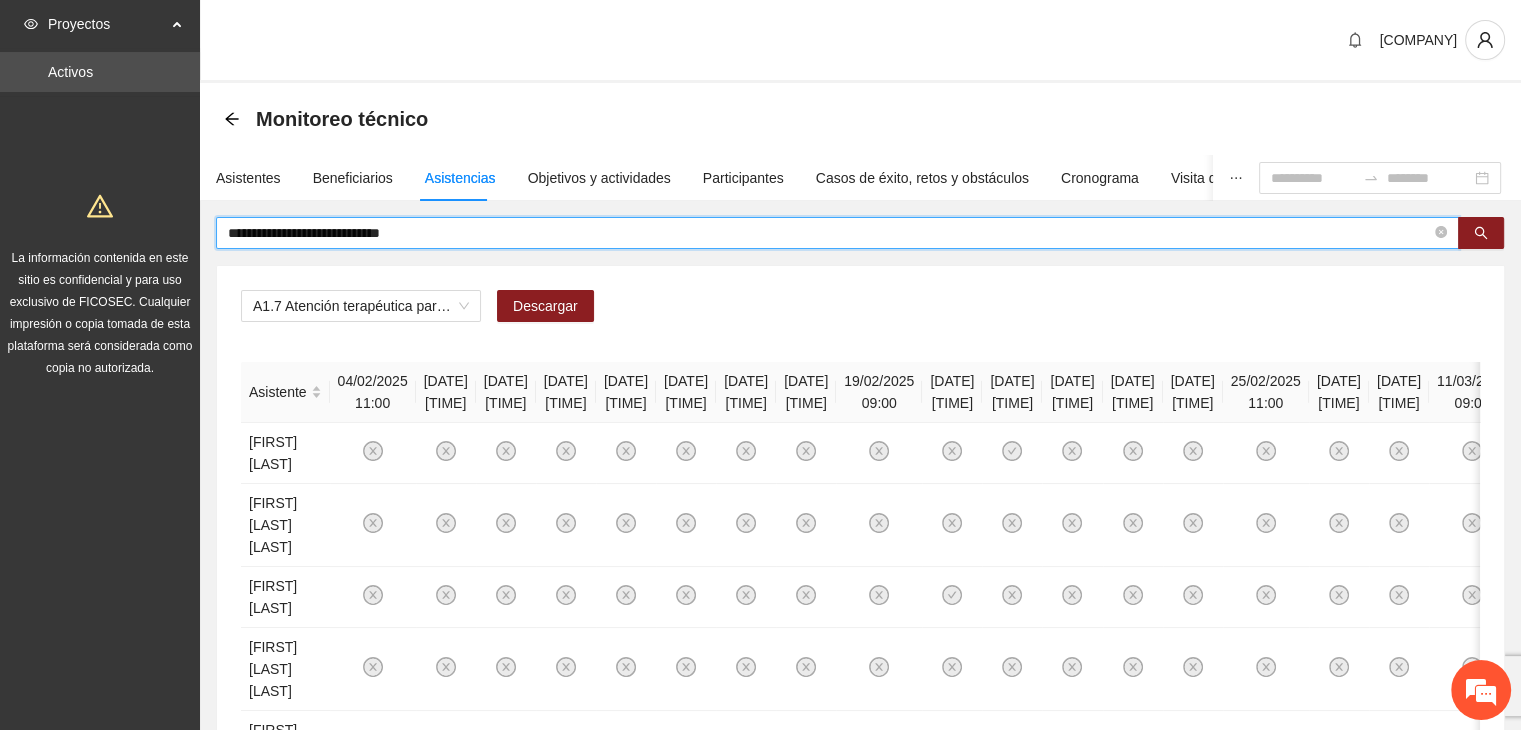 click on "**********" at bounding box center [829, 233] 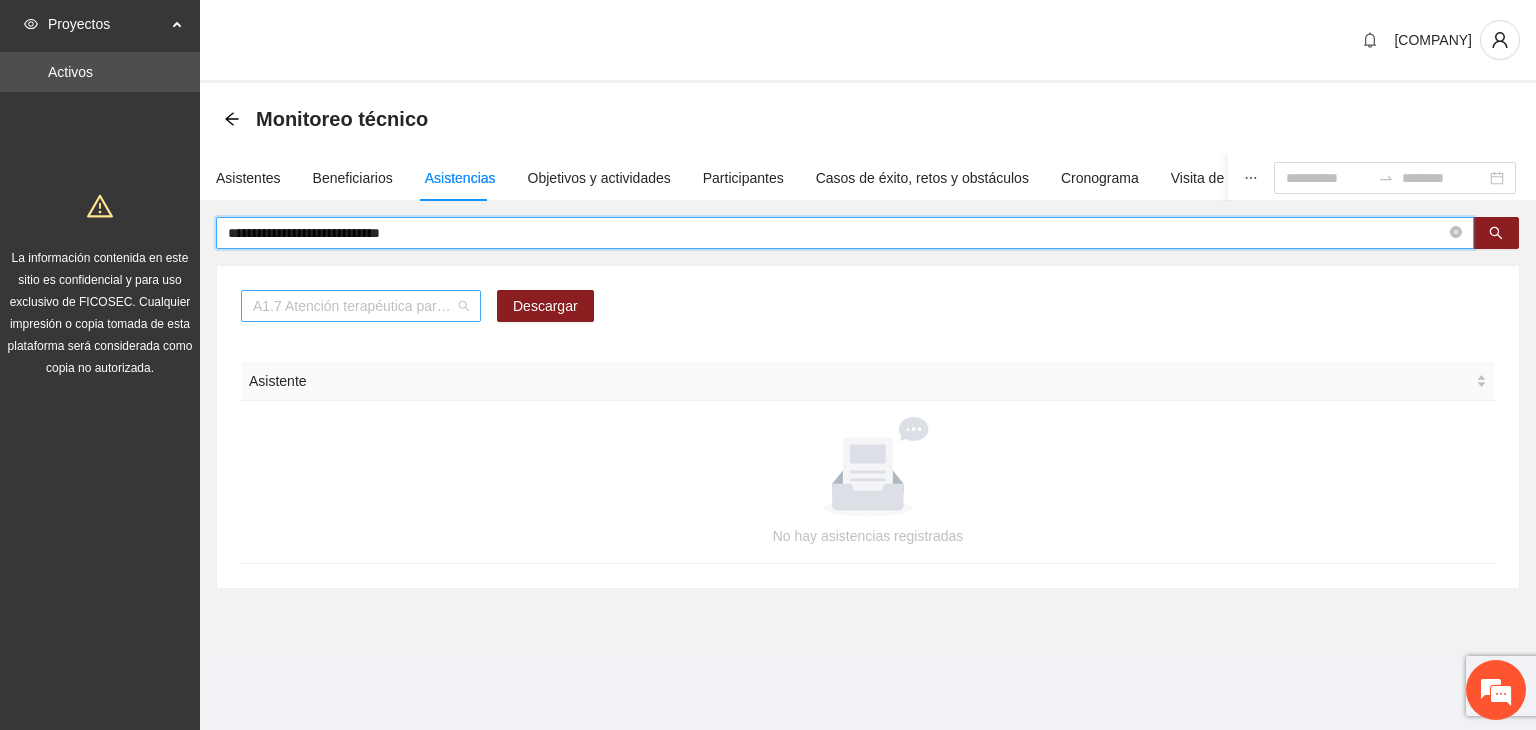 click on "A1.7 Atención terapéutica para el incremento de habilidades socioemocionales a NNAyJ que presentan bajo manejo y control de emociones." at bounding box center (361, 306) 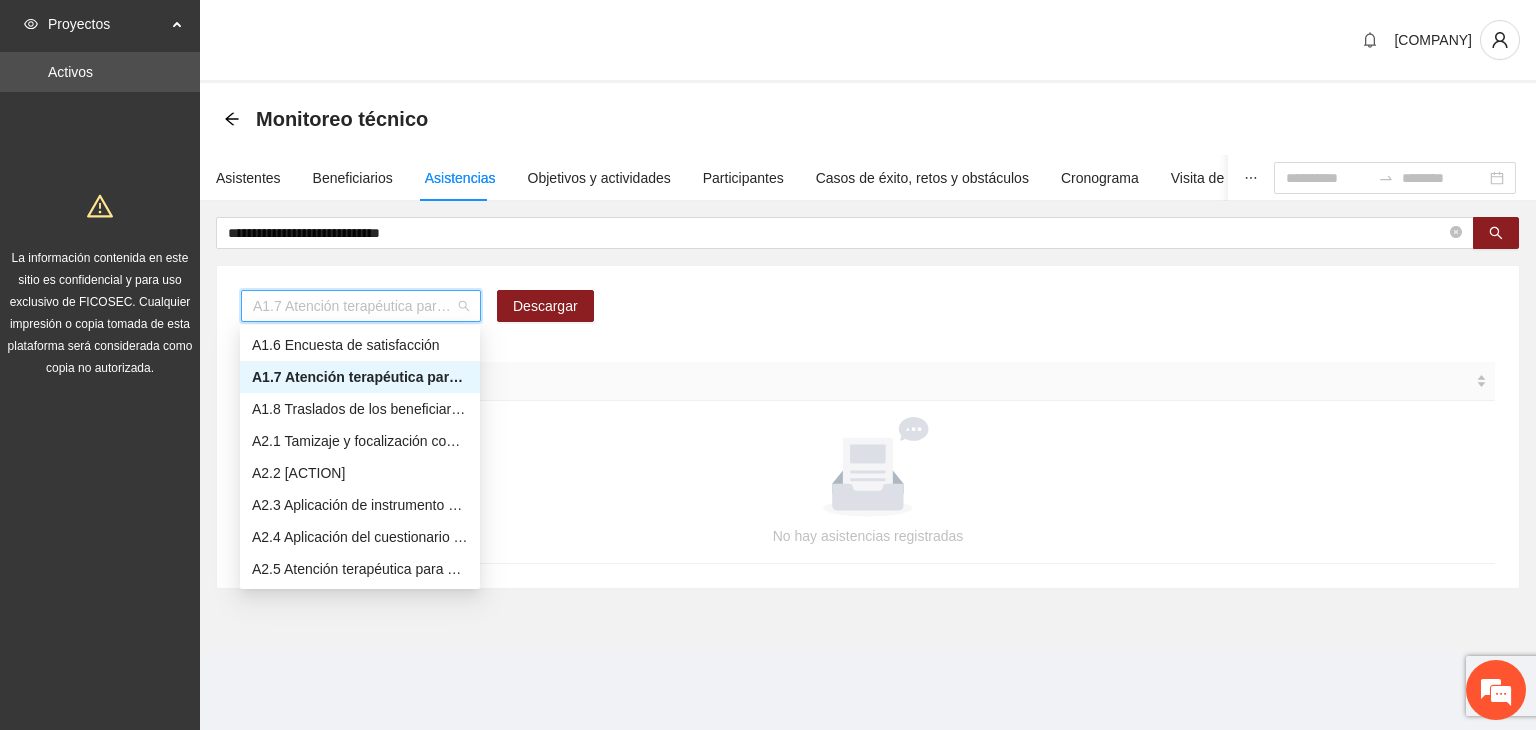 scroll, scrollTop: 192, scrollLeft: 0, axis: vertical 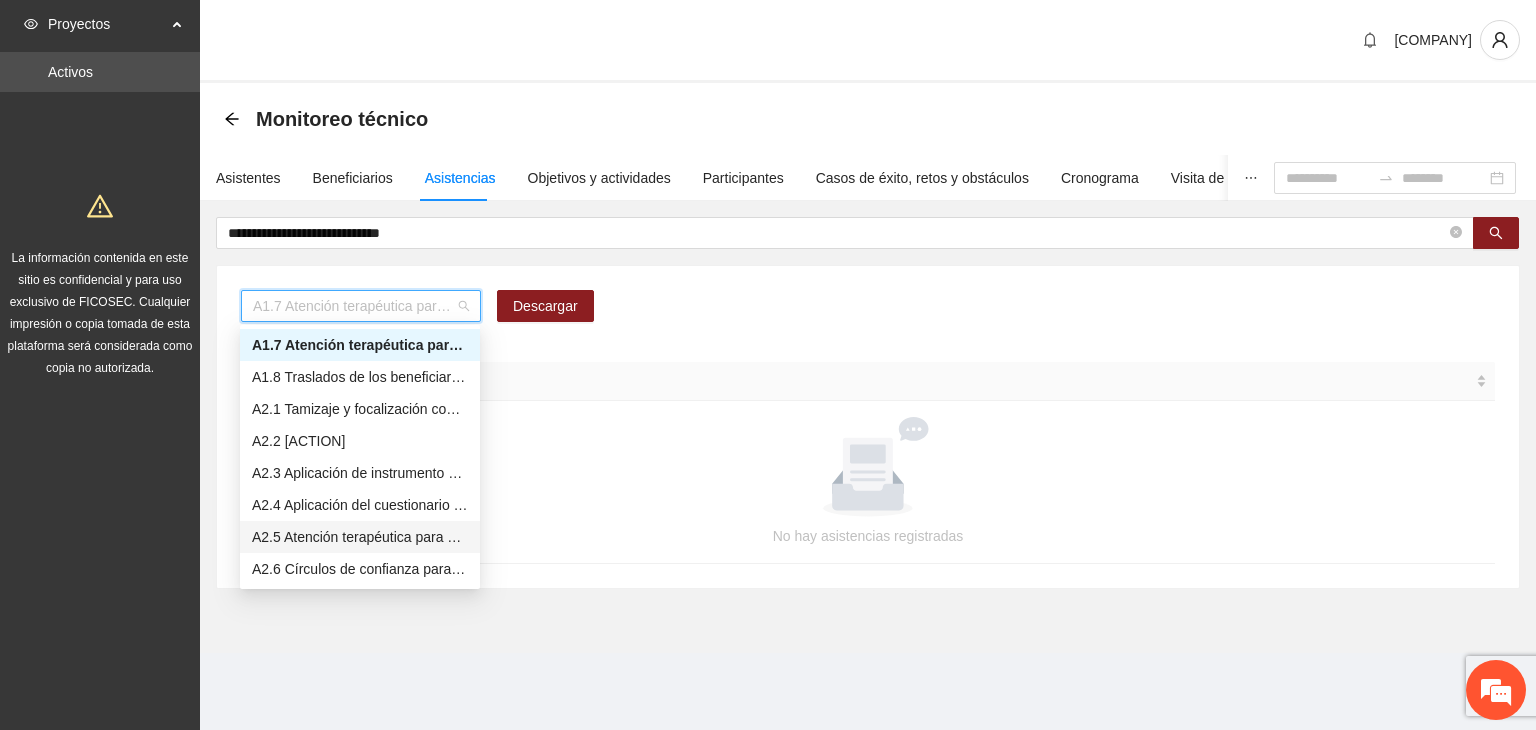click on "A2.5  Atención terapéutica para el manejo y control de impulsos a NNAyJ que presentan conductas violentas/agresivas." at bounding box center (360, 537) 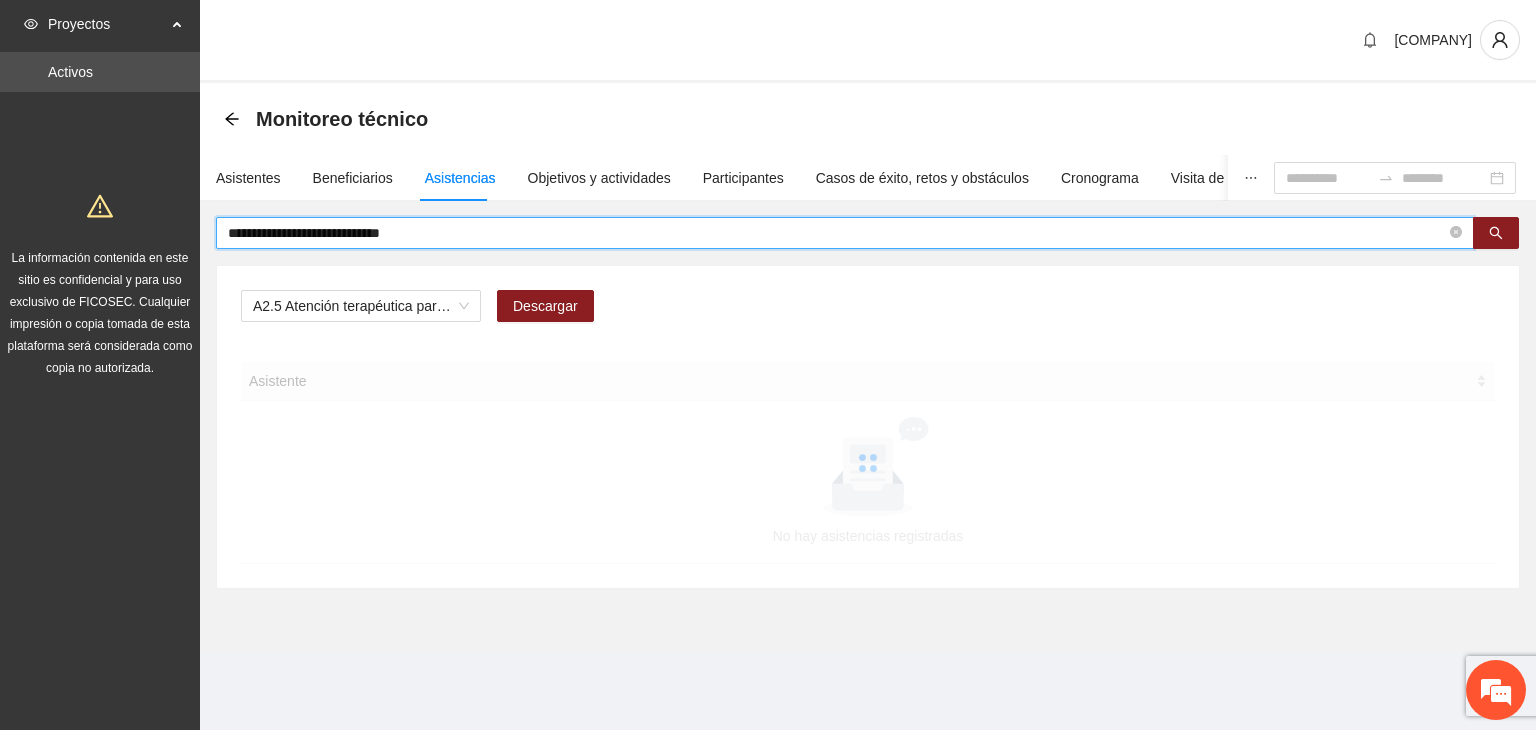 click on "**********" at bounding box center [837, 233] 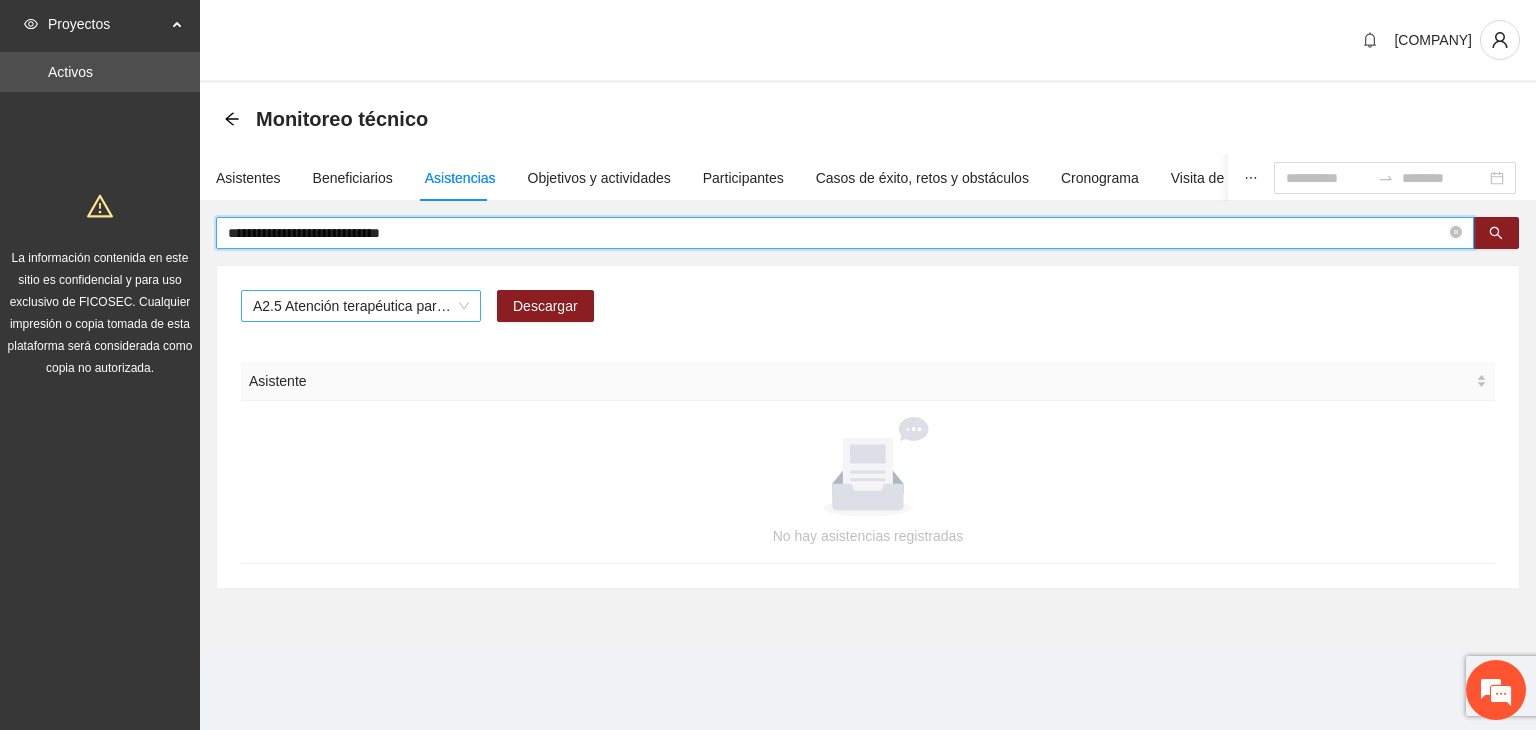 click on "A2.5  Atención terapéutica para el manejo y control de impulsos a NNAyJ que presentan conductas violentas/agresivas." at bounding box center [361, 306] 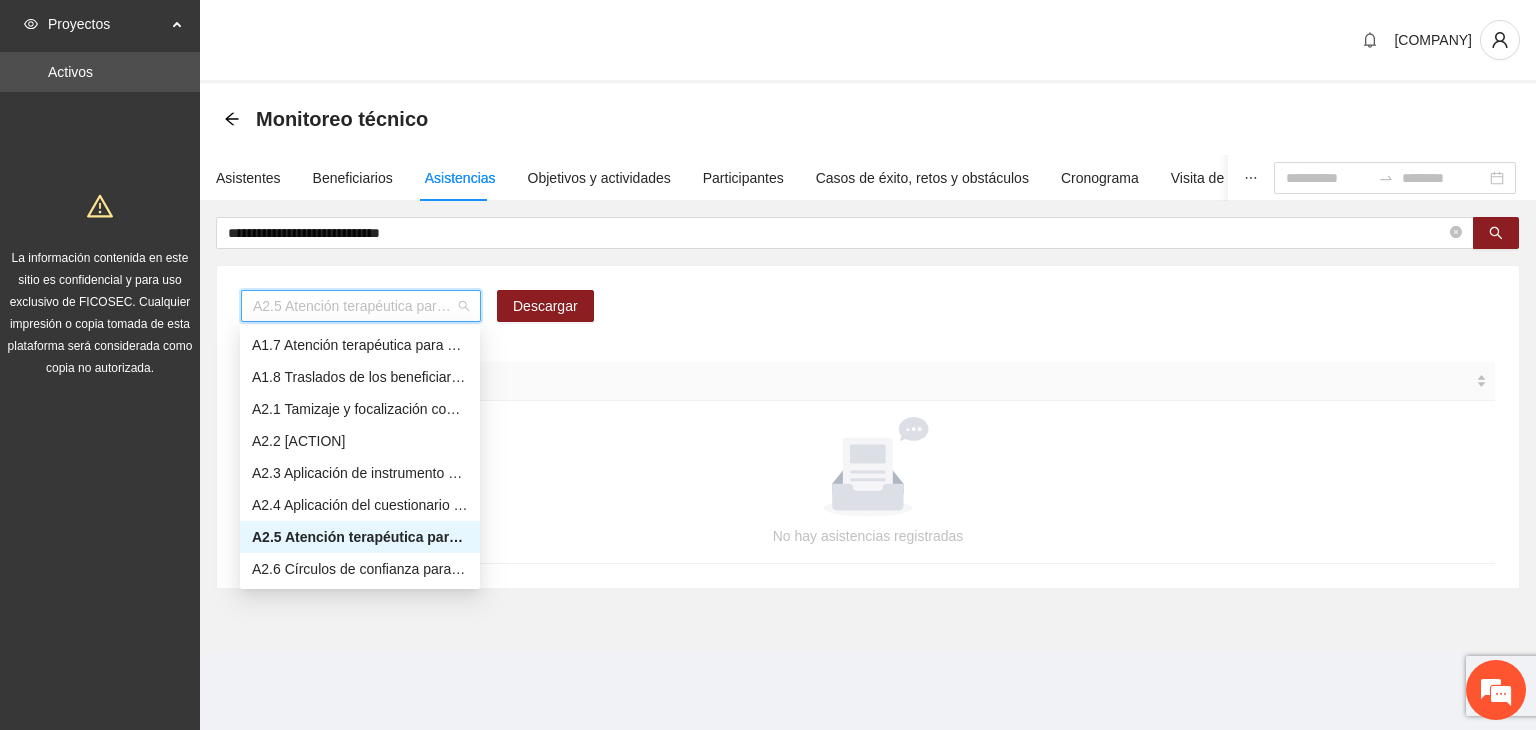 scroll, scrollTop: 96, scrollLeft: 0, axis: vertical 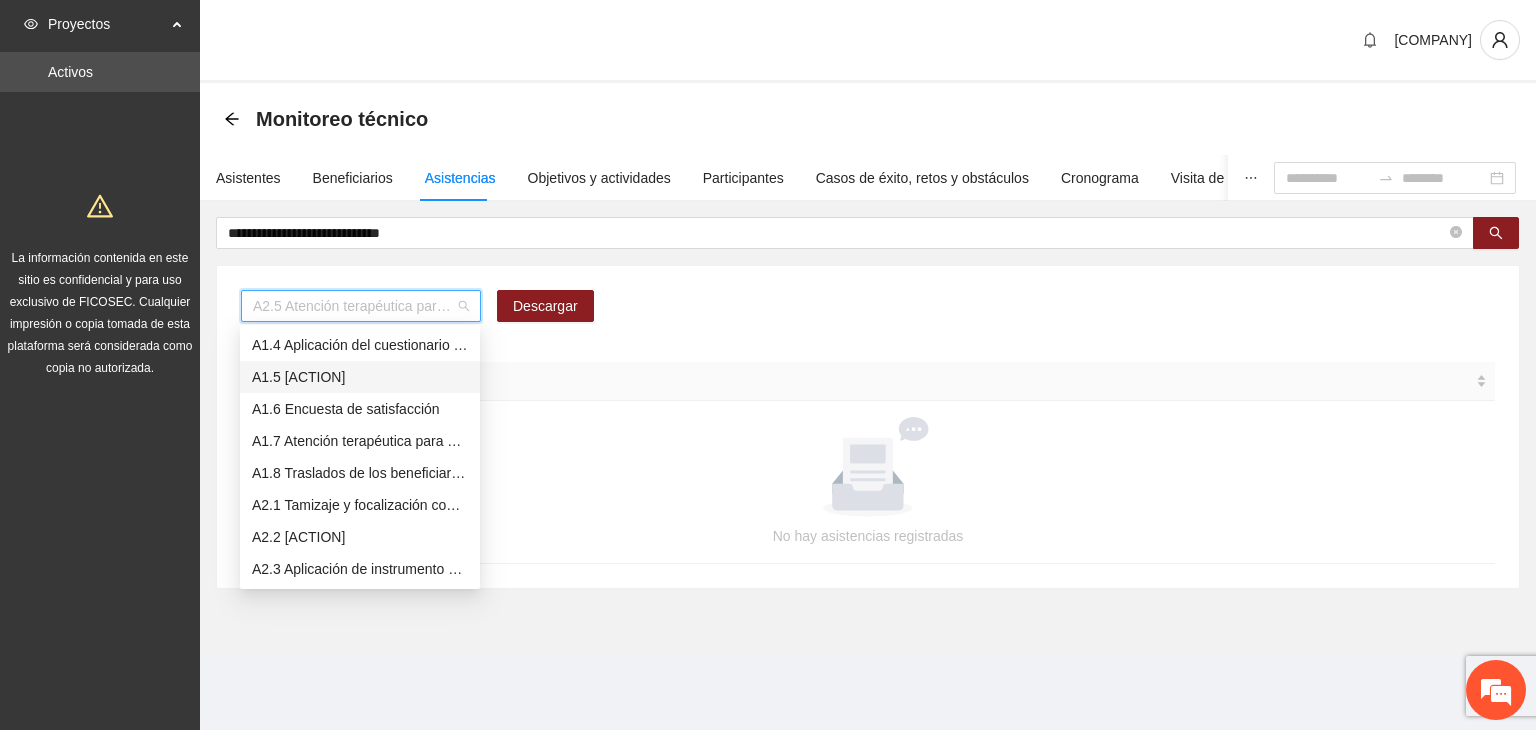 click on "A1.5 [ACTION]" at bounding box center (360, 377) 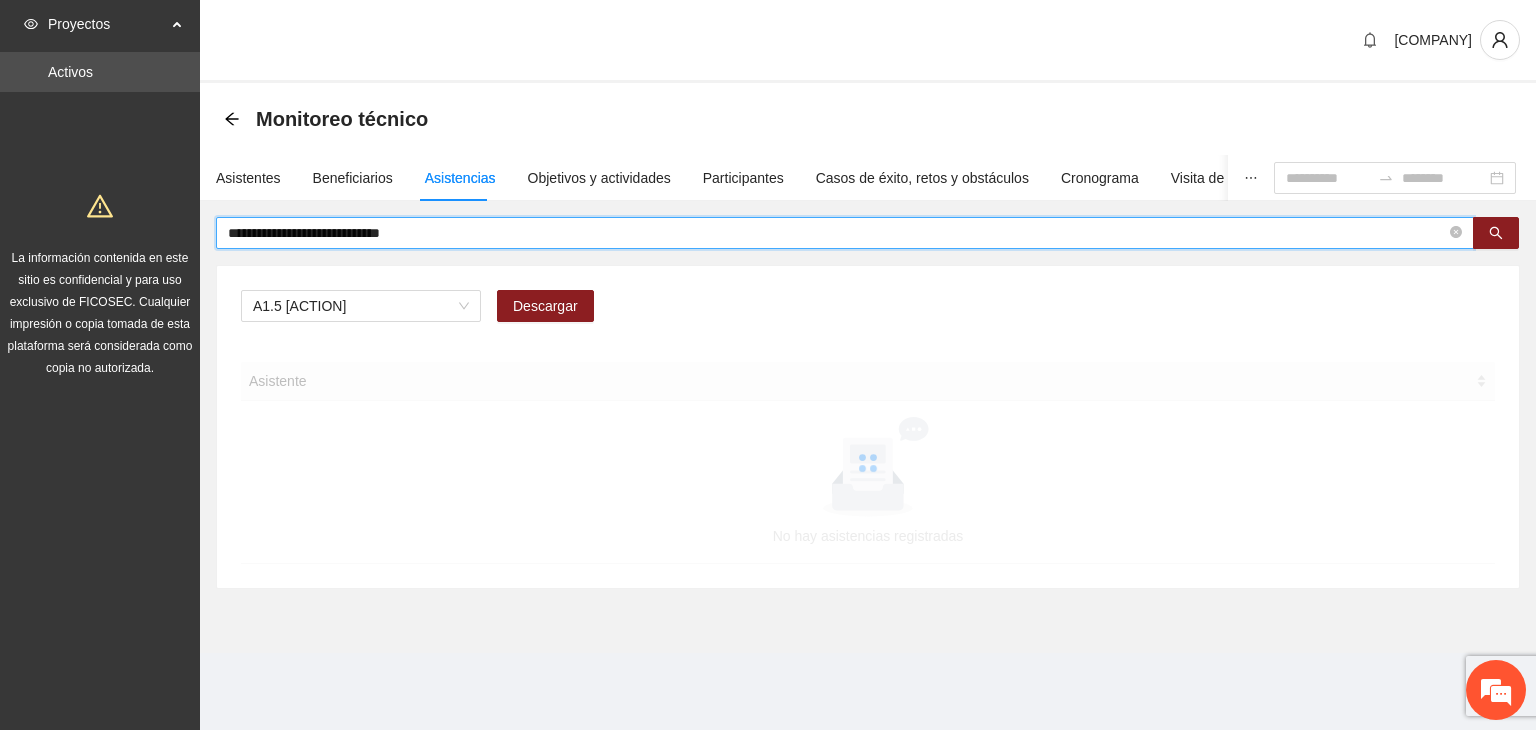 click on "**********" at bounding box center (837, 233) 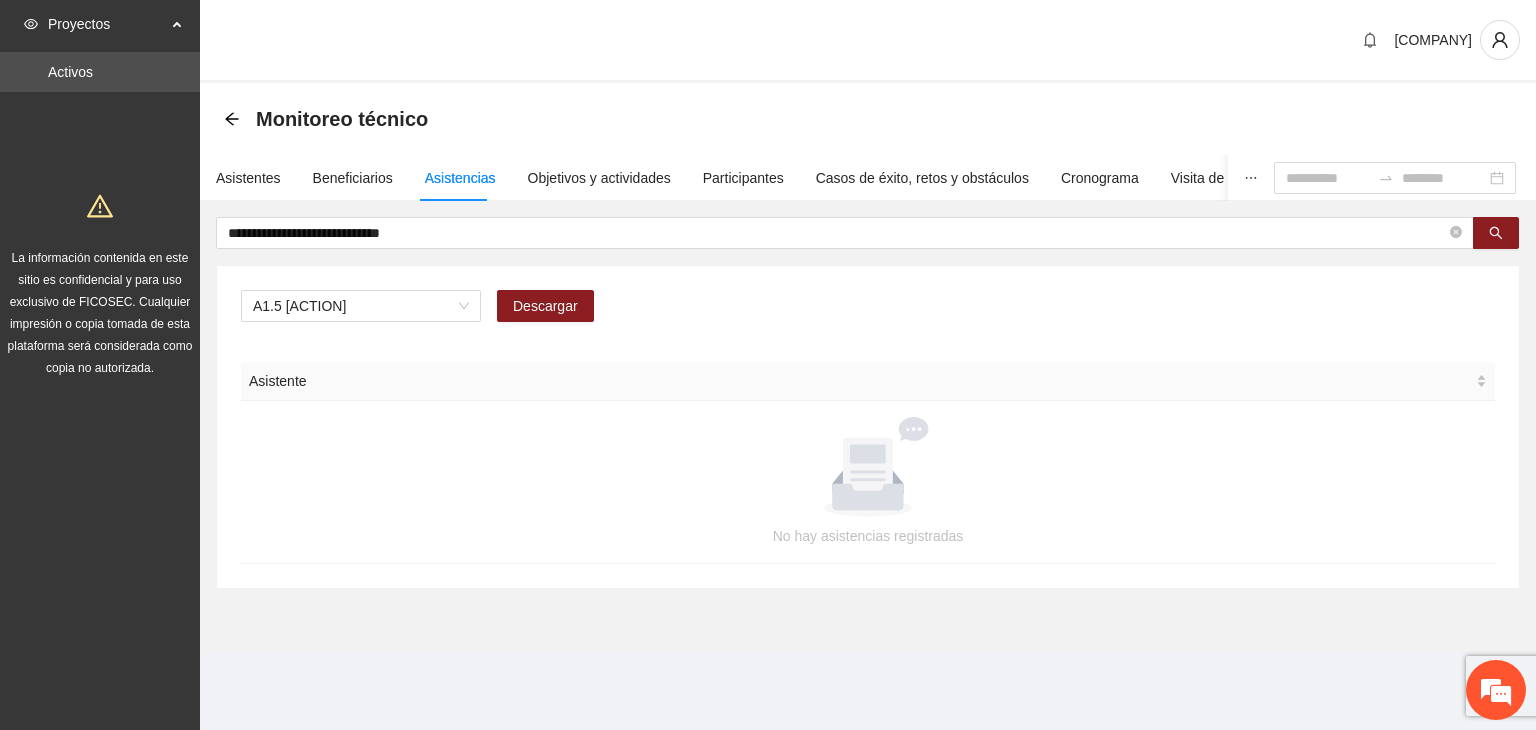 click on "Monitoreo técnico" at bounding box center [332, 119] 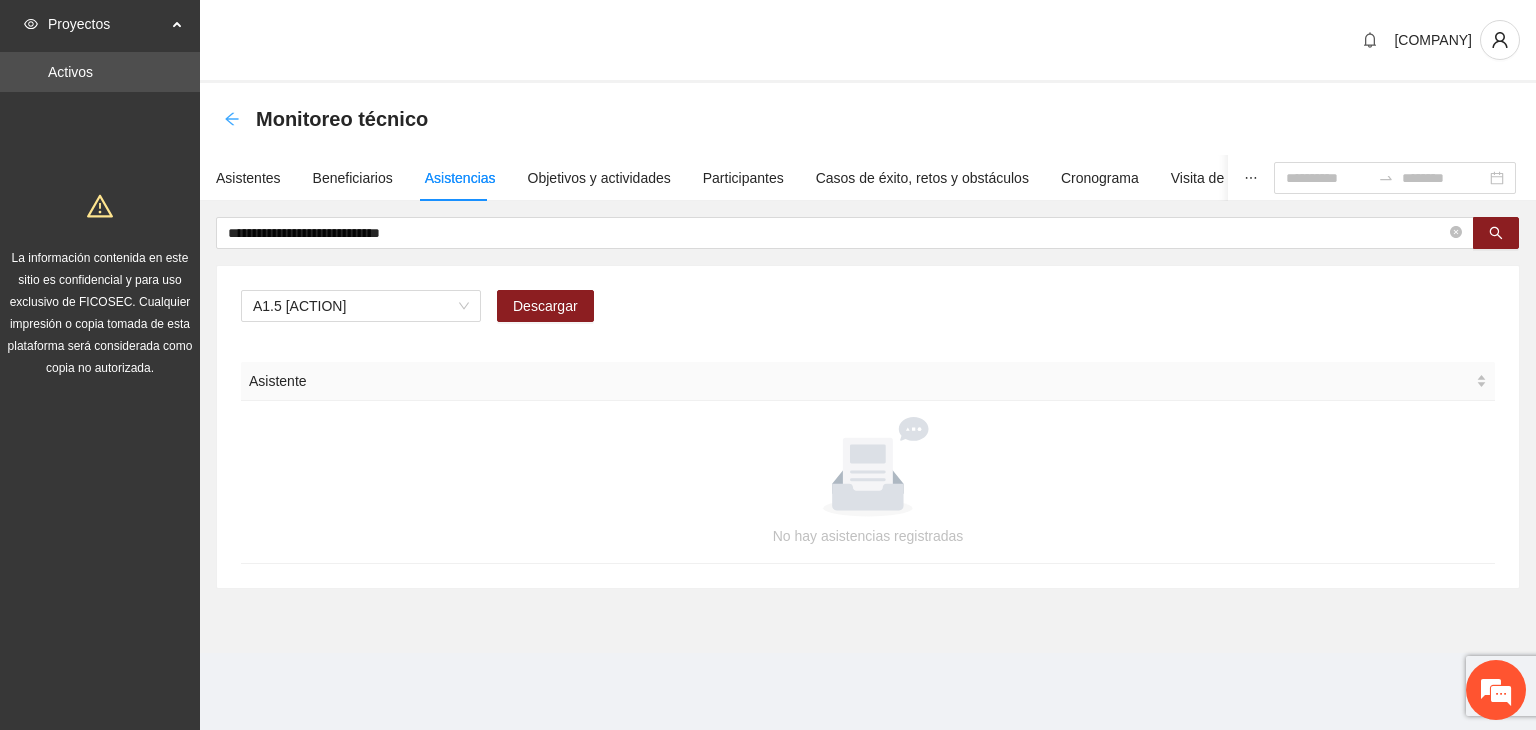 click 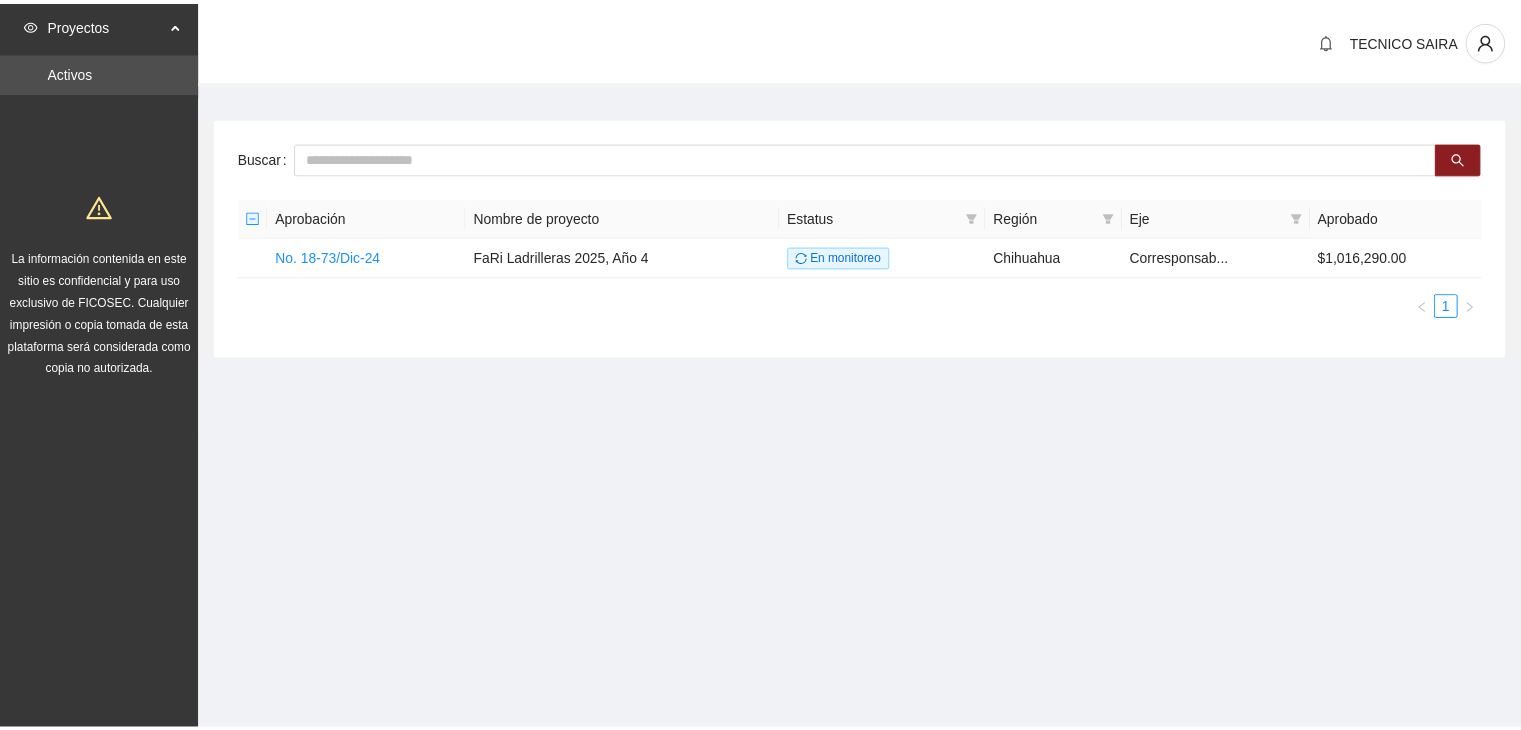 scroll, scrollTop: 0, scrollLeft: 0, axis: both 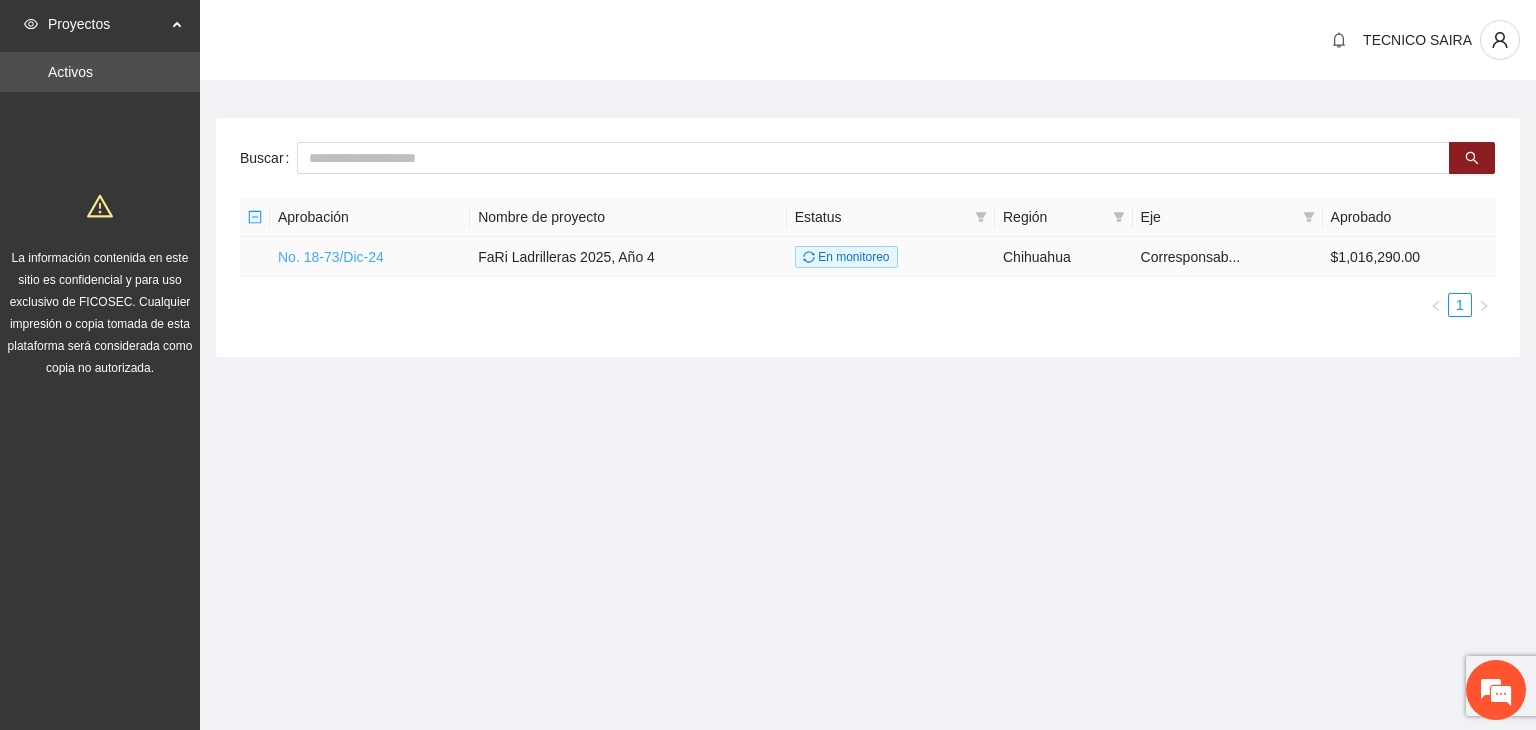 click on "No. 18-73/Dic-24" at bounding box center [331, 257] 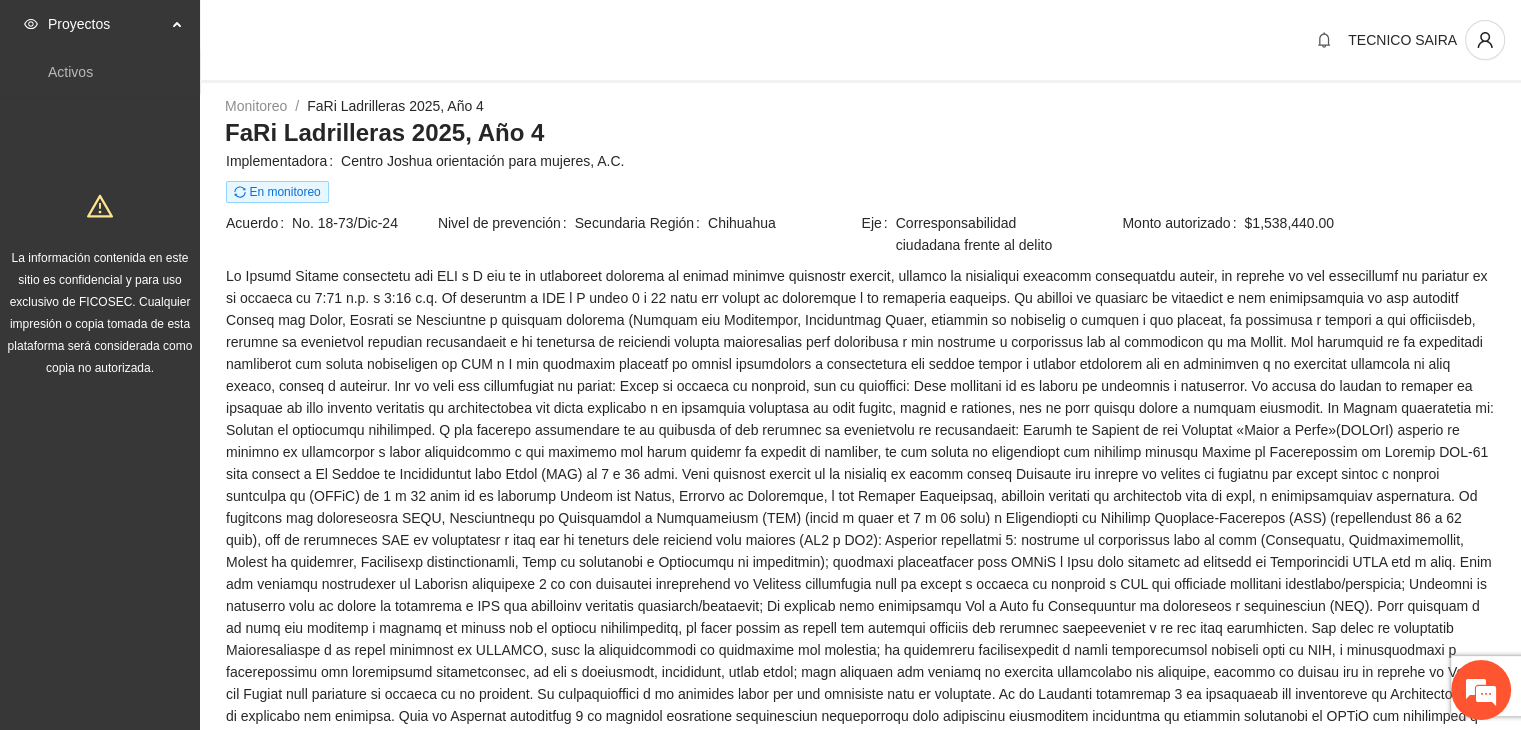 scroll, scrollTop: 0, scrollLeft: 0, axis: both 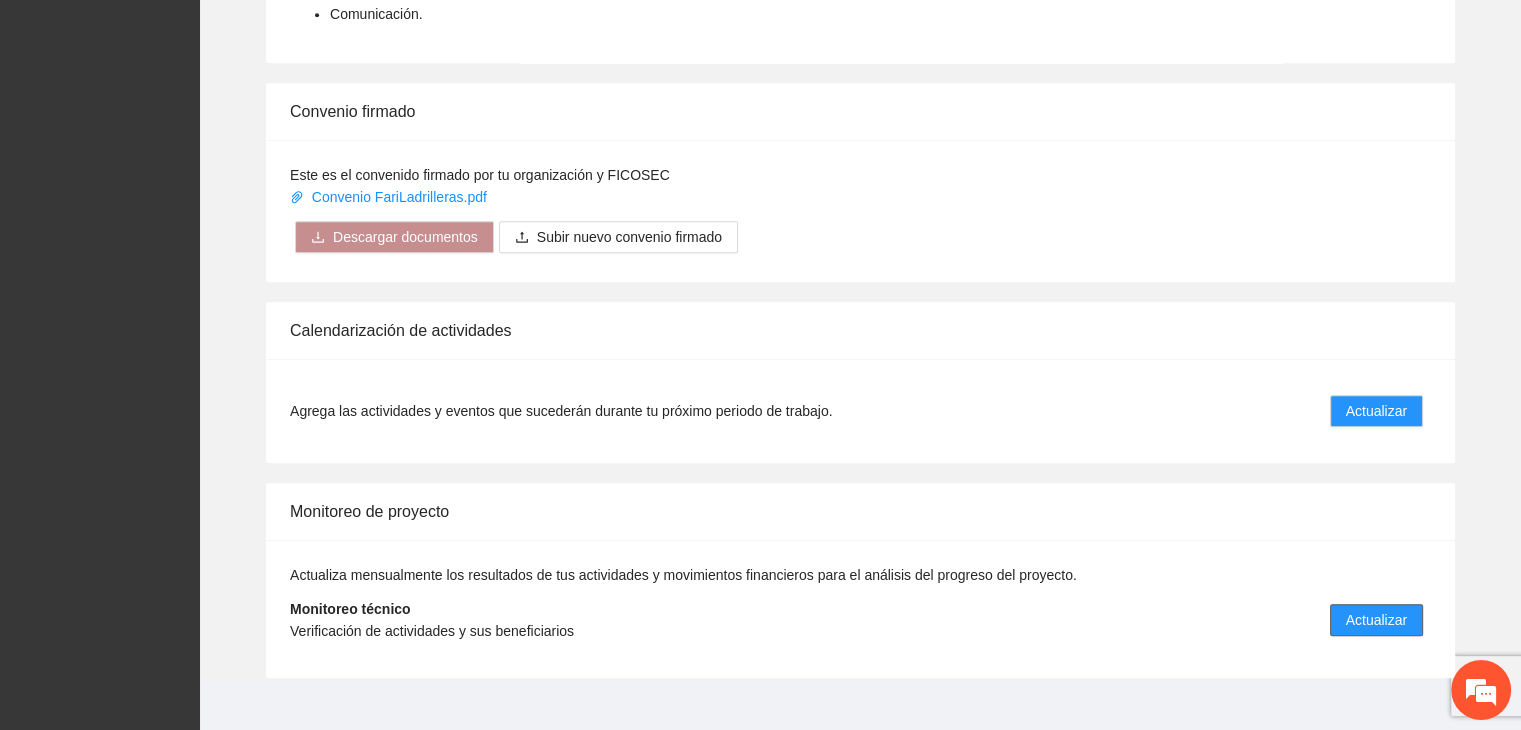 click on "Actualizar" at bounding box center [1376, 620] 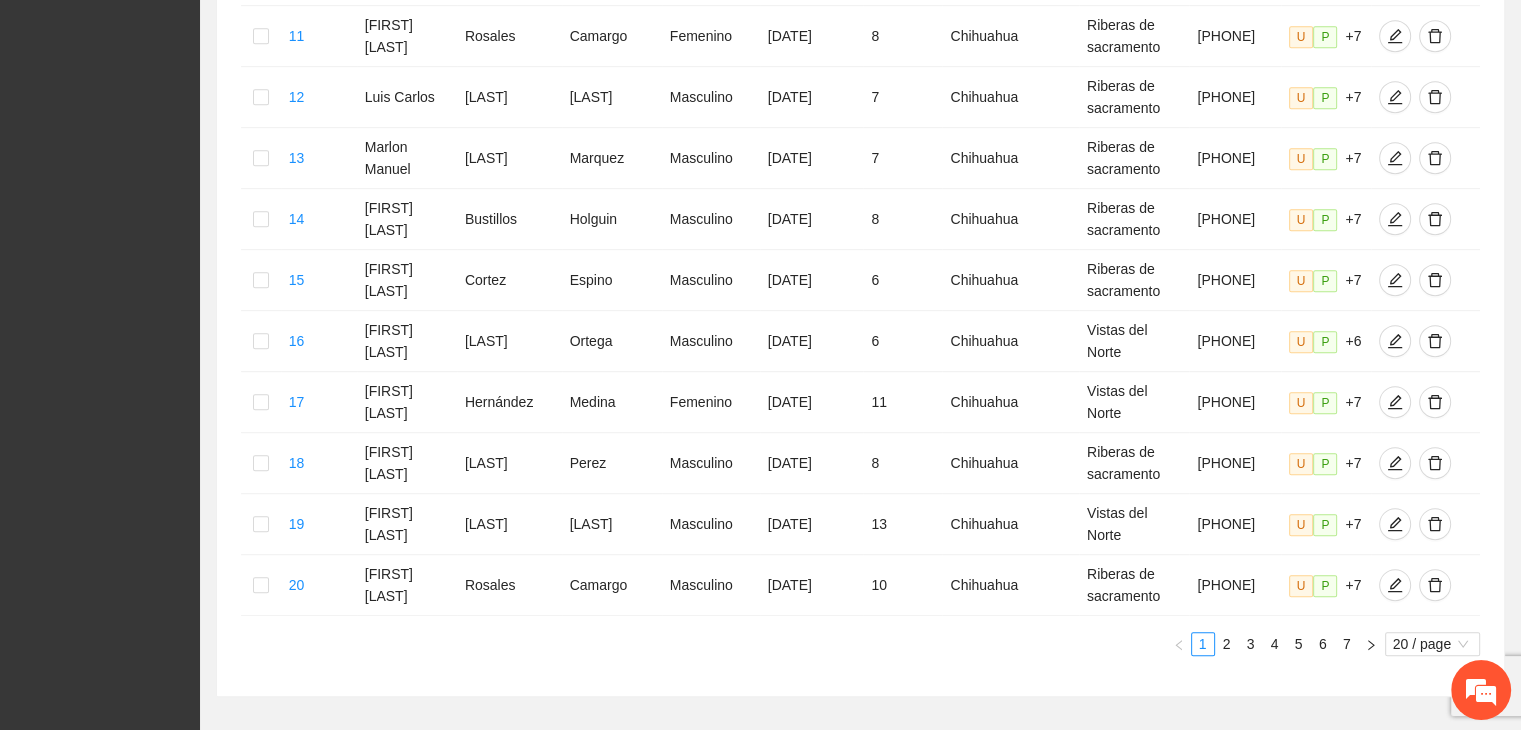 scroll, scrollTop: 1141, scrollLeft: 0, axis: vertical 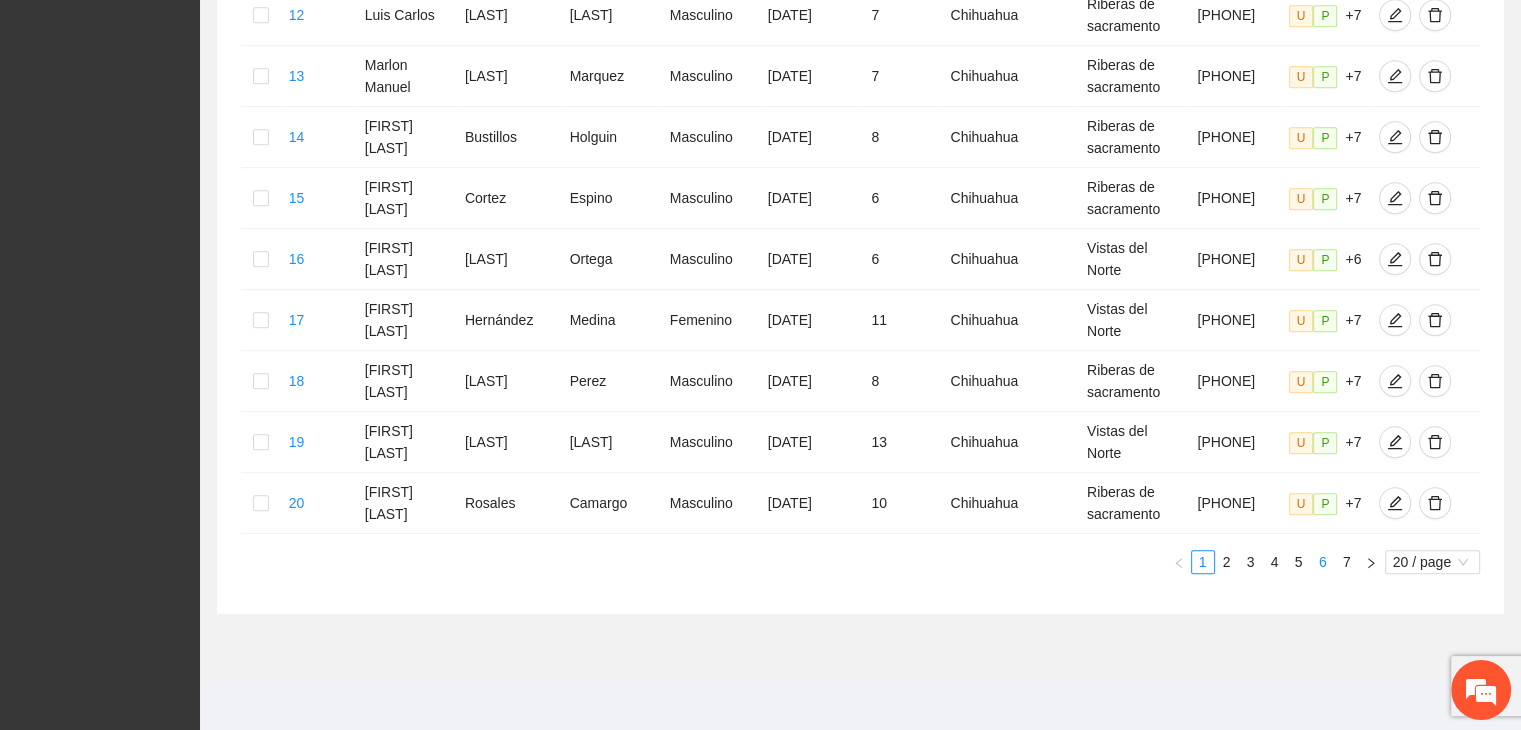 click on "6" at bounding box center [1323, 562] 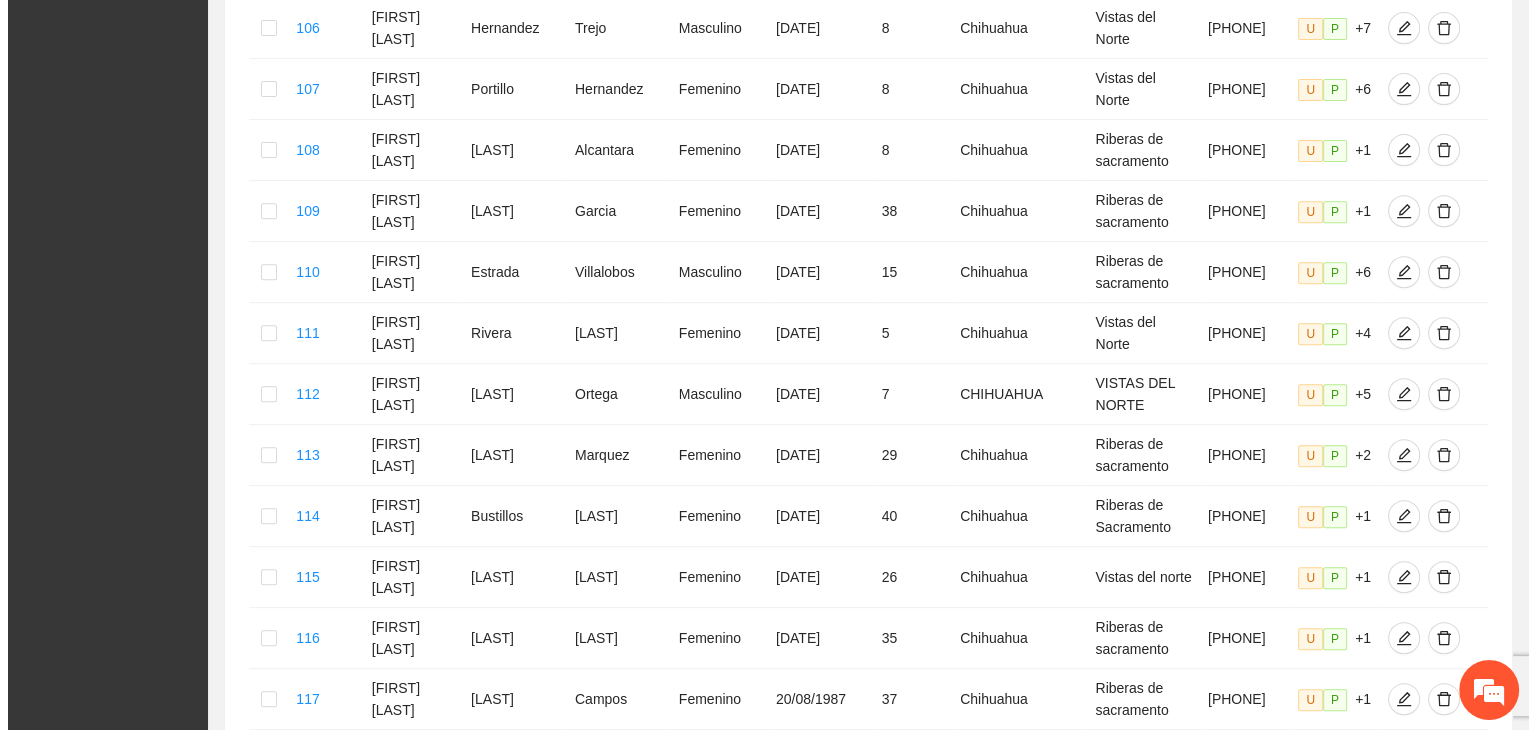 scroll, scrollTop: 760, scrollLeft: 0, axis: vertical 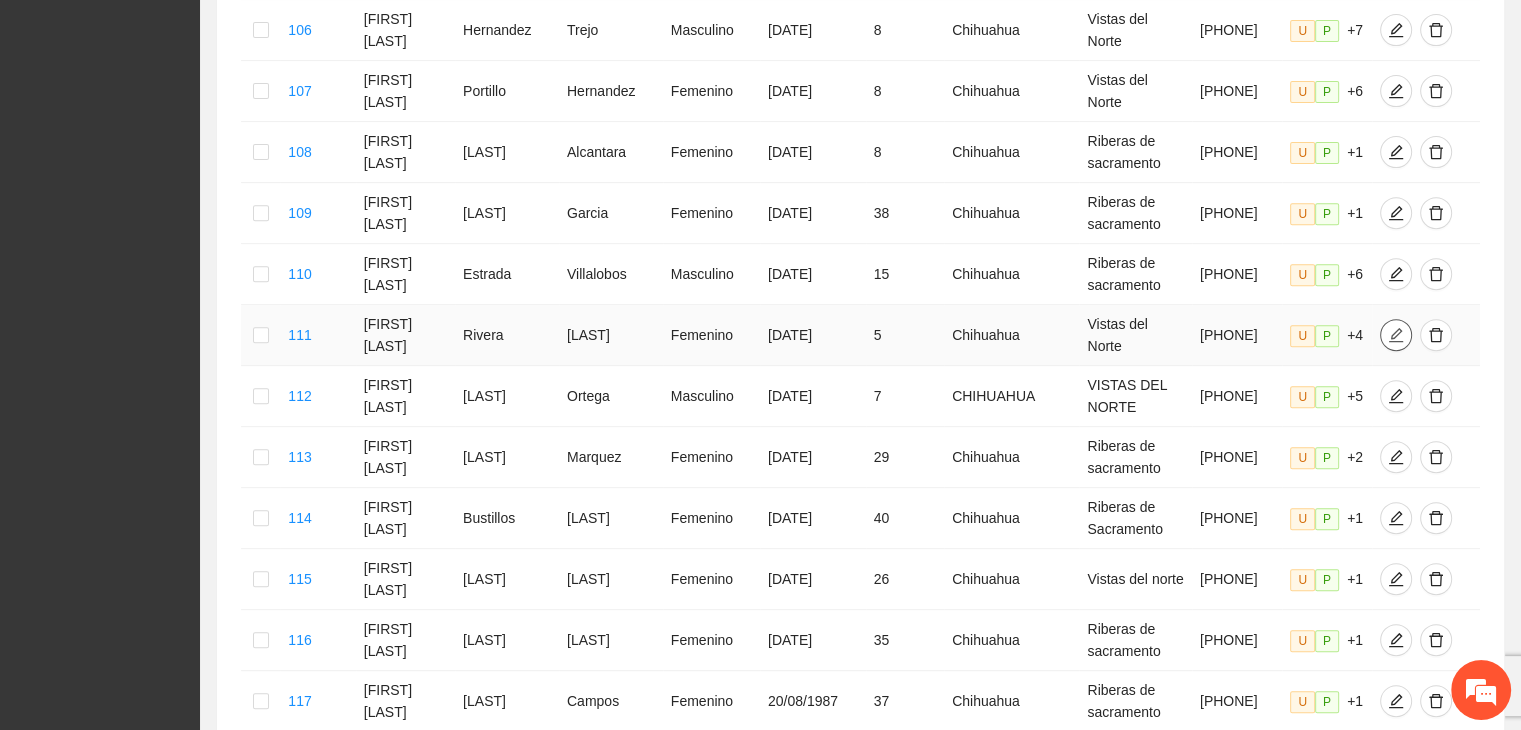 click 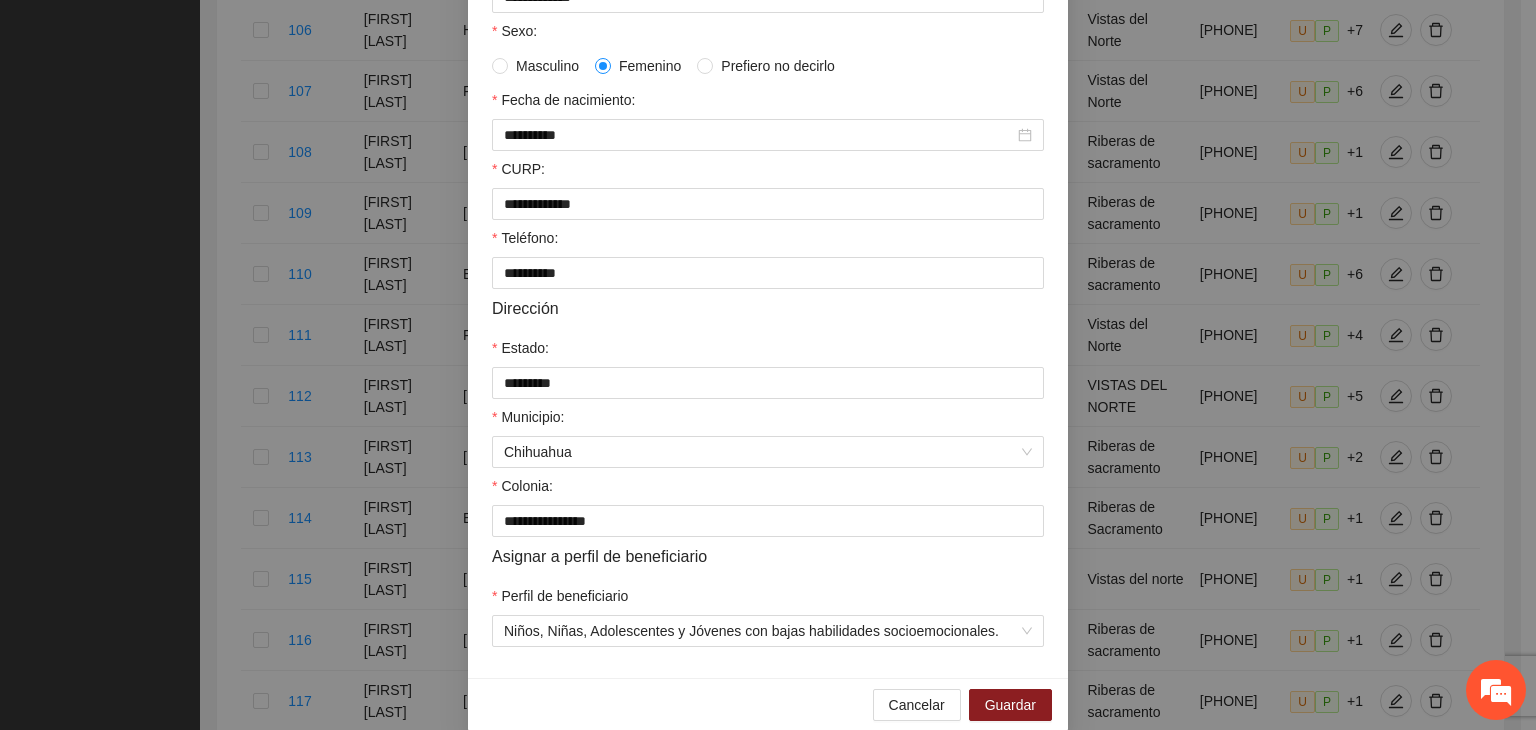 scroll, scrollTop: 441, scrollLeft: 0, axis: vertical 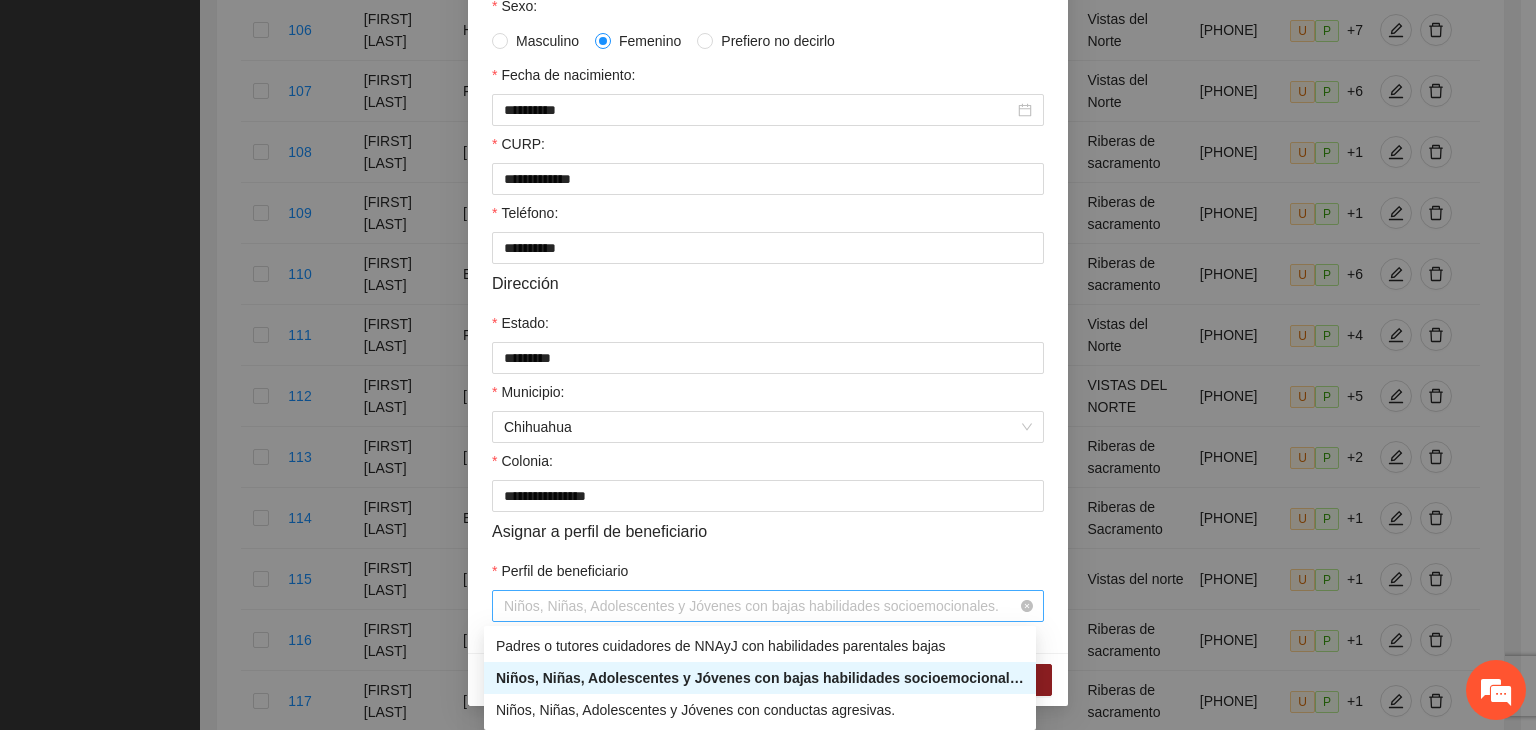 drag, startPoint x: 989, startPoint y: 609, endPoint x: 908, endPoint y: 613, distance: 81.09871 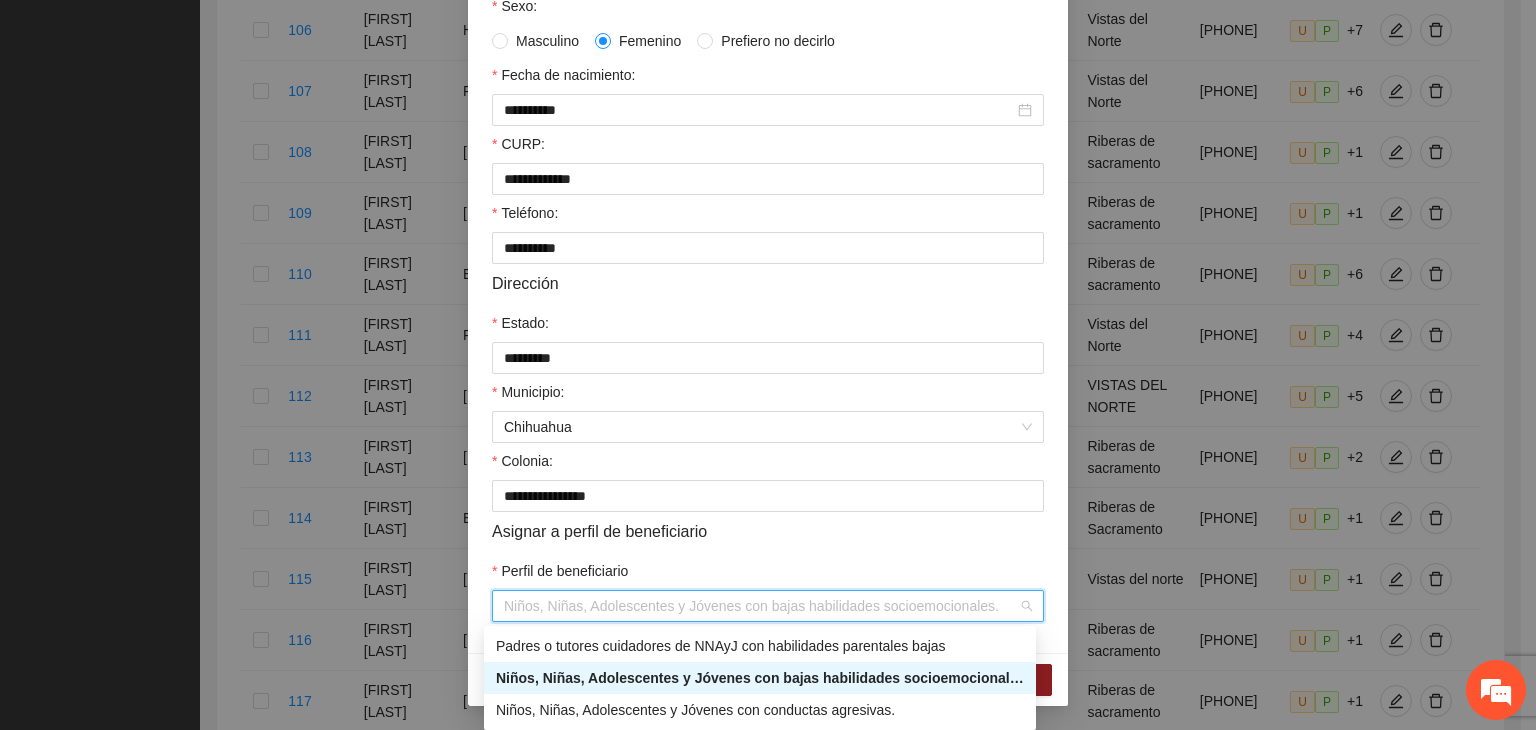 drag, startPoint x: 994, startPoint y: 685, endPoint x: 672, endPoint y: 688, distance: 322.01398 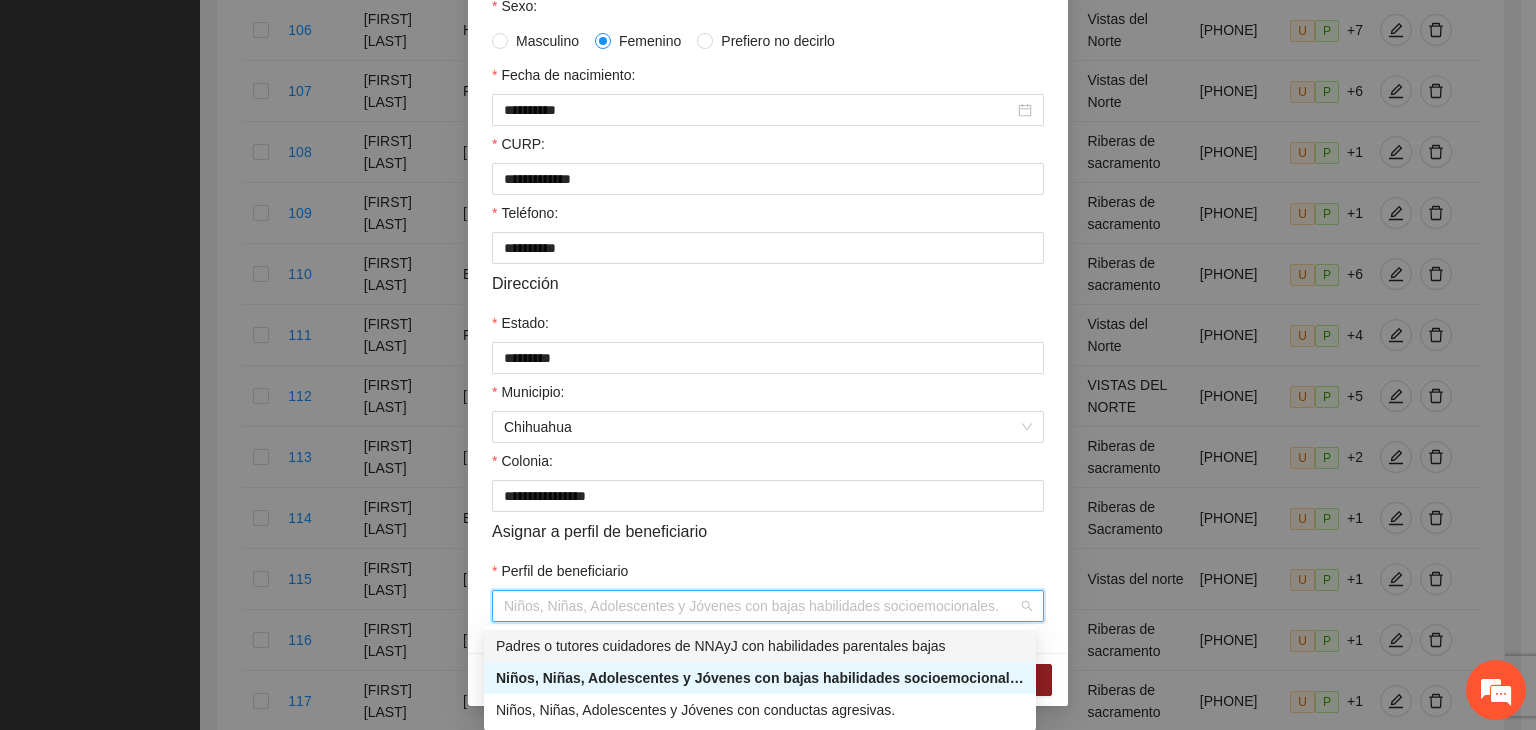 click on "Perfil de beneficiario" at bounding box center (768, 575) 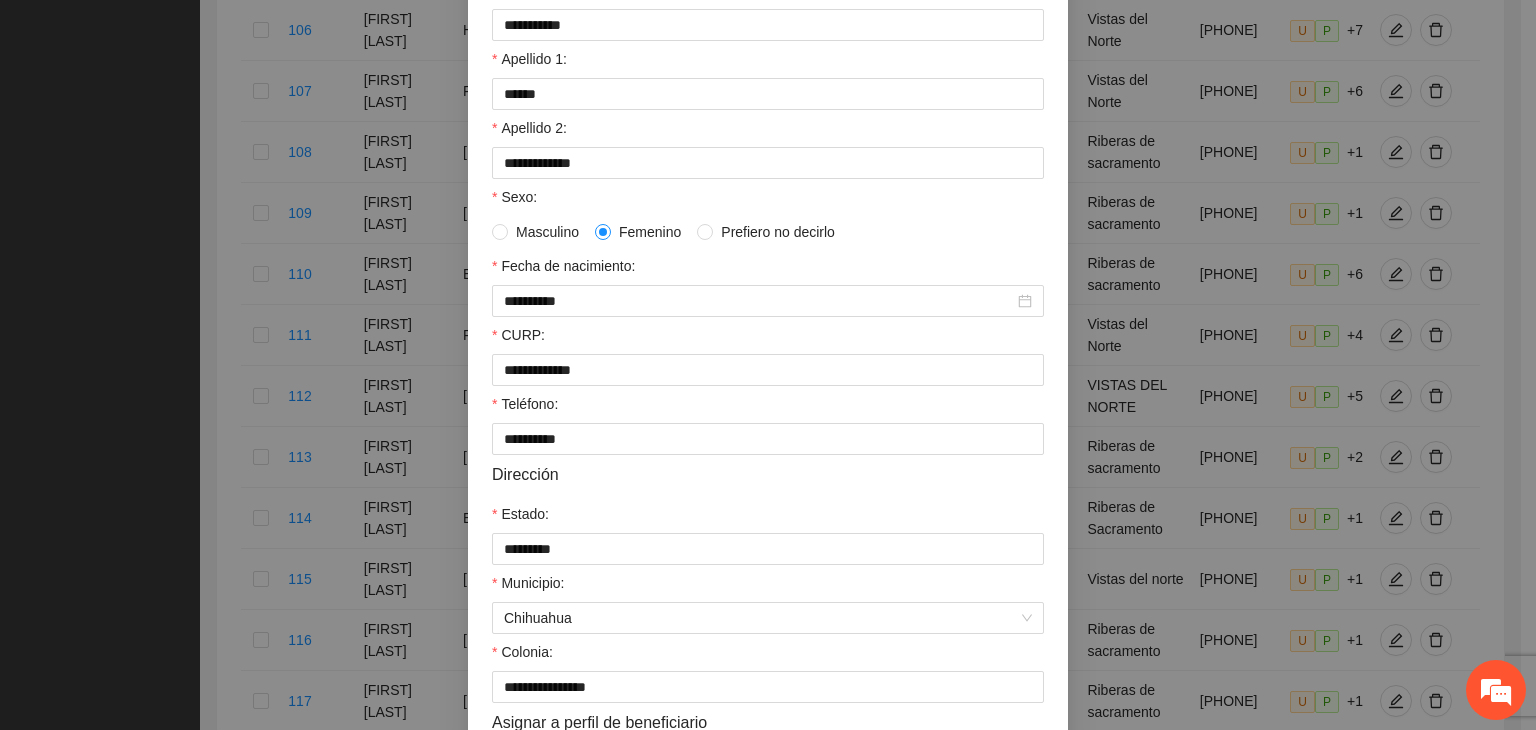 scroll, scrollTop: 0, scrollLeft: 0, axis: both 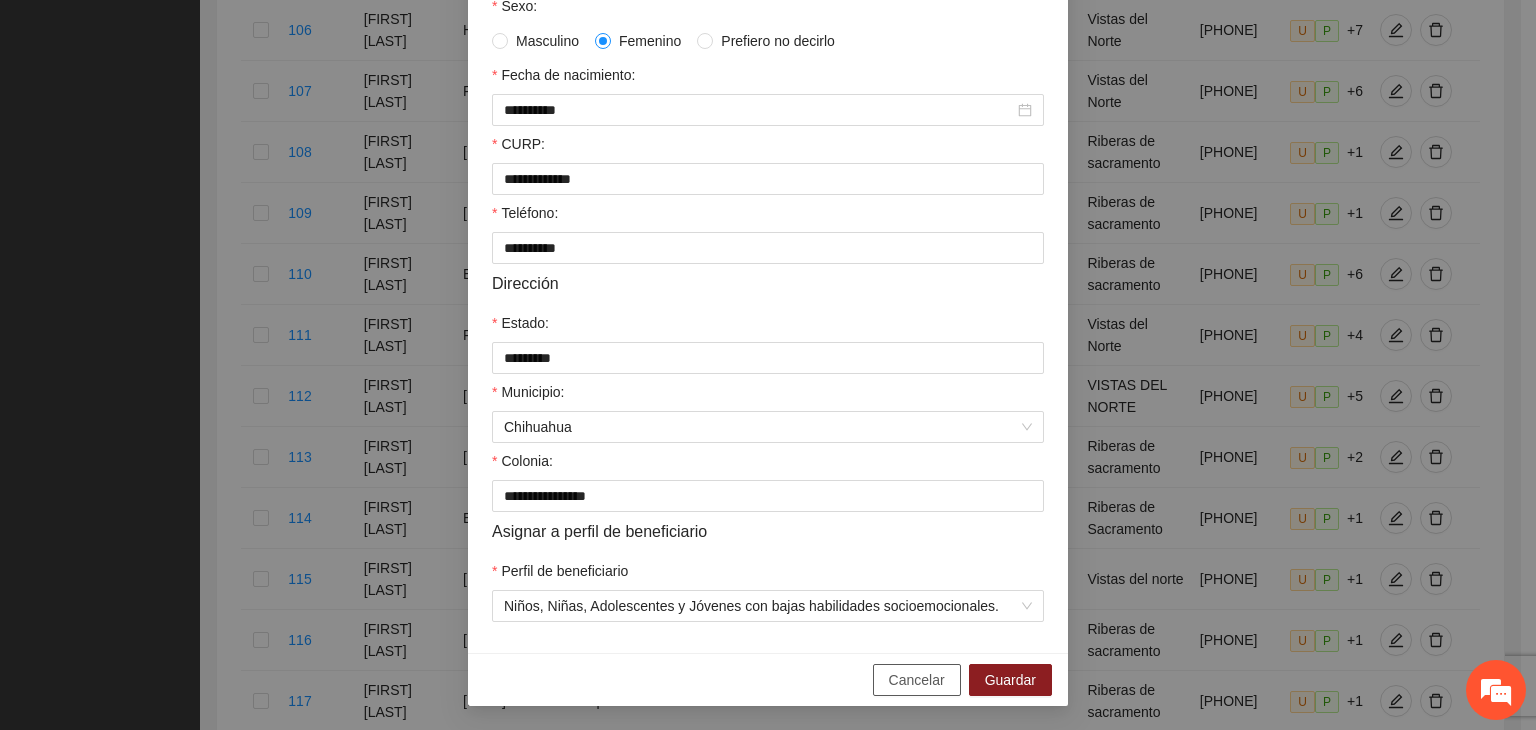 click on "Cancelar" at bounding box center (917, 680) 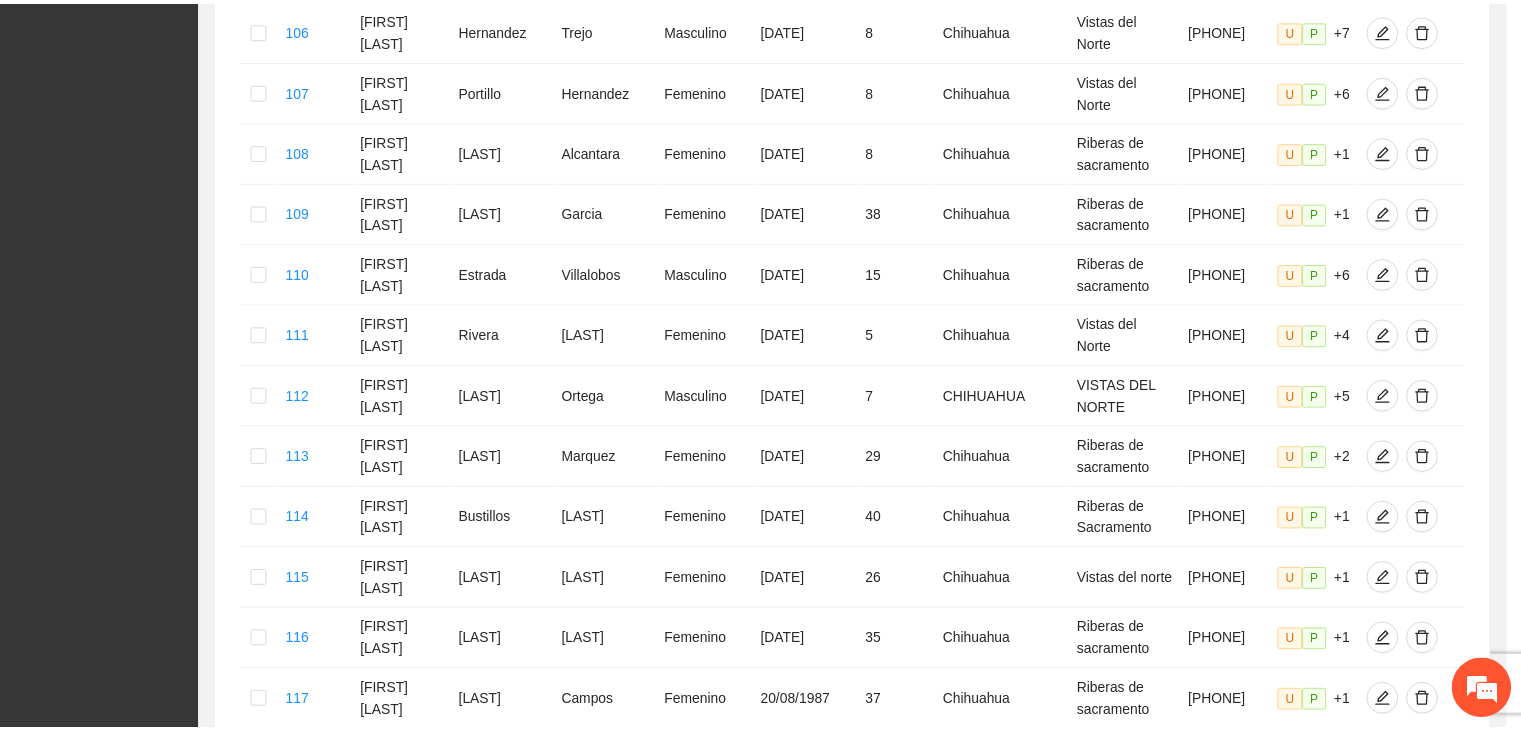 scroll, scrollTop: 341, scrollLeft: 0, axis: vertical 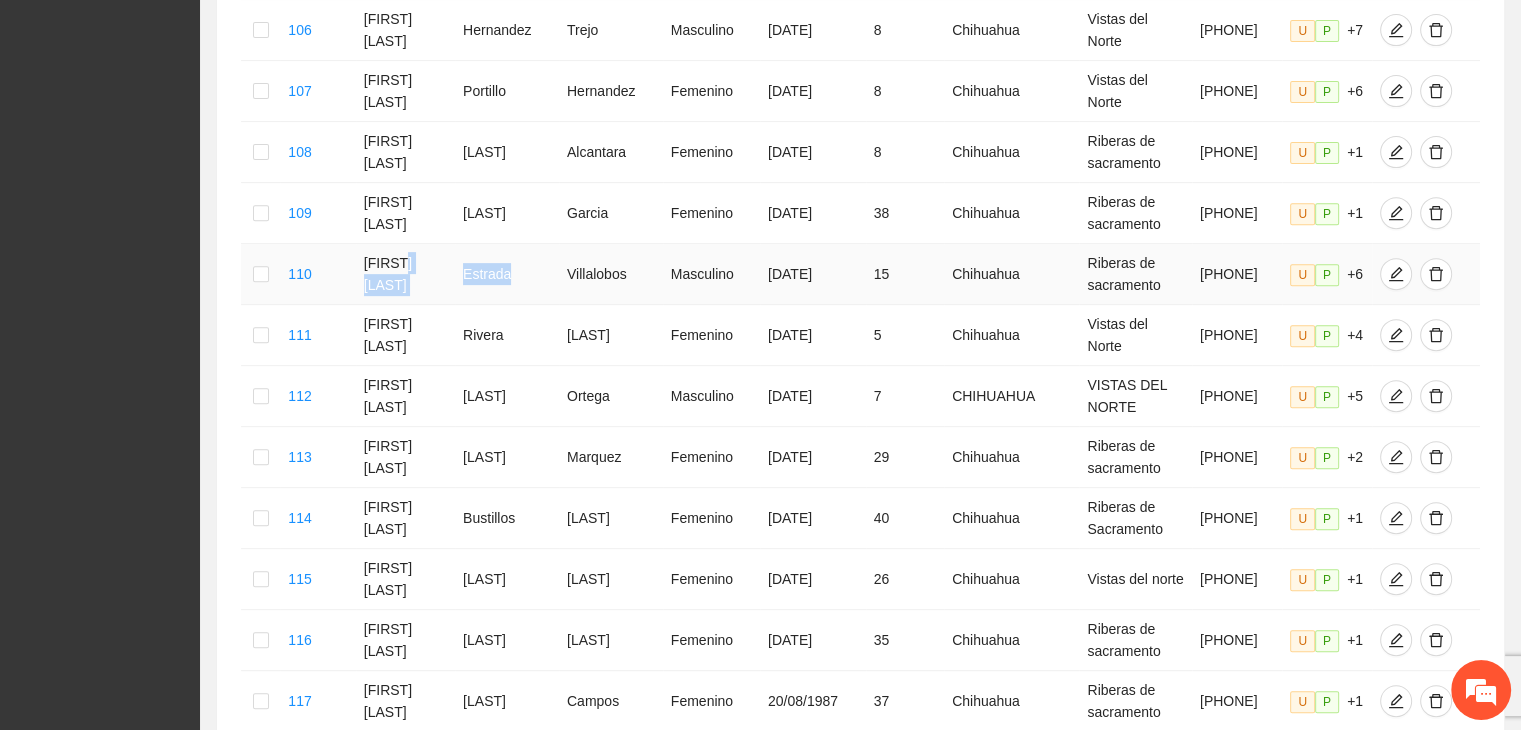 drag, startPoint x: 502, startPoint y: 248, endPoint x: 558, endPoint y: 255, distance: 56.435802 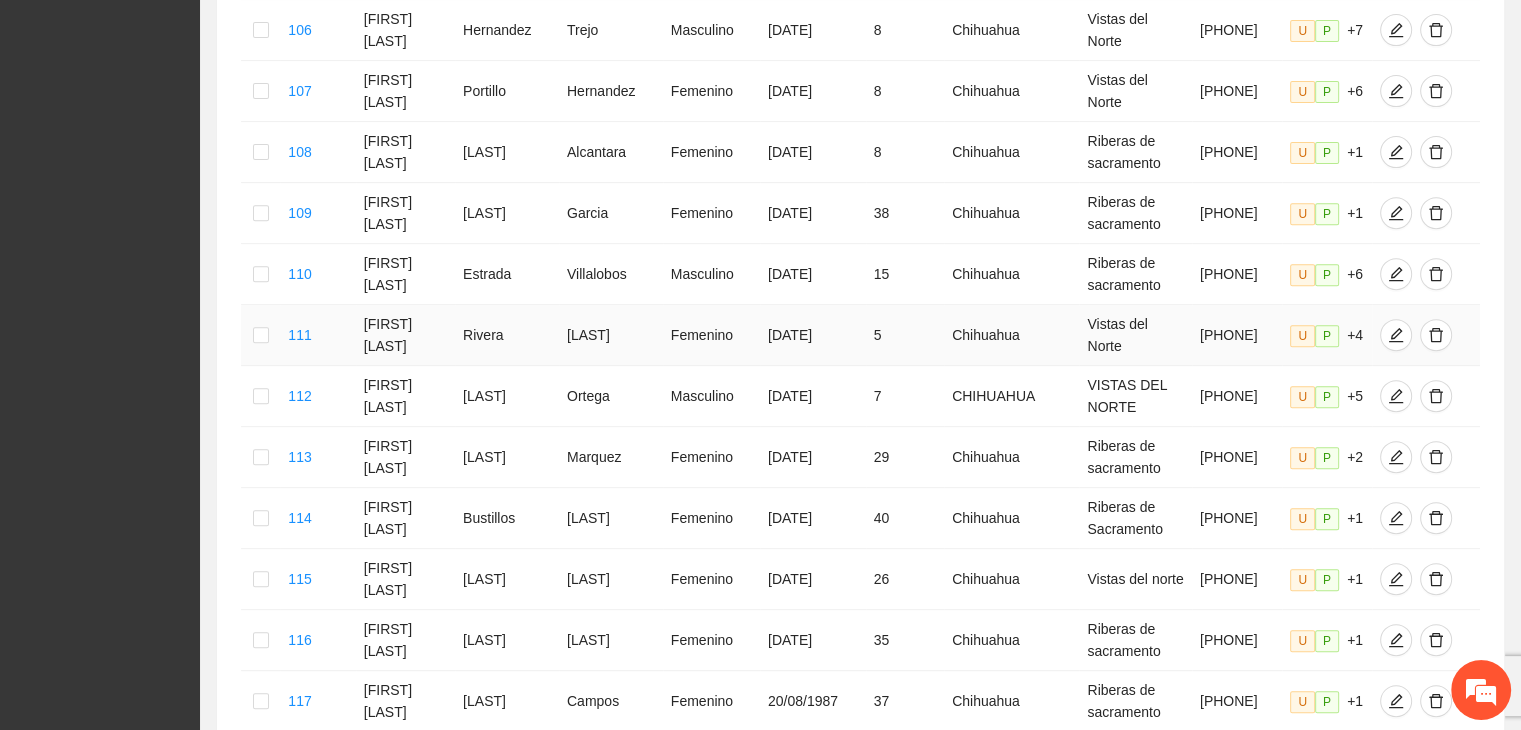 drag, startPoint x: 622, startPoint y: 310, endPoint x: 360, endPoint y: 333, distance: 263.0076 